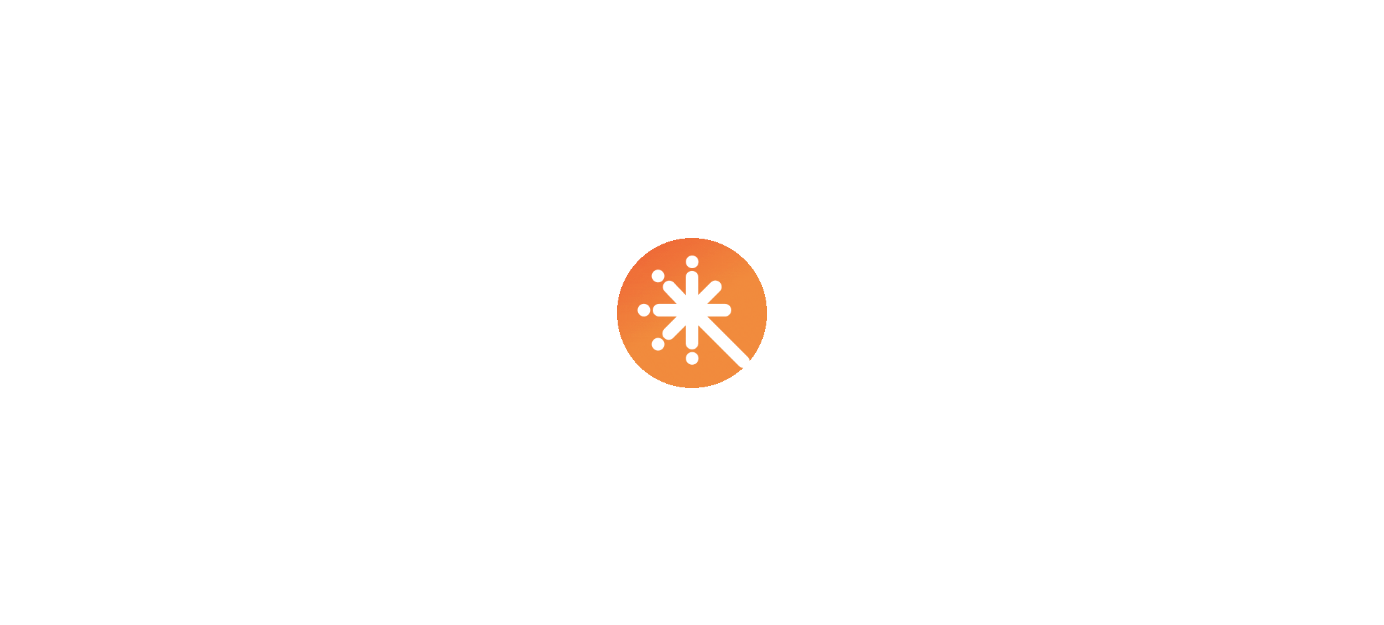 scroll, scrollTop: 0, scrollLeft: 0, axis: both 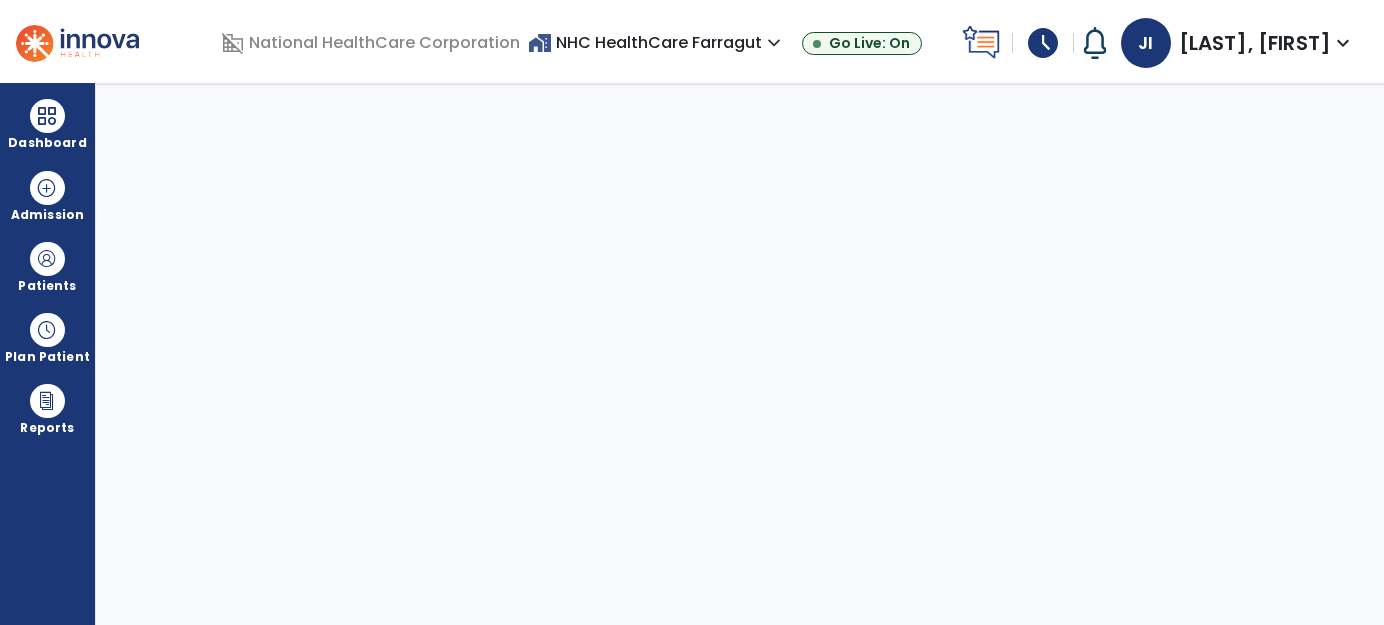 select on "****" 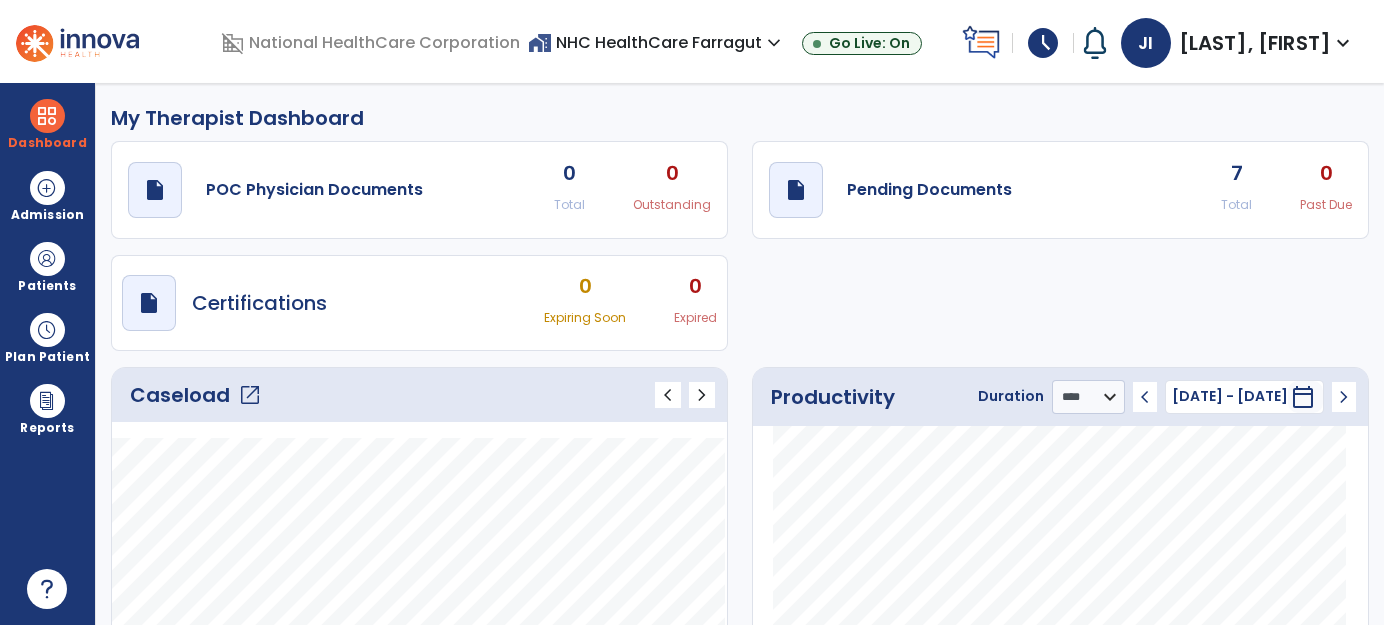 click on "Caseload   open_in_new" 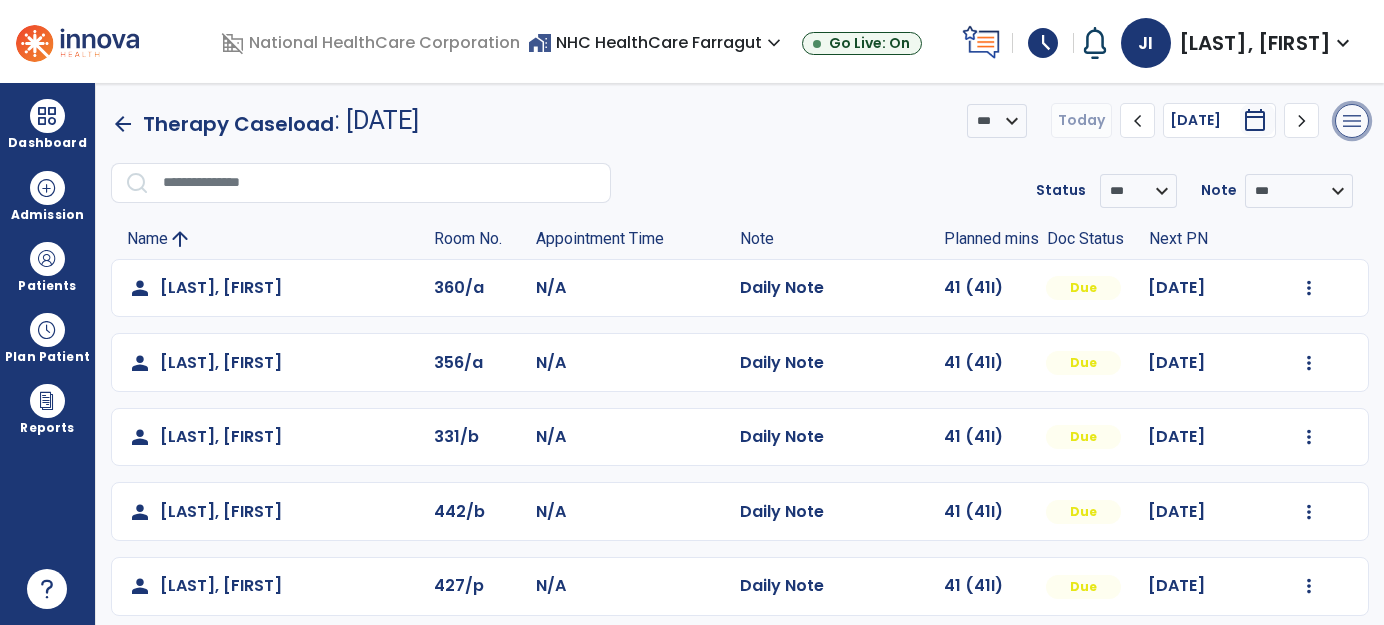 click on "menu" at bounding box center (1352, 121) 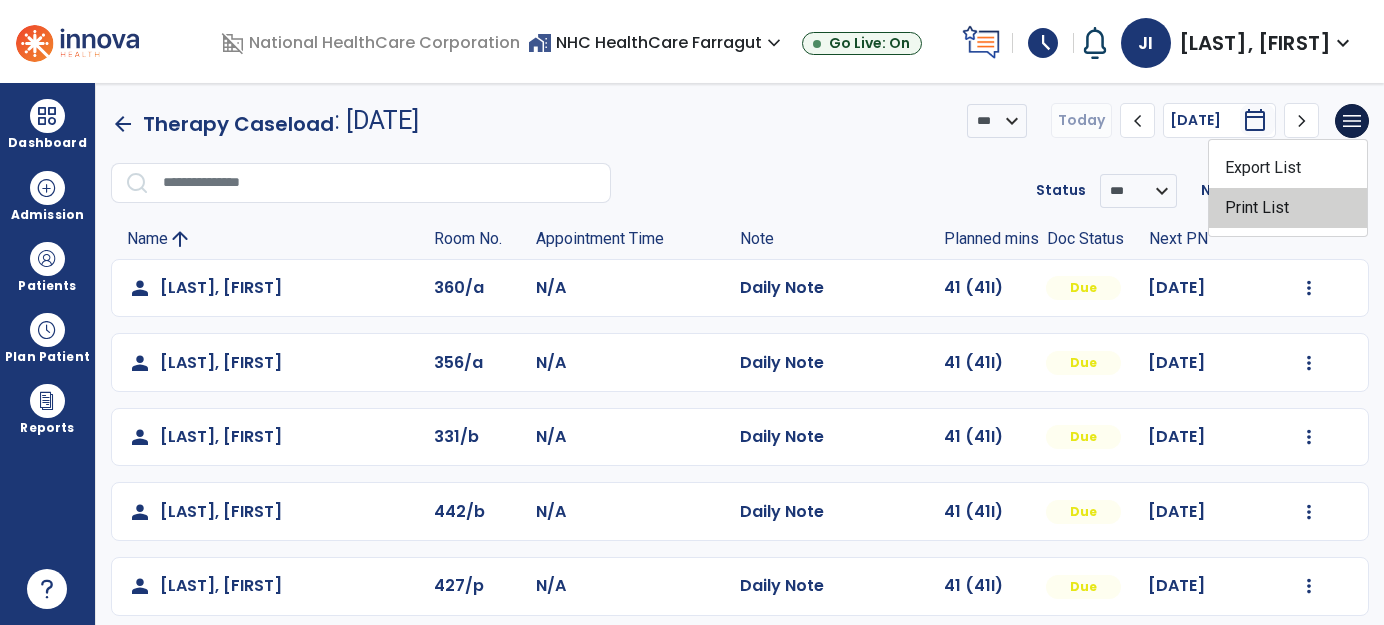 click on "Print List" 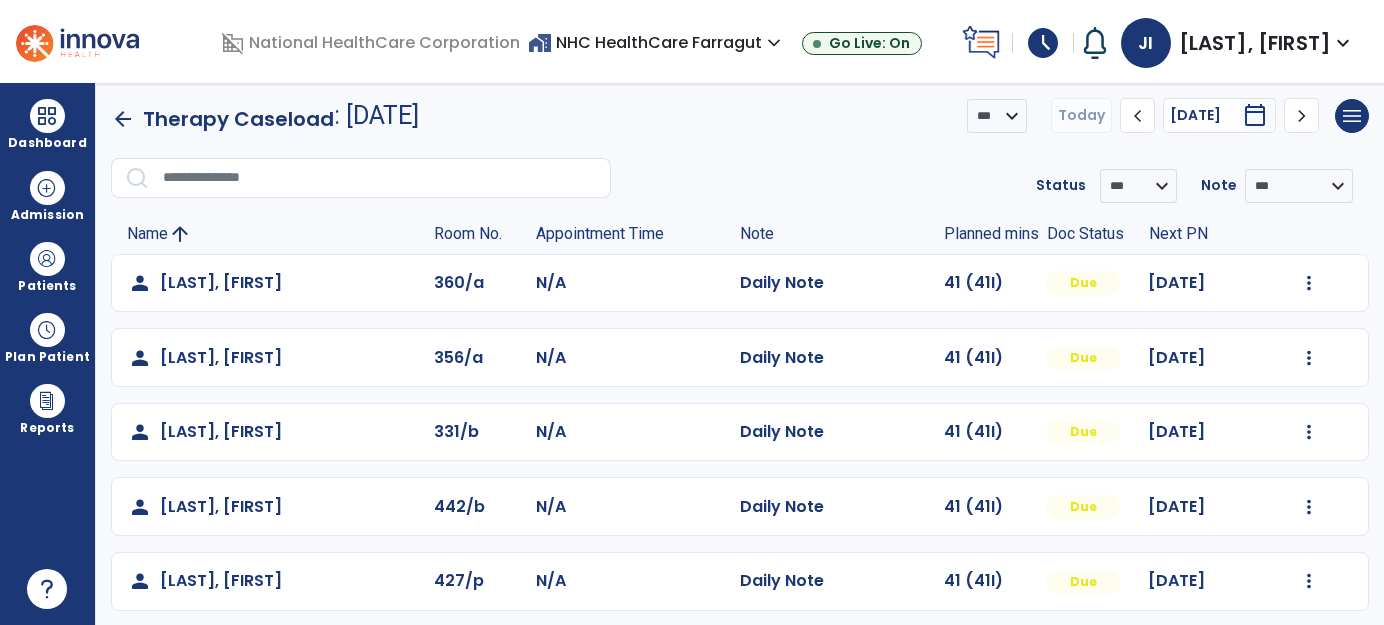 scroll, scrollTop: 0, scrollLeft: 0, axis: both 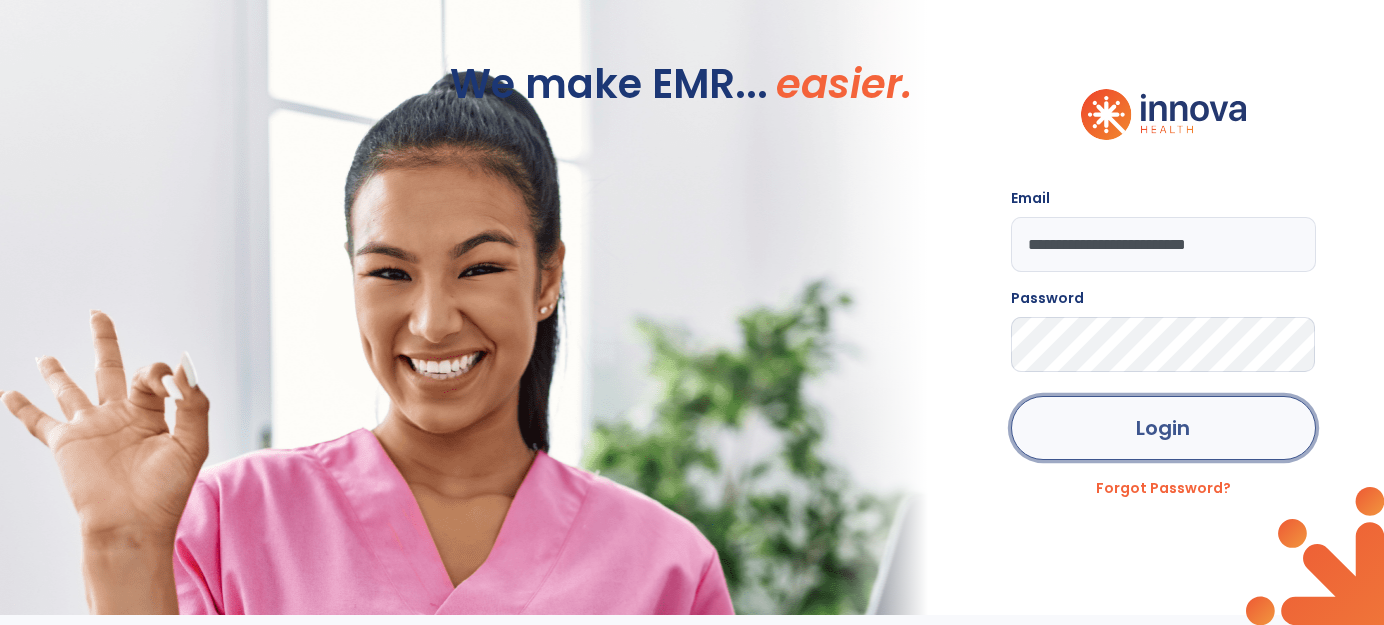 click on "Login" 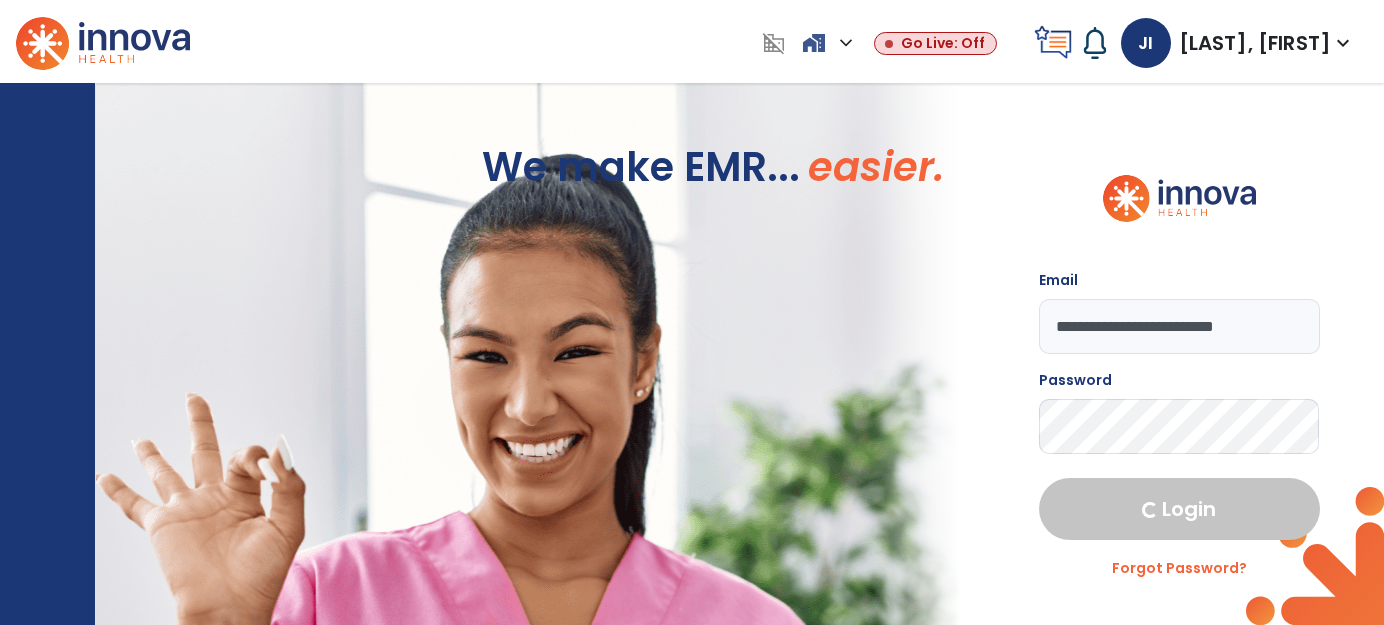 select on "****" 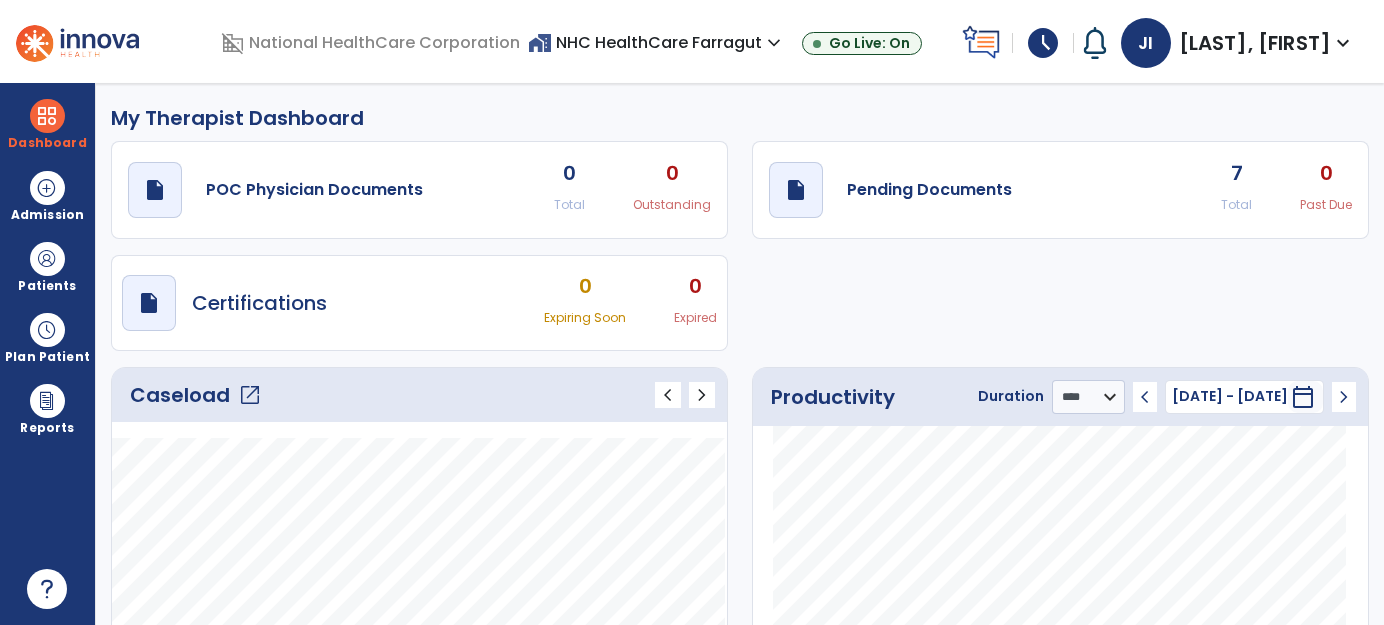 click on "Caseload   open_in_new" 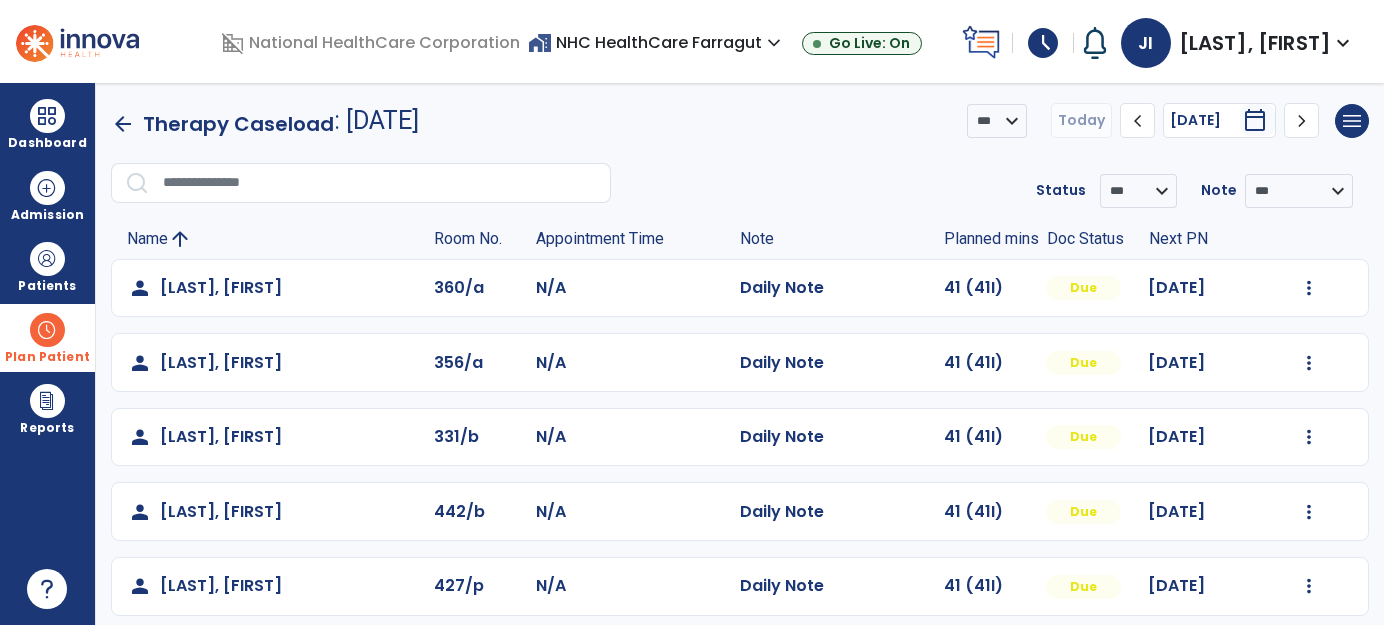 click at bounding box center (47, 330) 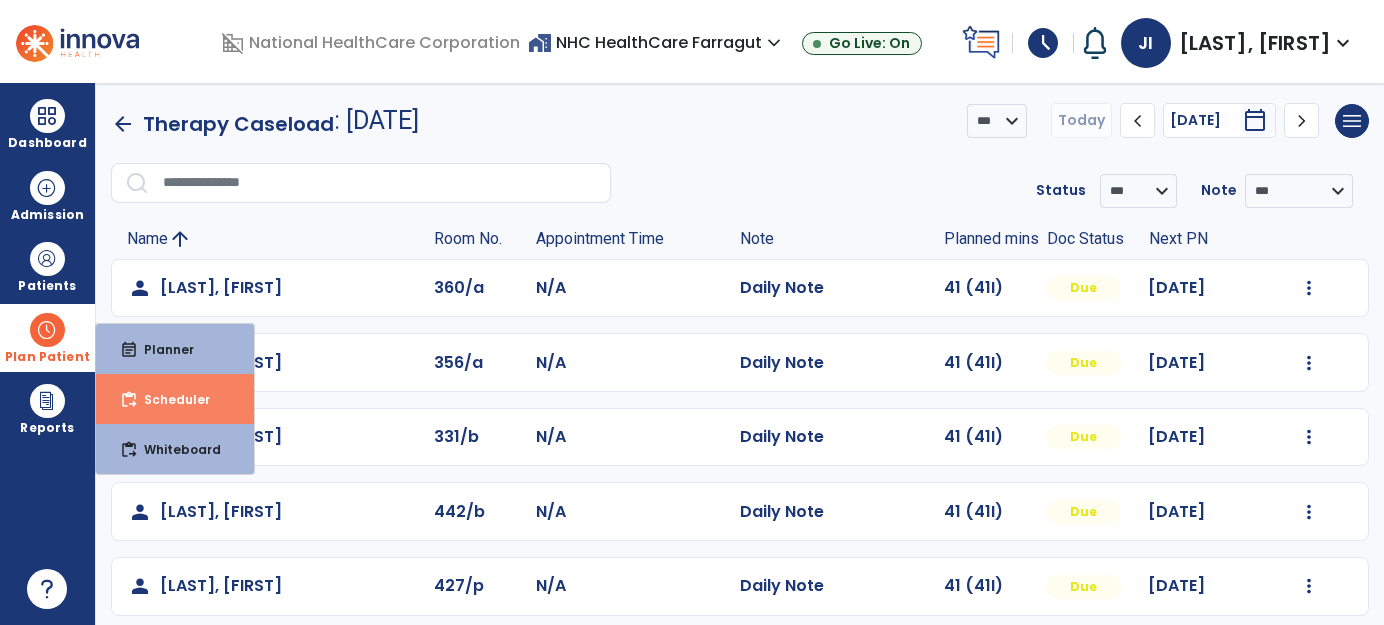 click on "content_paste_go  Scheduler" at bounding box center [175, 399] 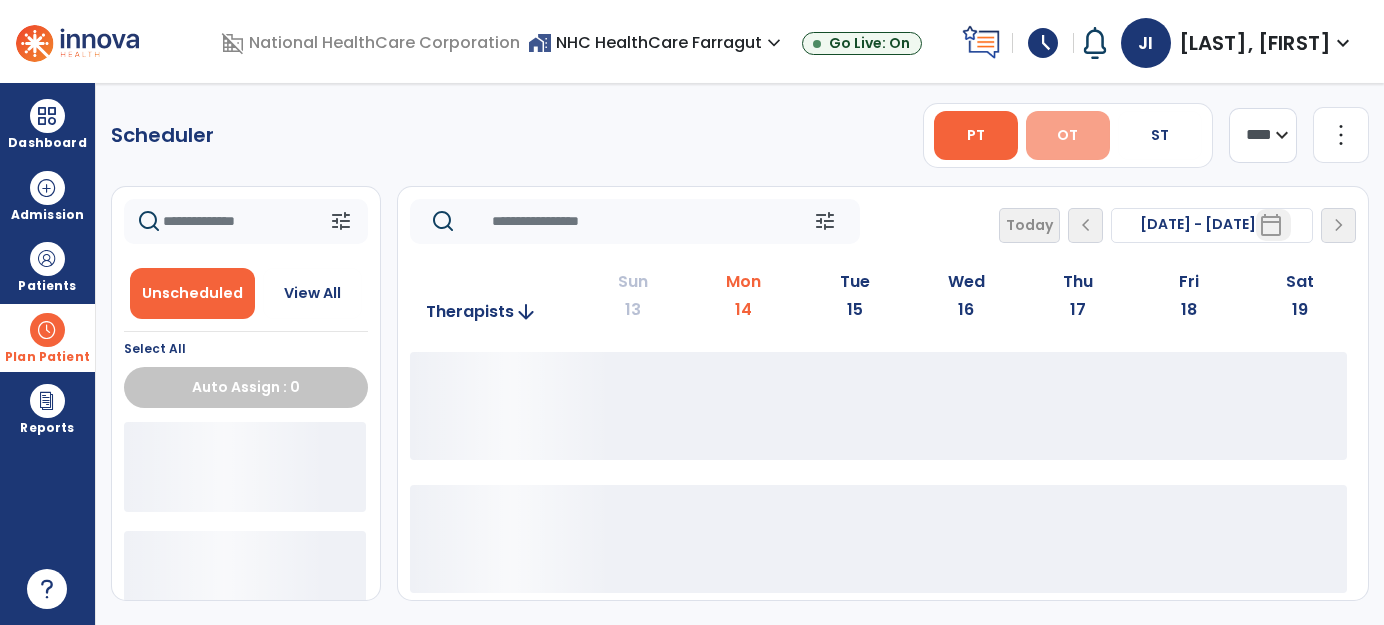 click on "OT" at bounding box center (1067, 135) 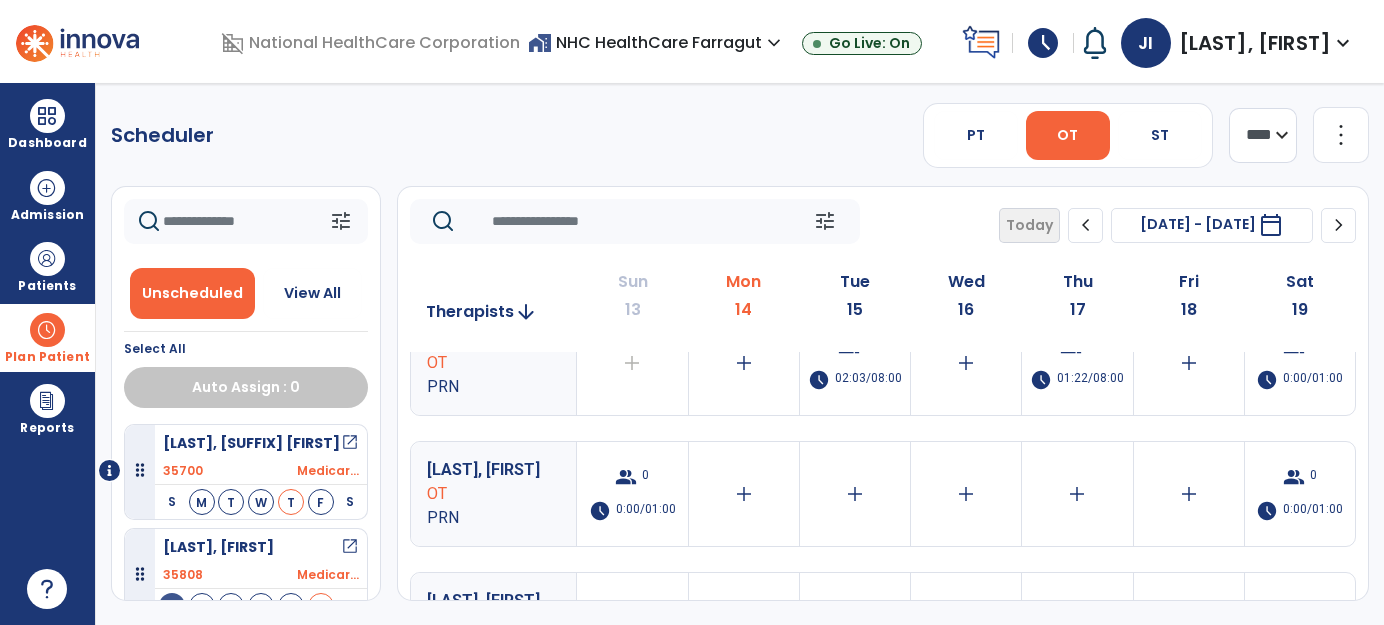 scroll, scrollTop: 1144, scrollLeft: 0, axis: vertical 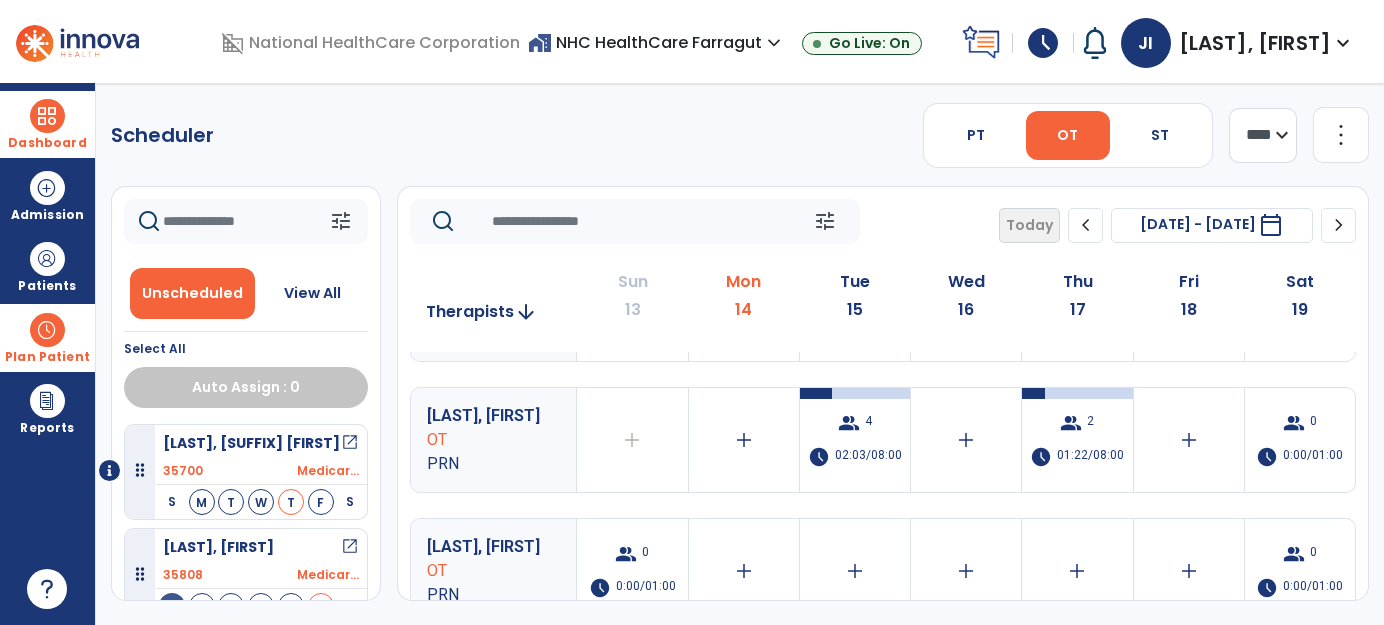 click at bounding box center [47, 116] 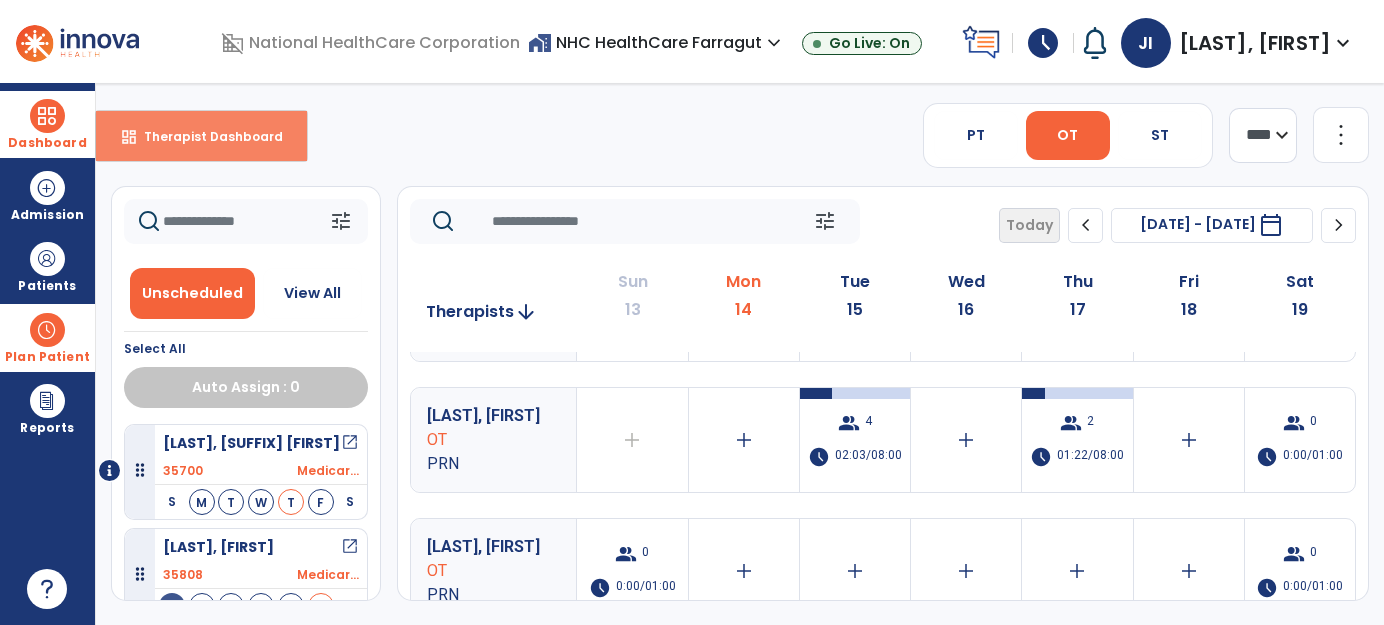 click on "Therapist Dashboard" at bounding box center (205, 136) 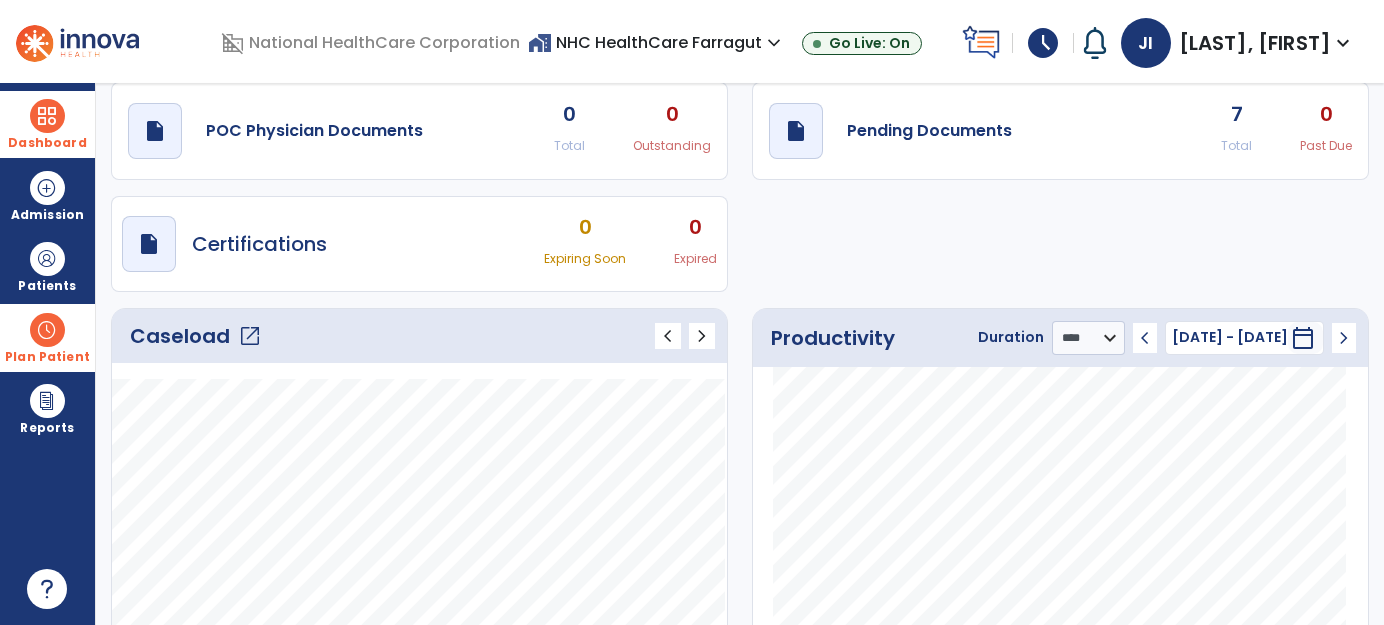 scroll, scrollTop: 90, scrollLeft: 0, axis: vertical 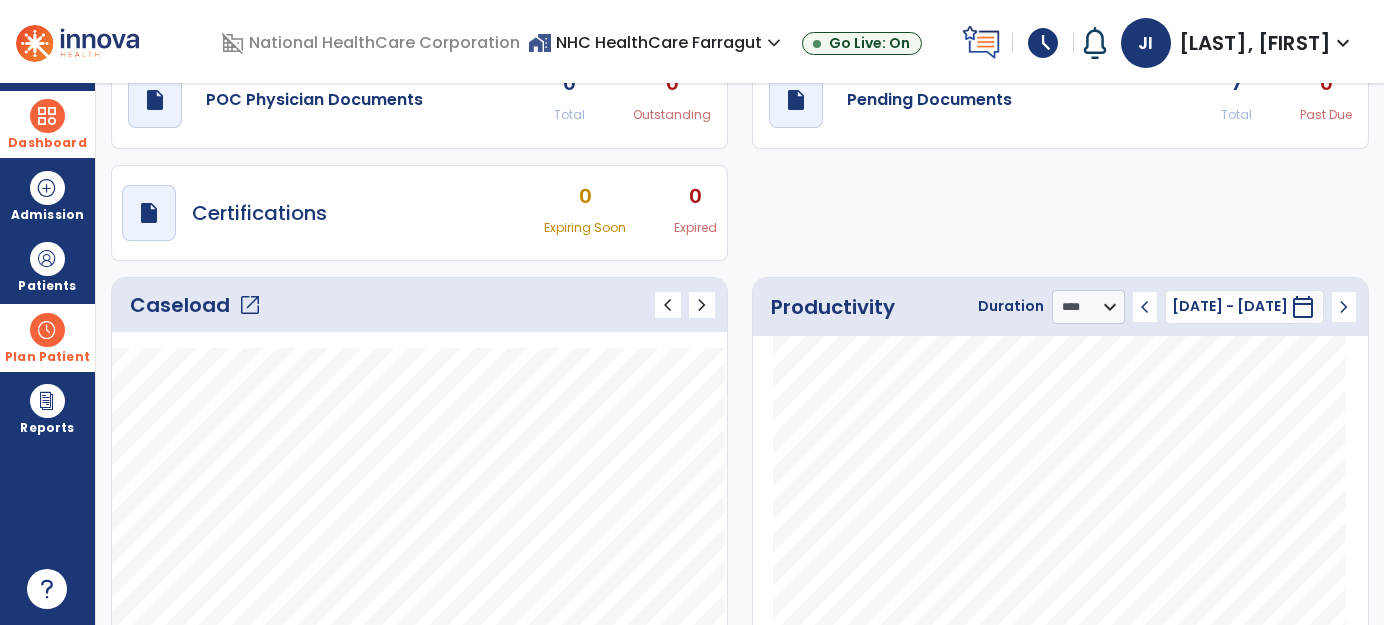 click on "Caseload   open_in_new" 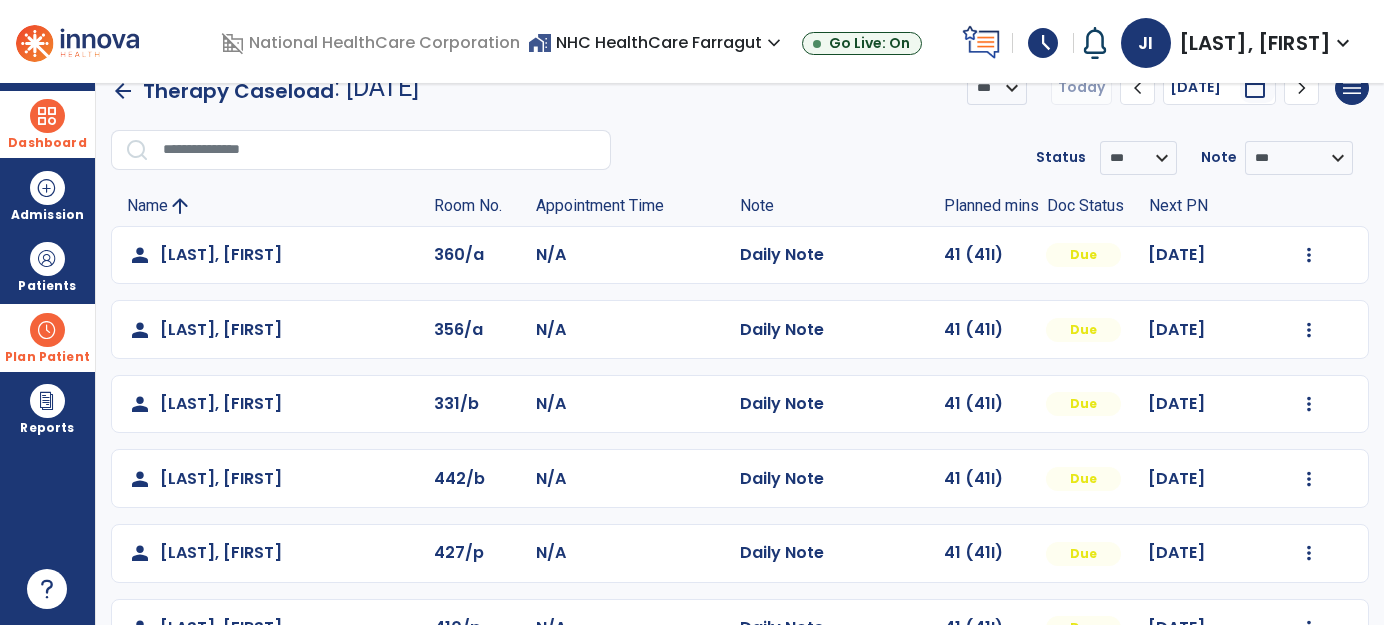 scroll, scrollTop: 0, scrollLeft: 0, axis: both 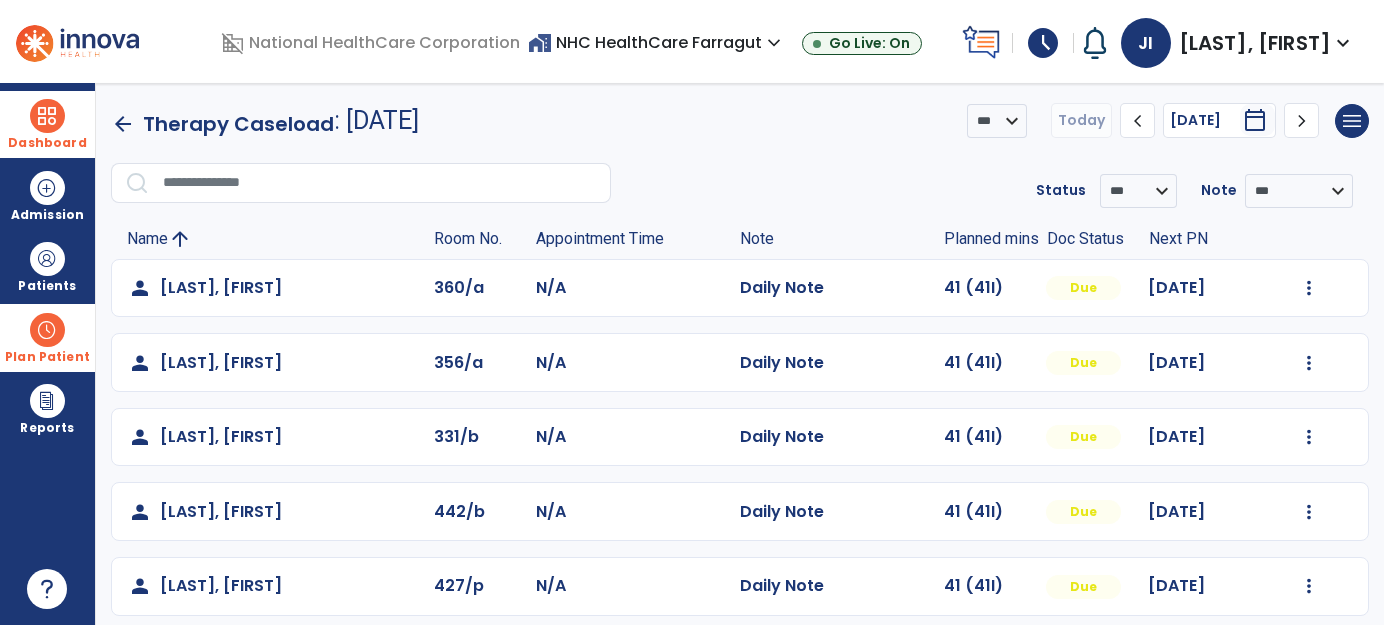 click on "calendar_today" at bounding box center (1255, 120) 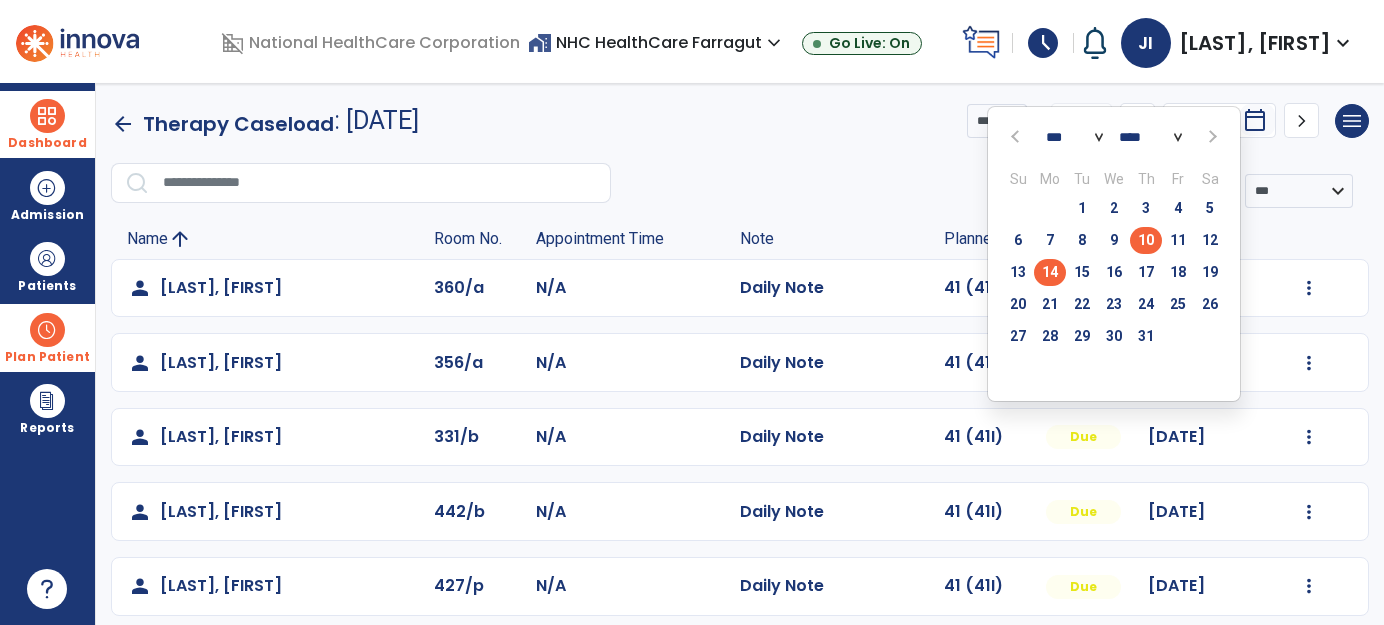 click on "10" at bounding box center [1146, 240] 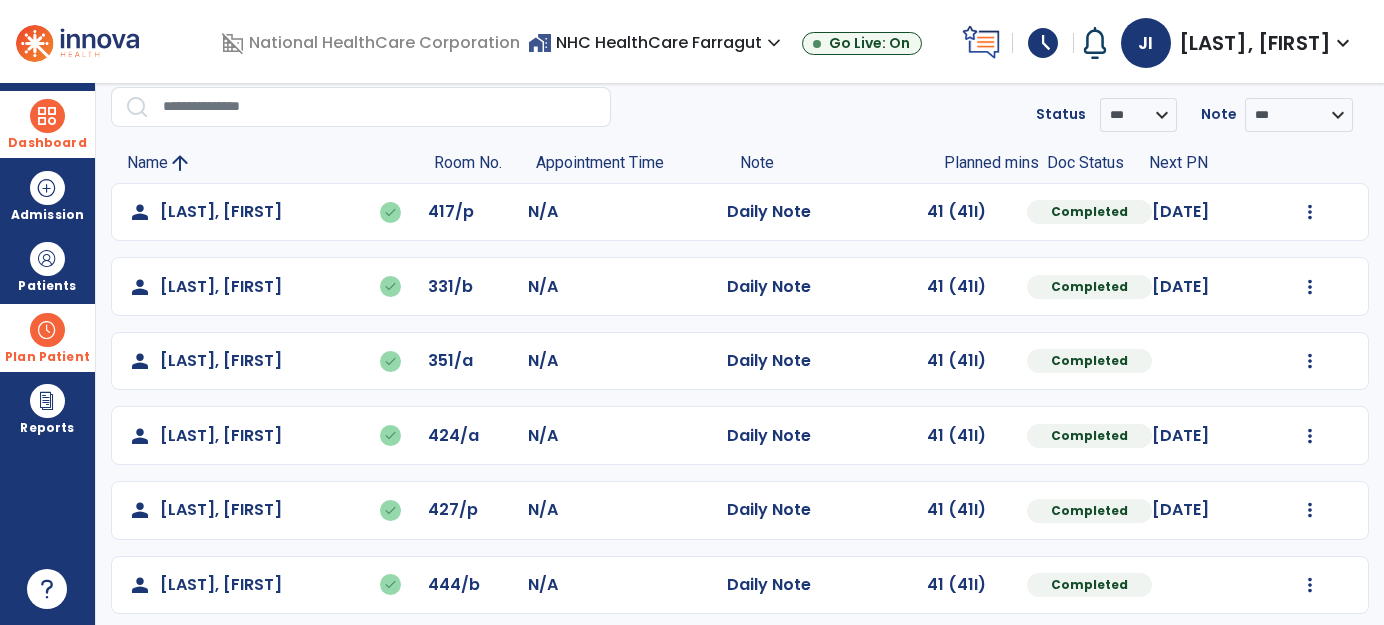 scroll, scrollTop: 0, scrollLeft: 0, axis: both 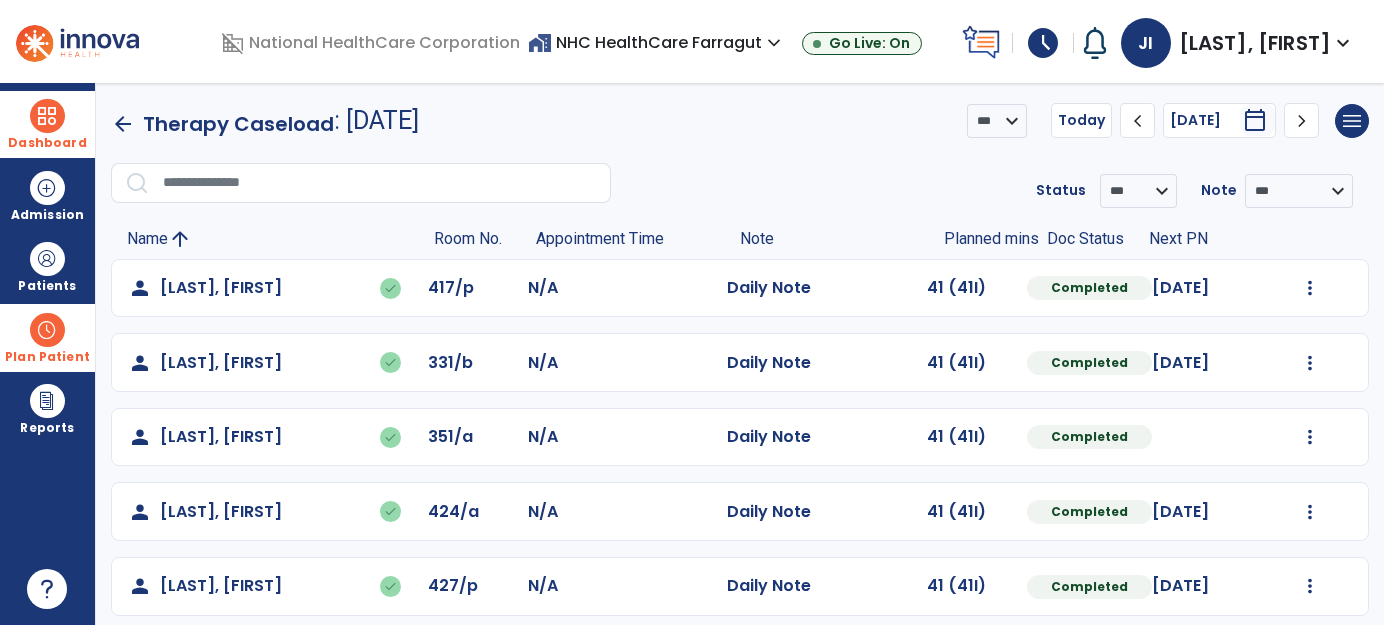 click on "calendar_today" at bounding box center (1255, 120) 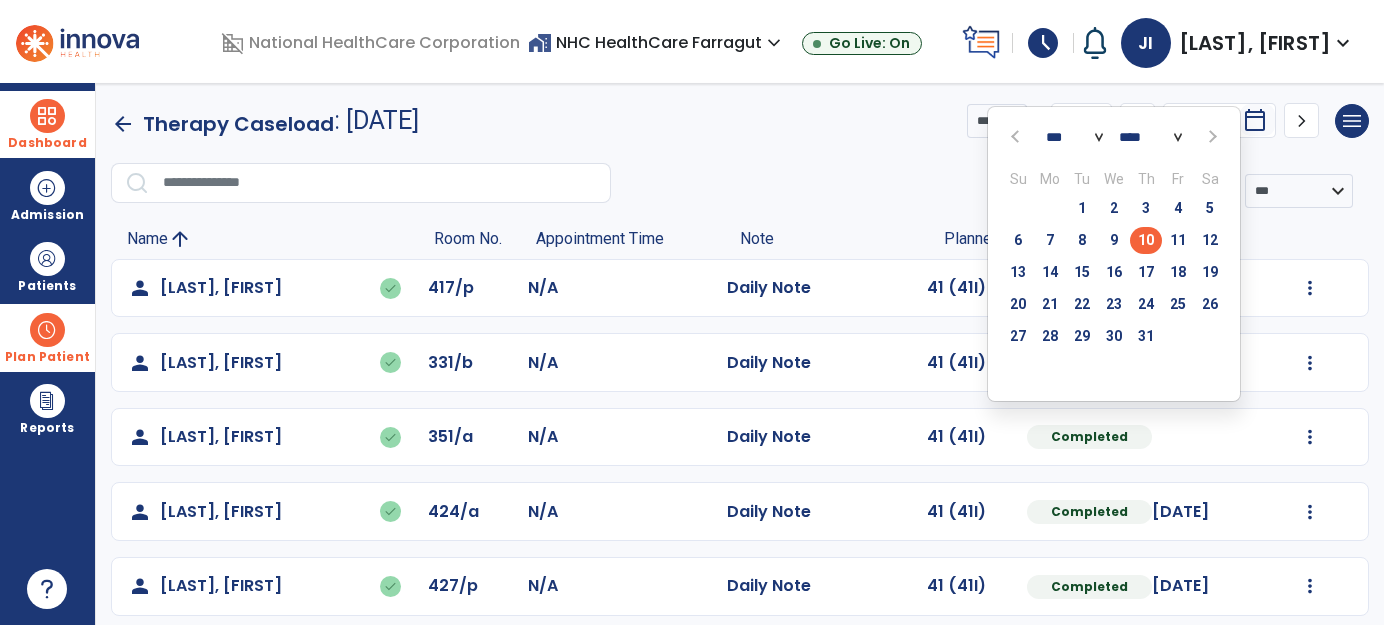 click on "10" at bounding box center (1146, 240) 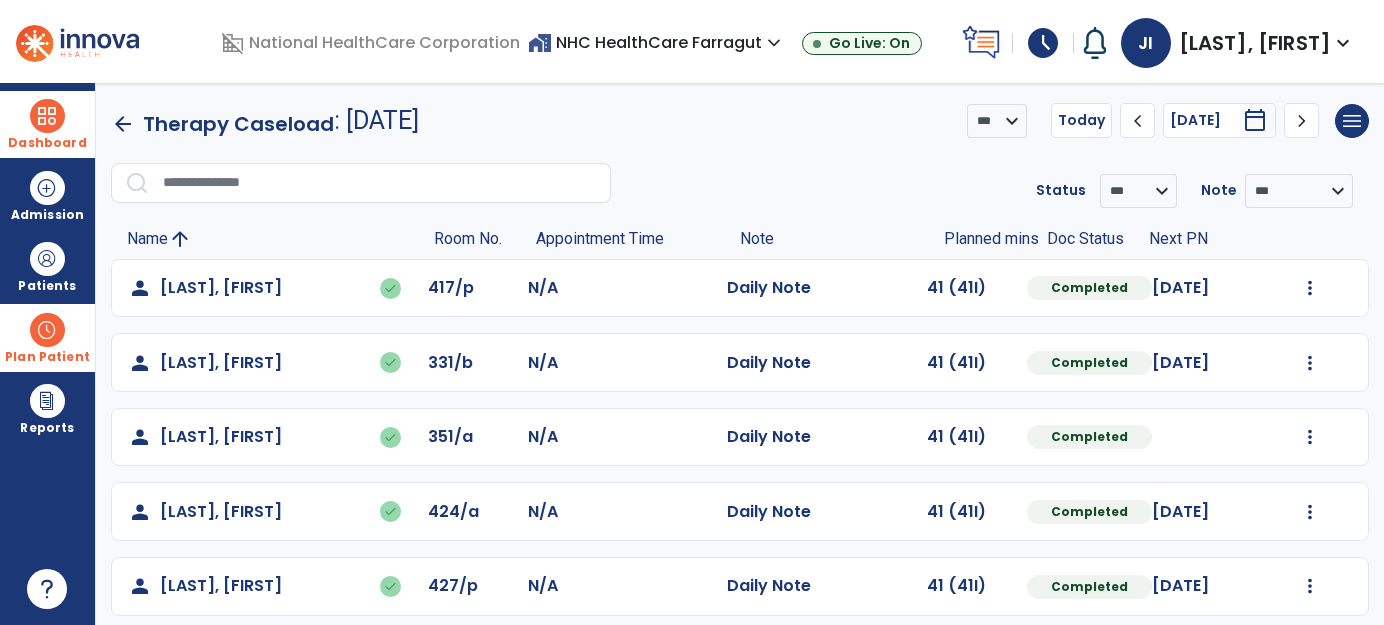 click on "calendar_today" at bounding box center (1255, 120) 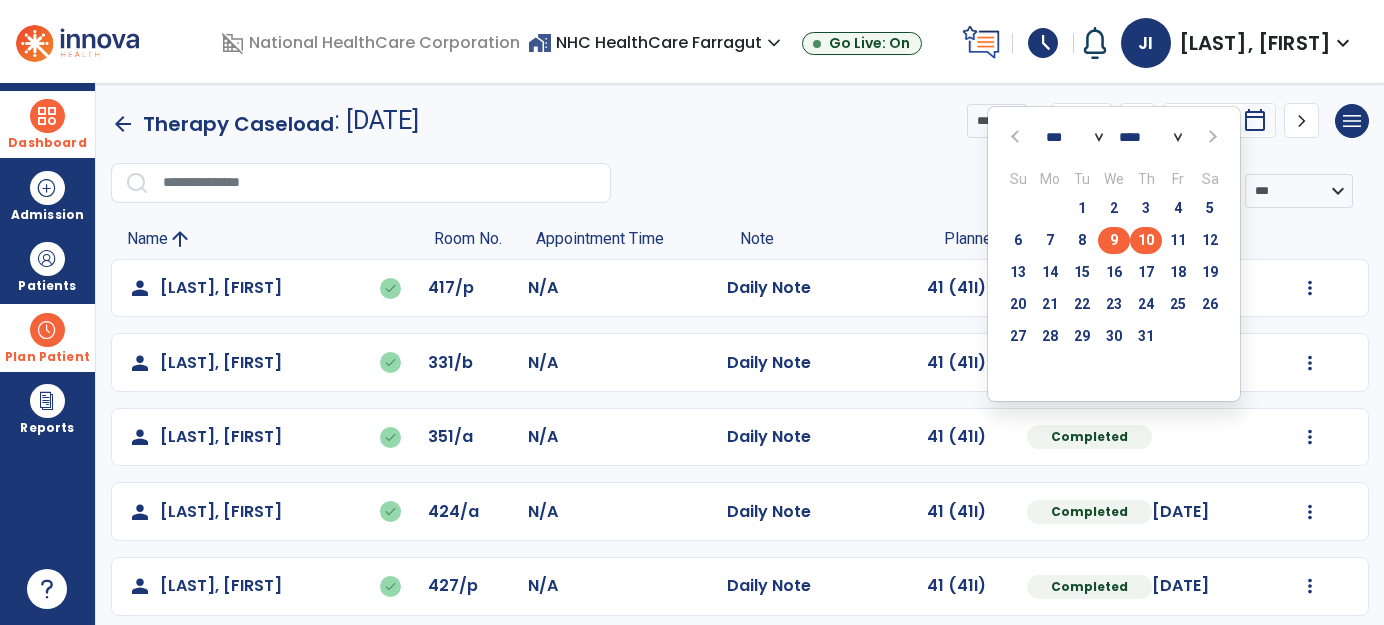 click on "9" at bounding box center (1114, 240) 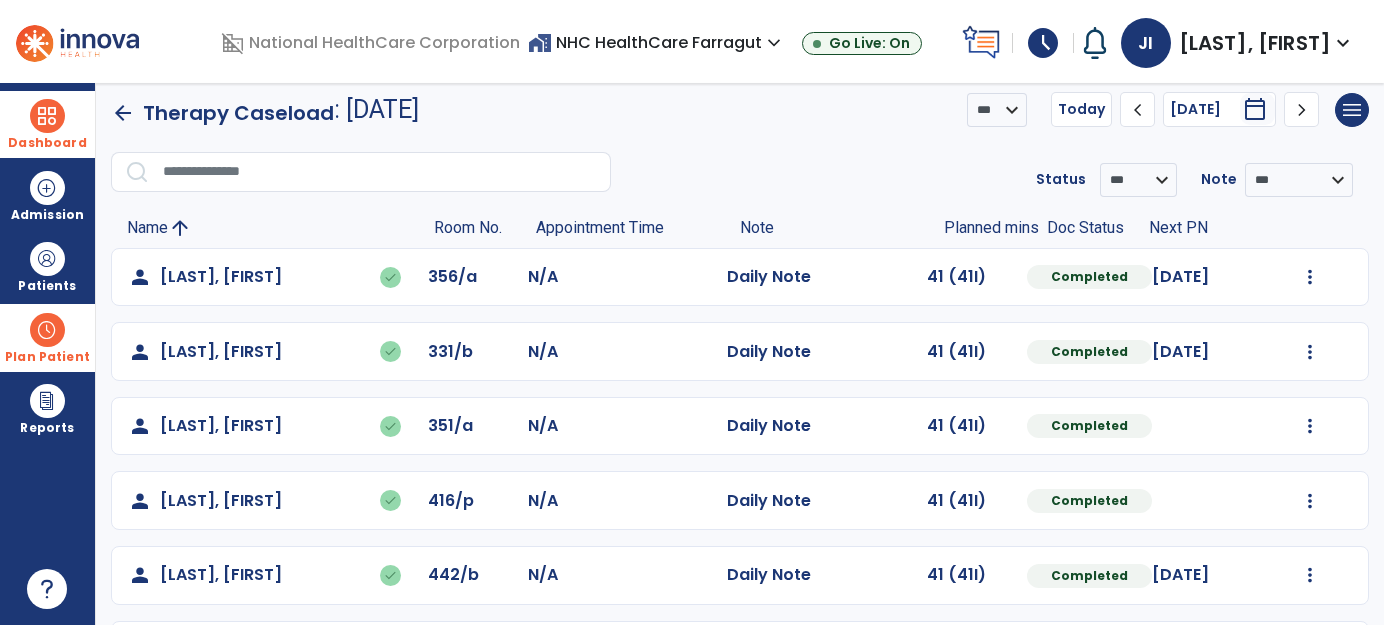 scroll, scrollTop: 0, scrollLeft: 0, axis: both 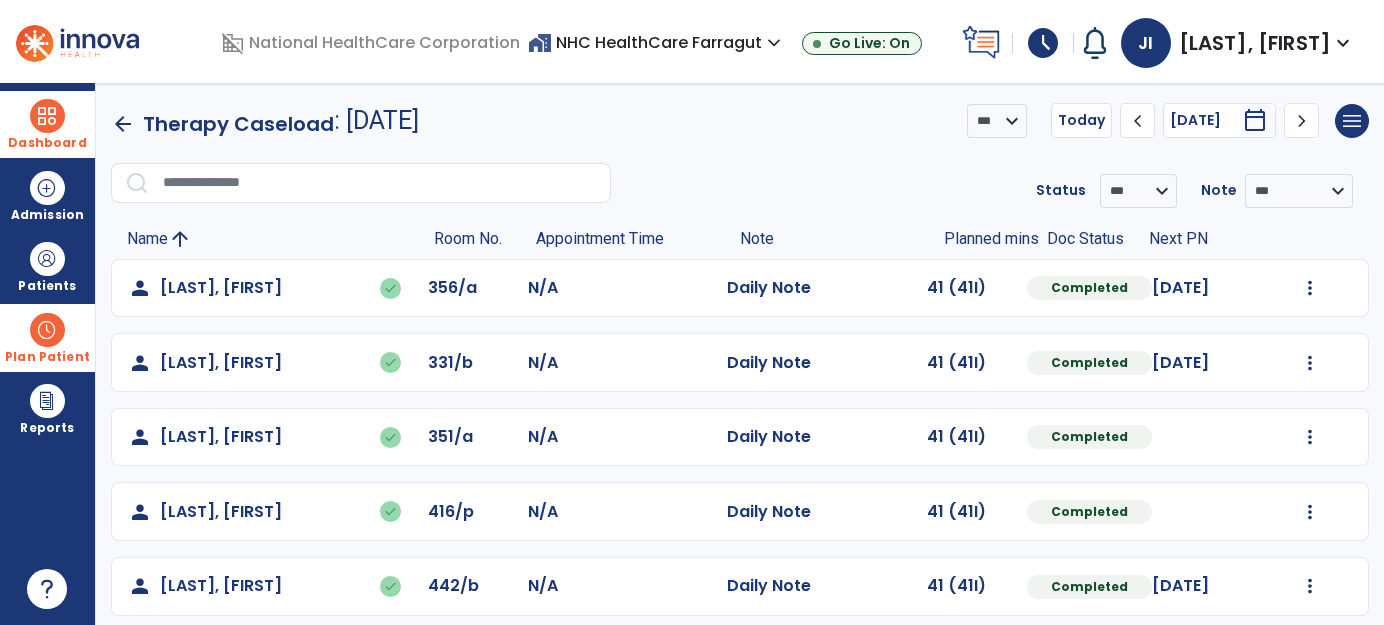 click on "calendar_today" at bounding box center (1255, 120) 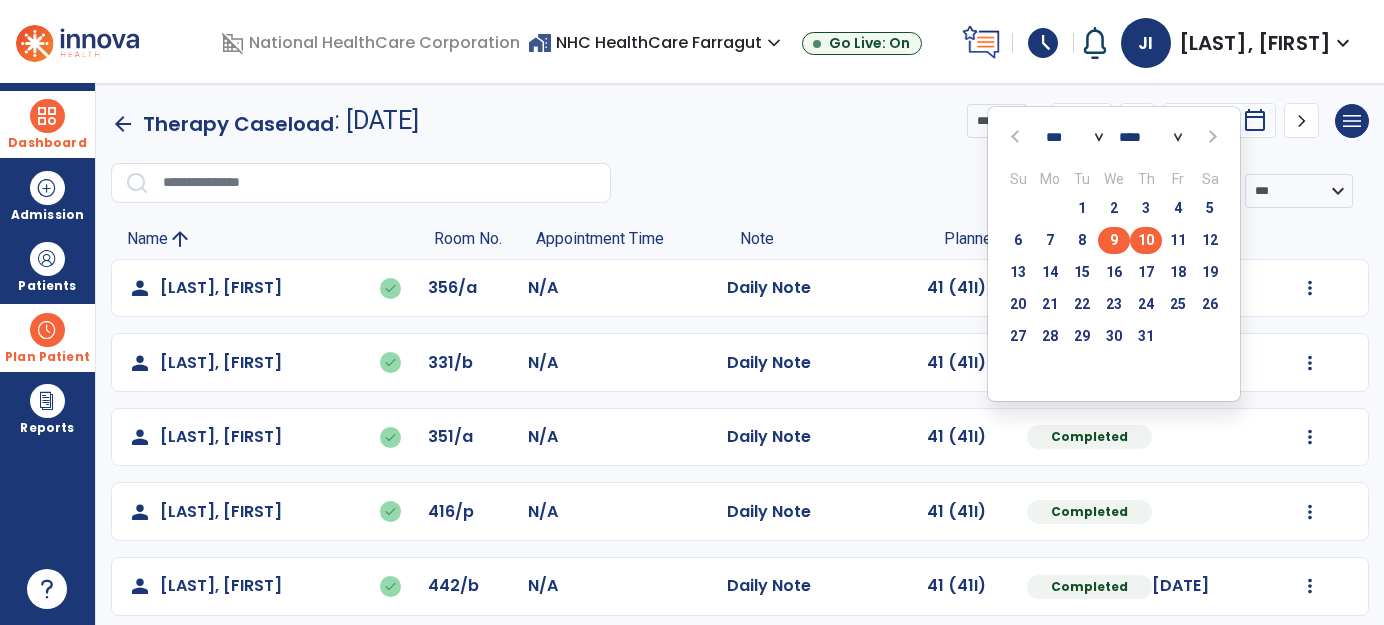 click on "10" at bounding box center (1146, 240) 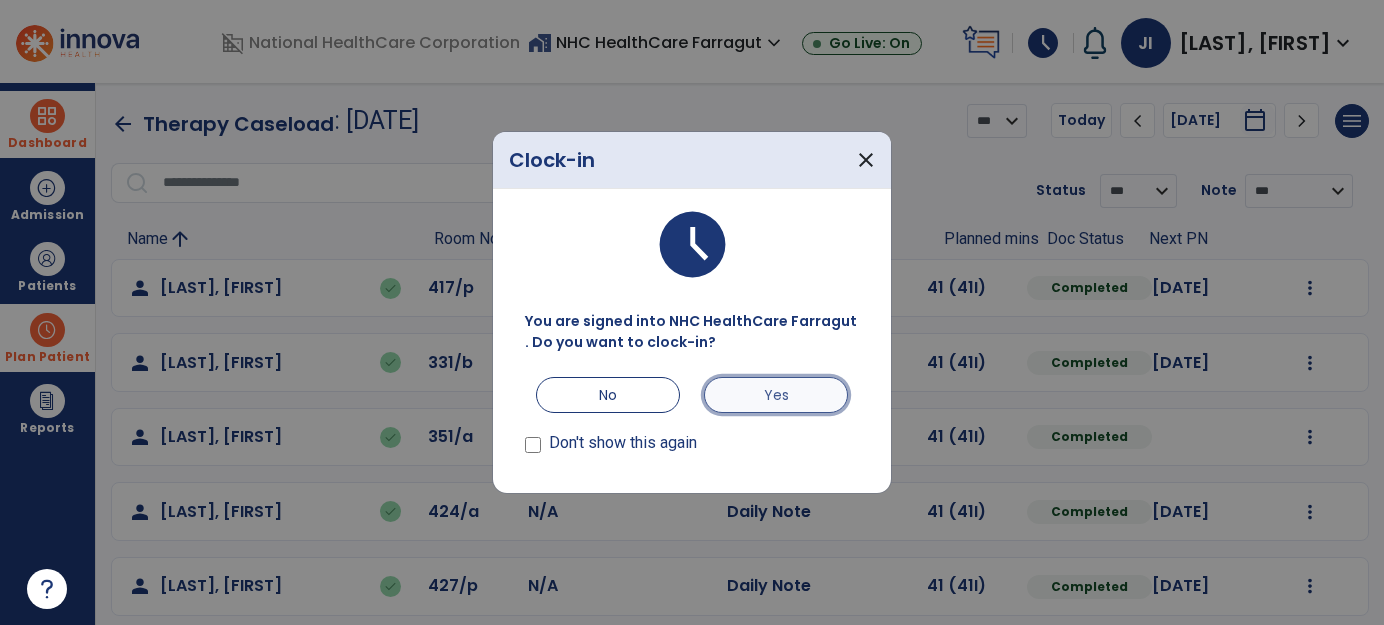 click on "Yes" at bounding box center [776, 395] 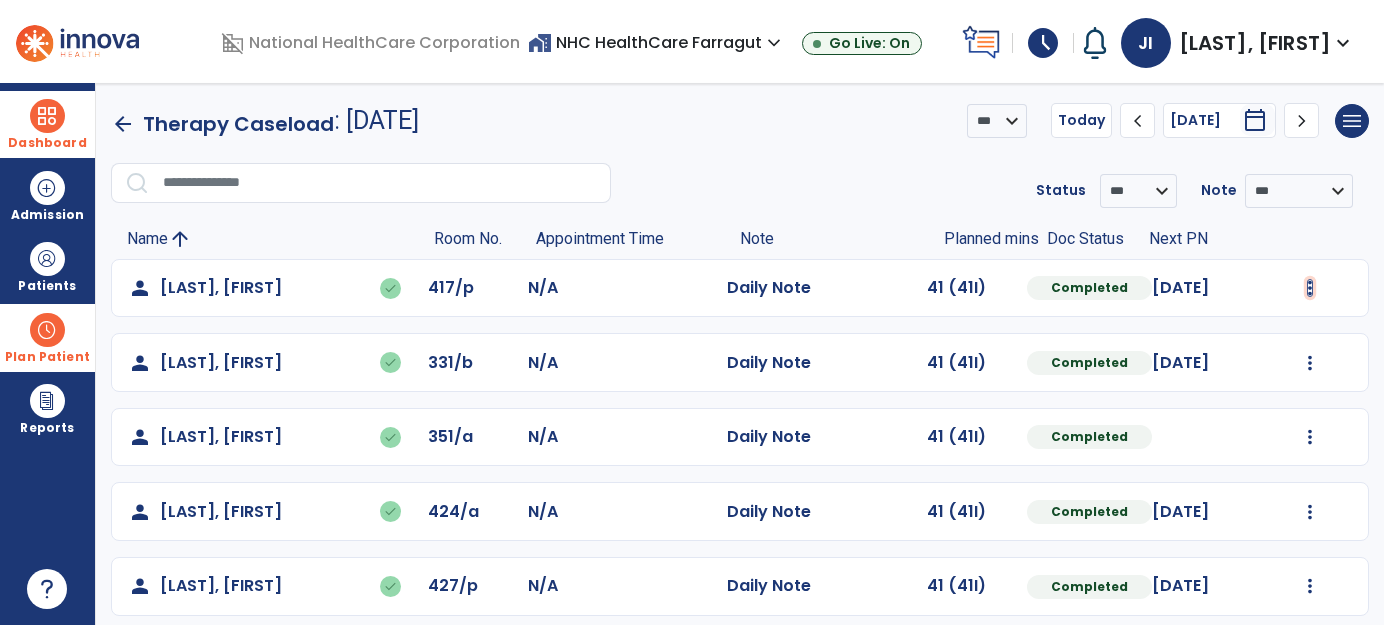 click at bounding box center [1310, 288] 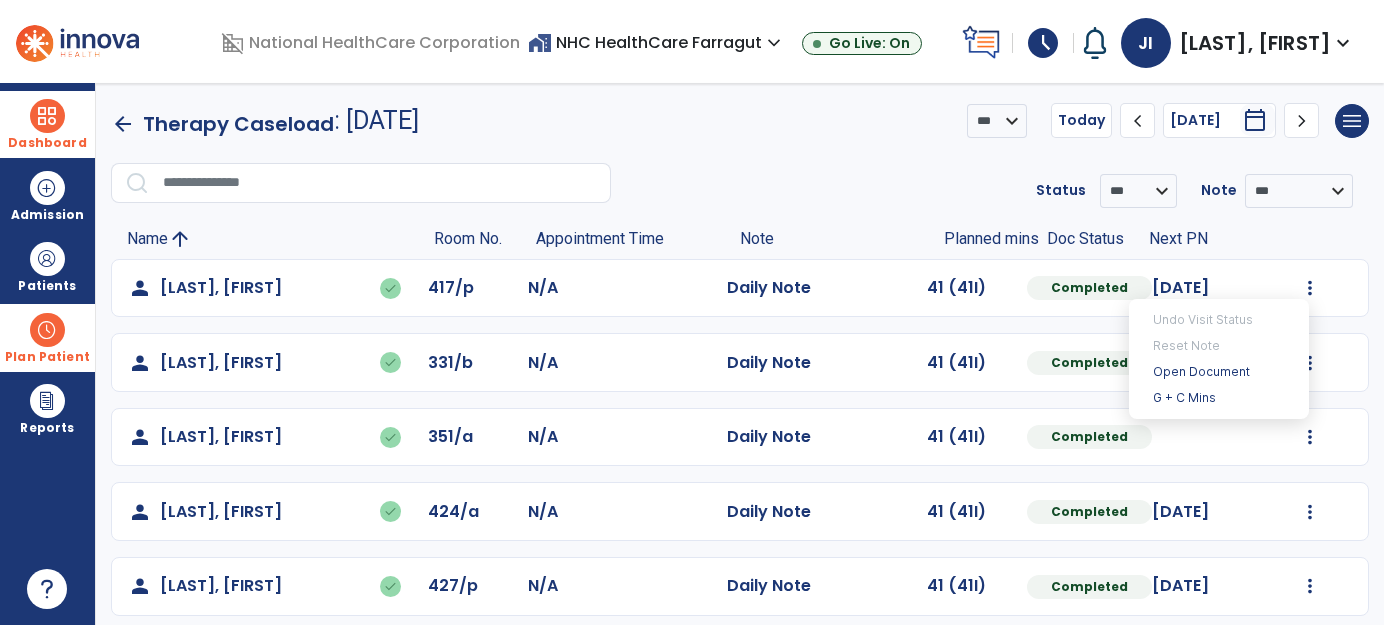 click on "Name arrow_upward Room No. Appointment Time Note Planned mins Doc Status Next PN" 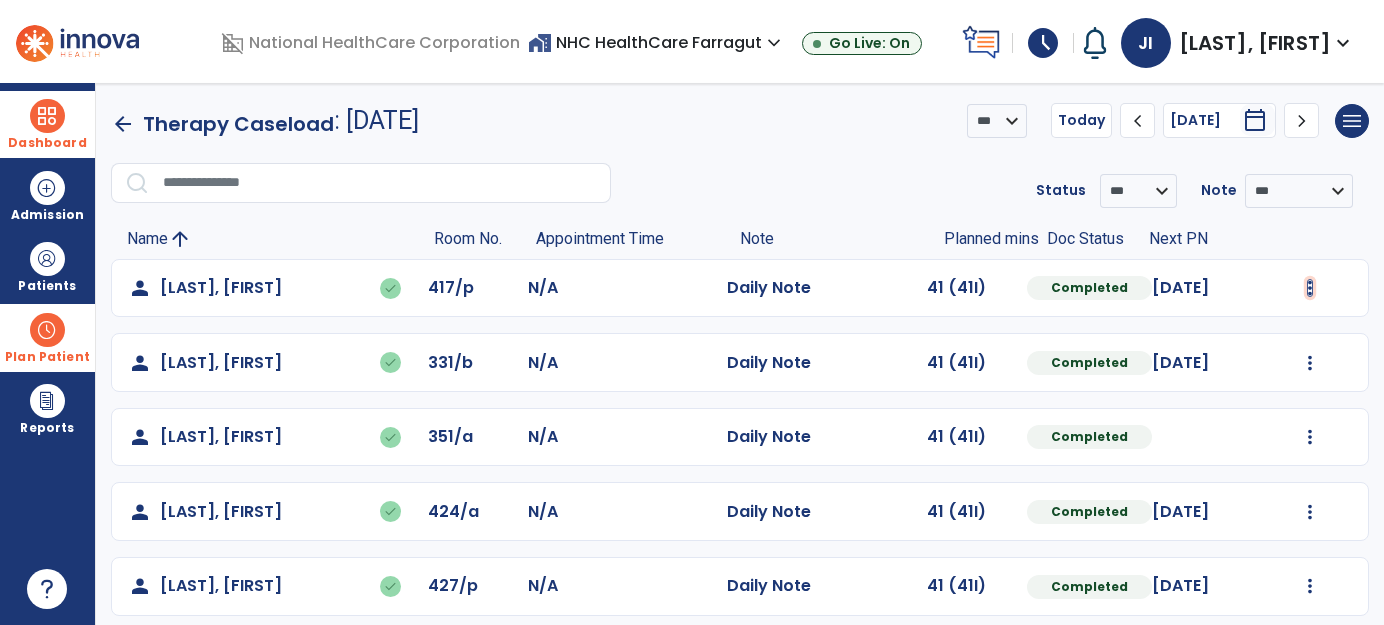 click at bounding box center [1310, 288] 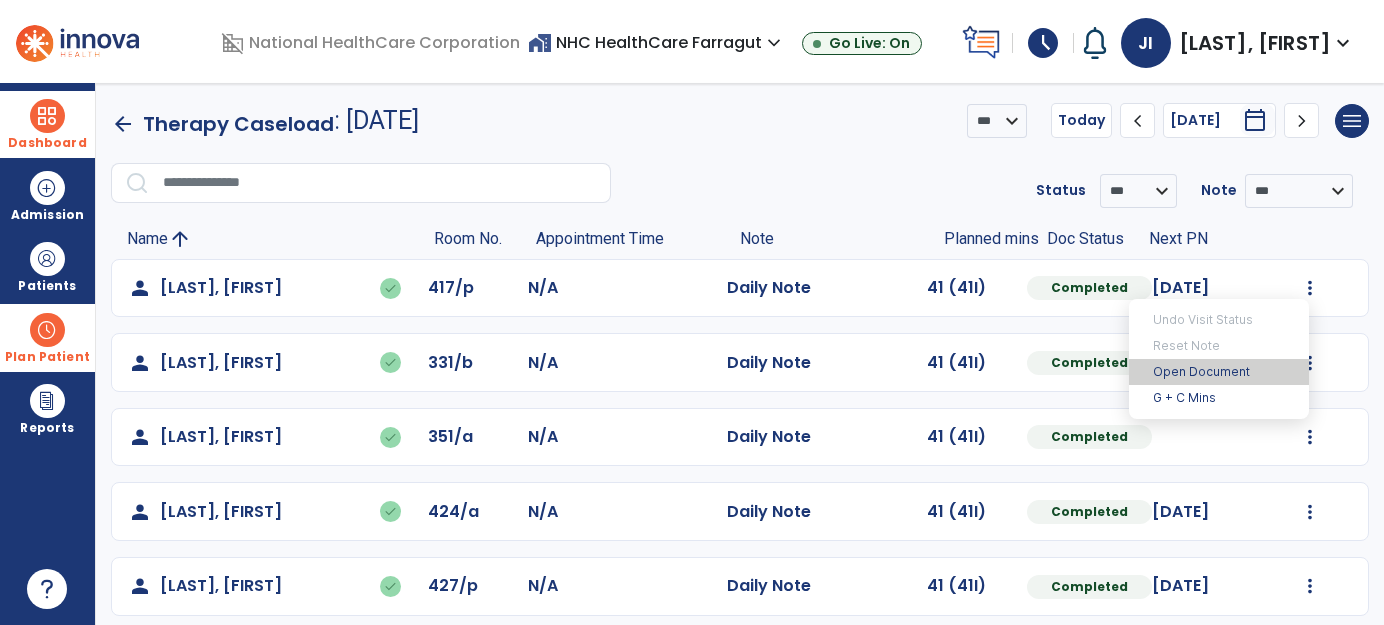 click on "Open Document" at bounding box center (1219, 372) 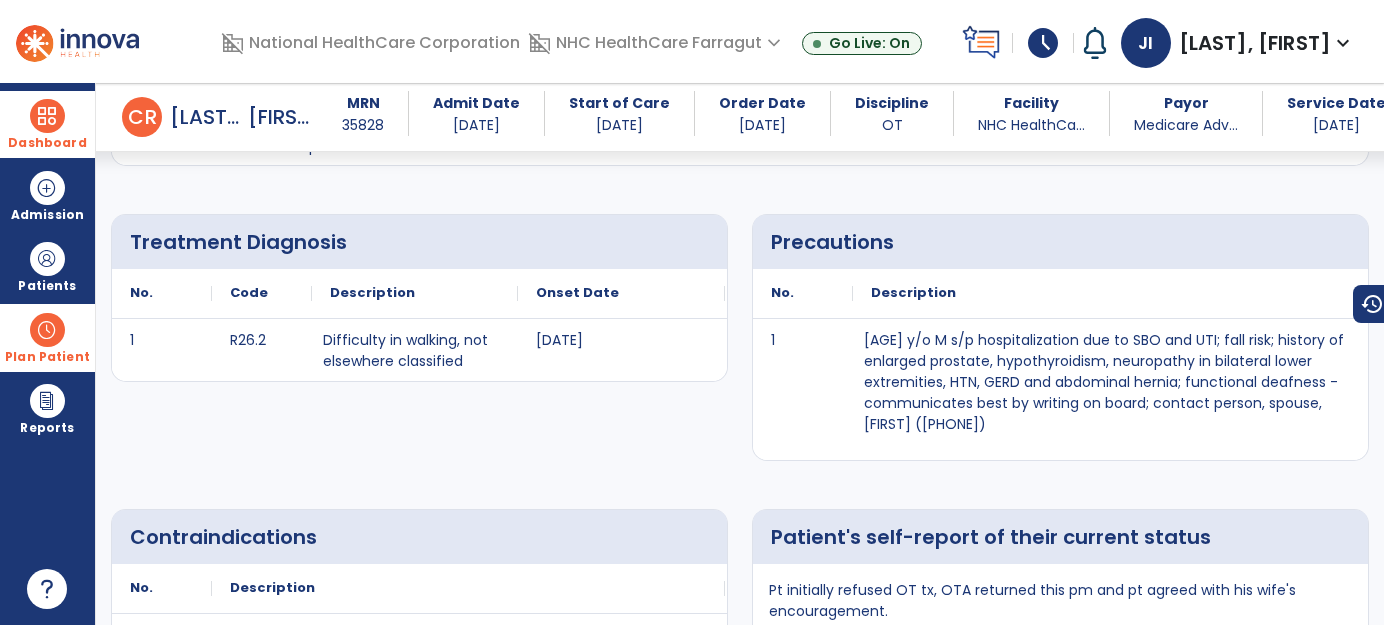 scroll, scrollTop: 181, scrollLeft: 0, axis: vertical 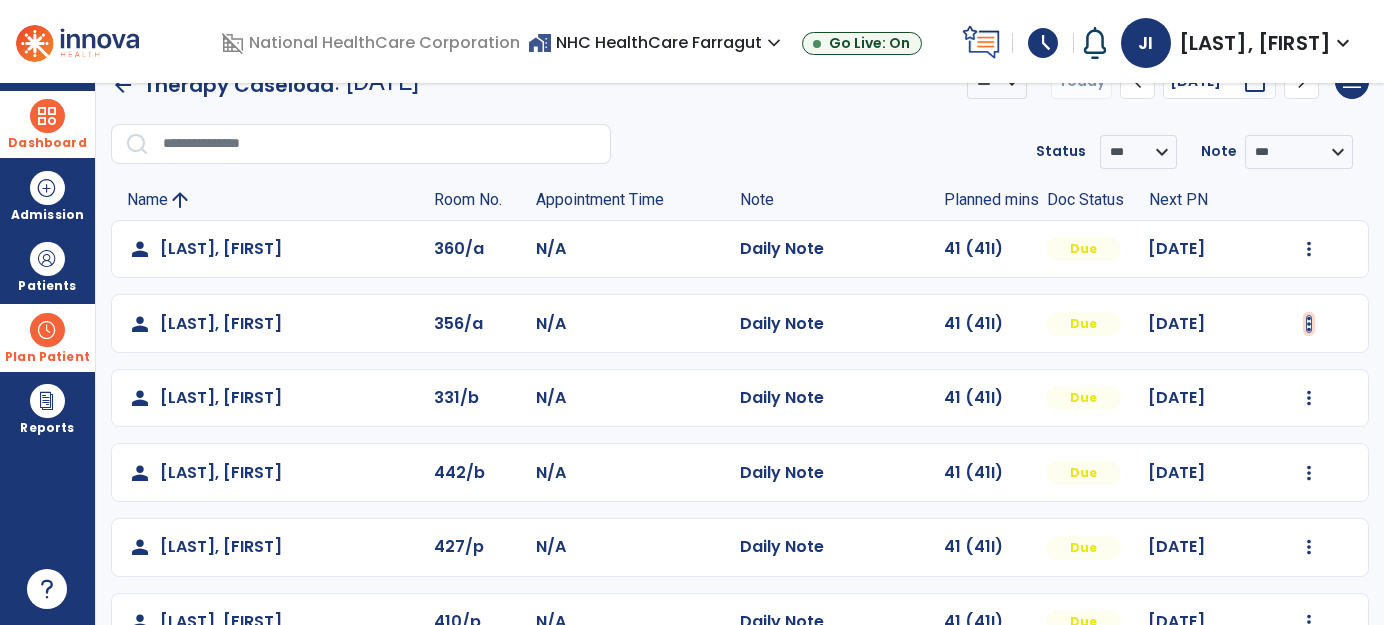 click at bounding box center (1309, 249) 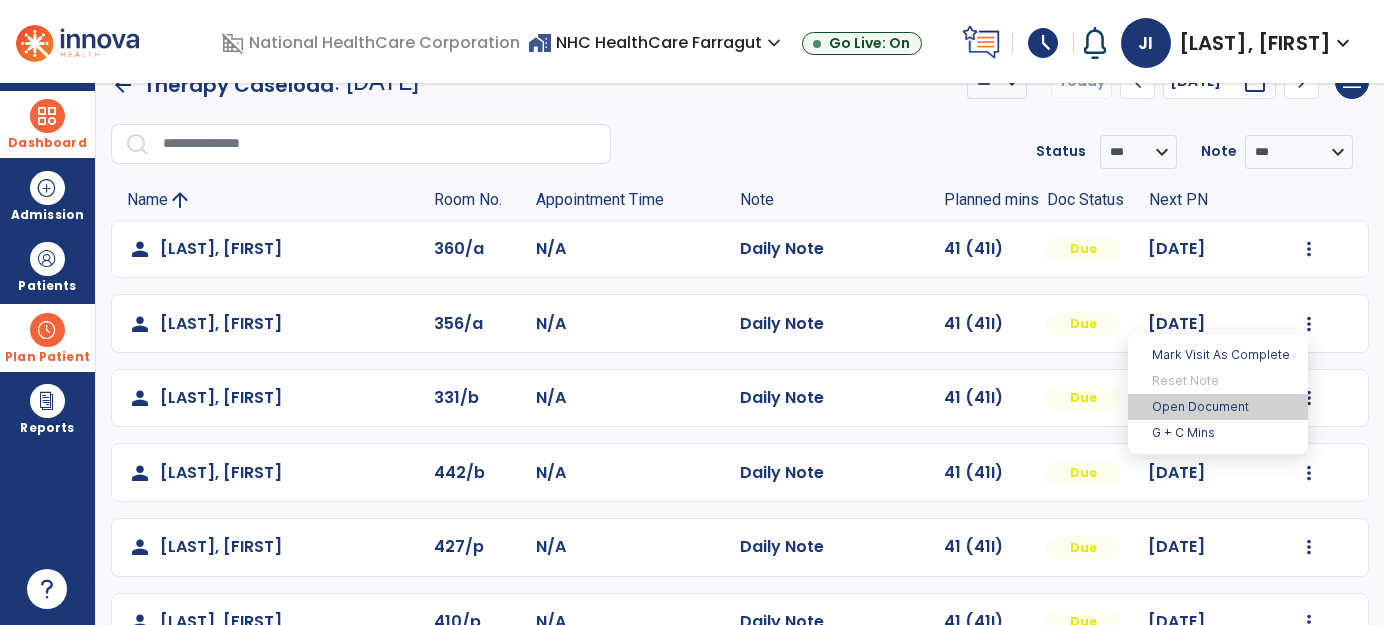 click on "Open Document" at bounding box center [1218, 407] 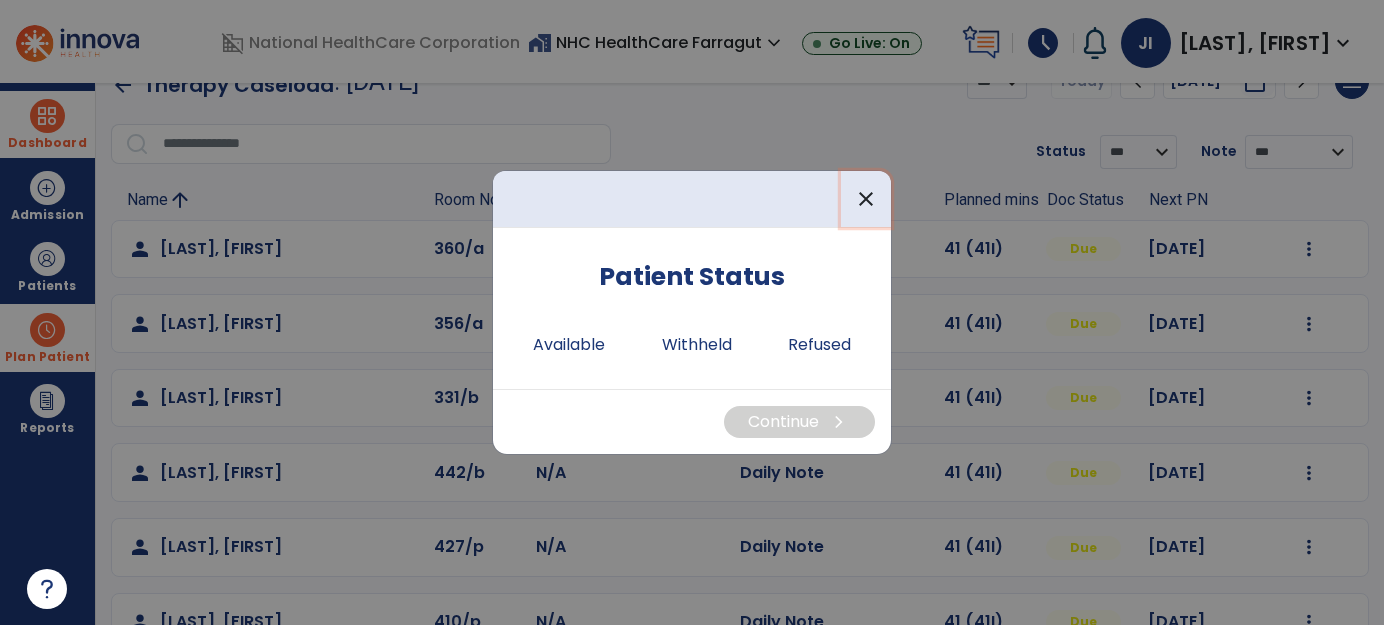 click on "close" at bounding box center (866, 199) 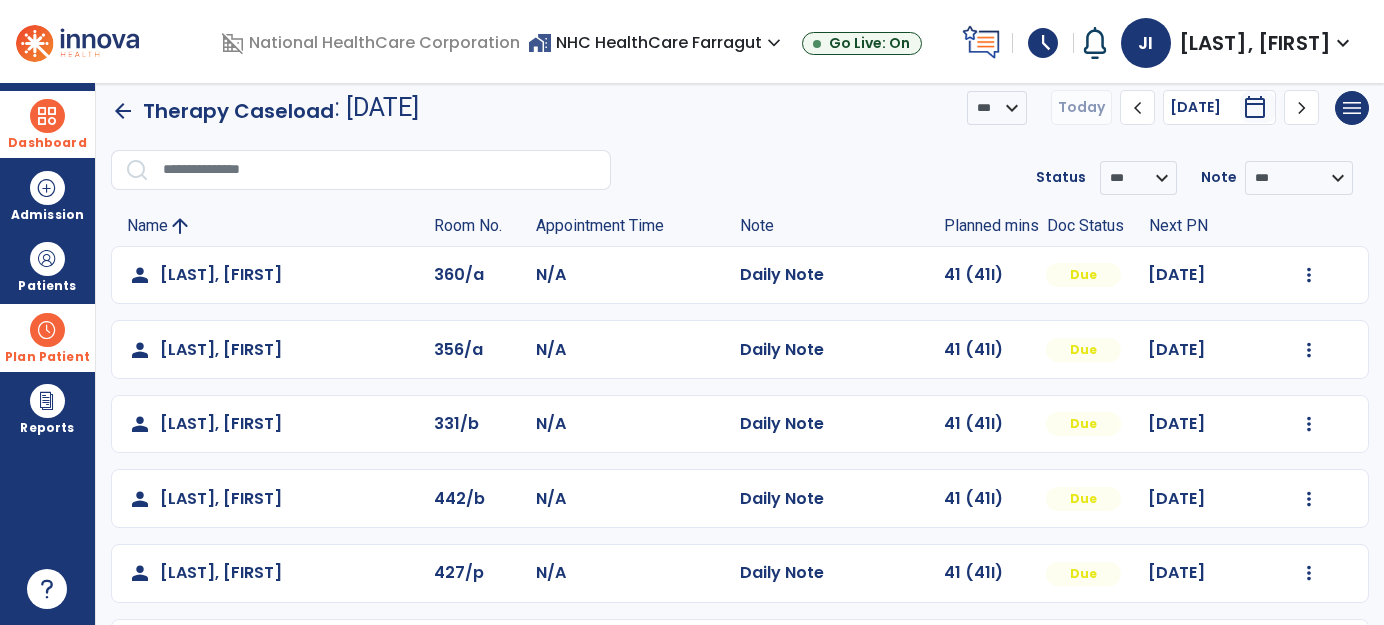 scroll, scrollTop: 0, scrollLeft: 0, axis: both 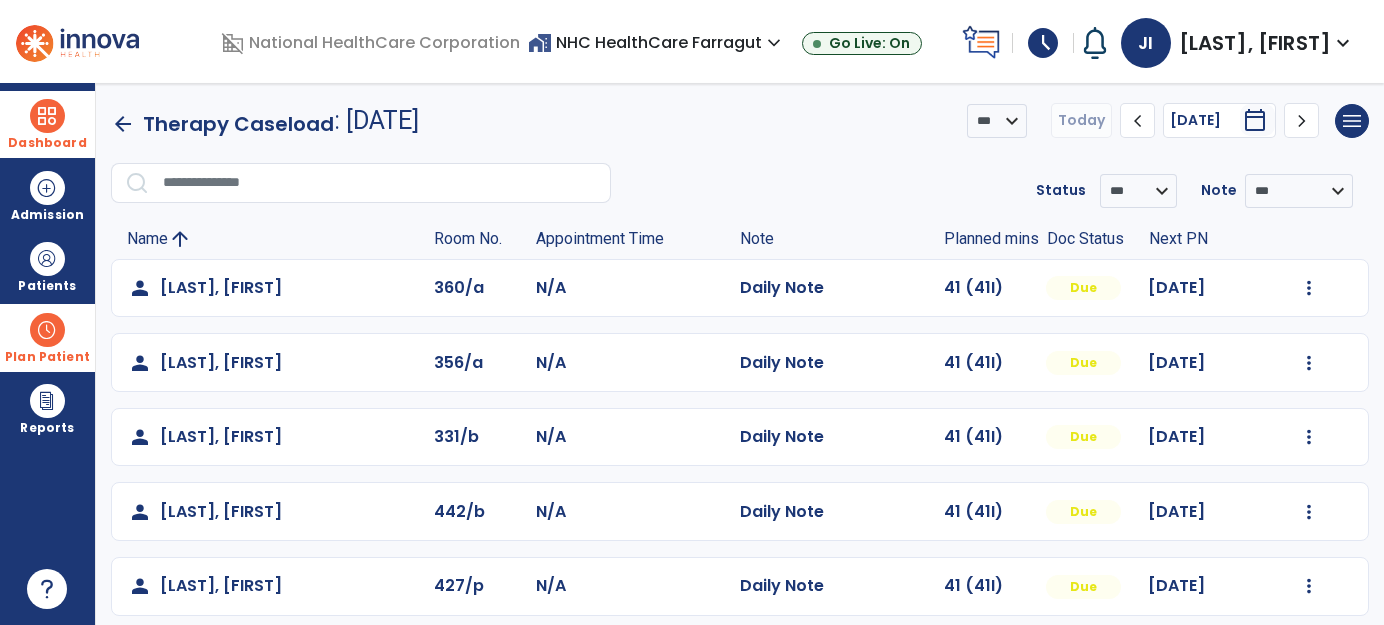 click on "calendar_today" at bounding box center [1255, 120] 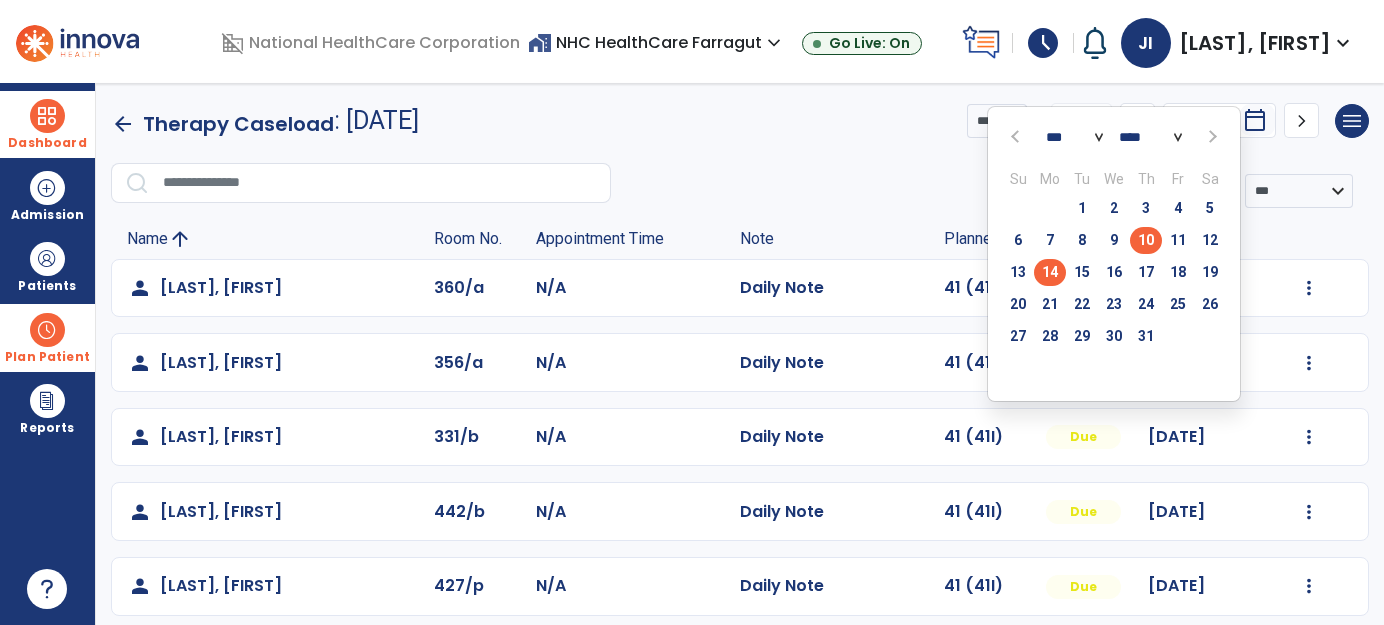 click on "10" at bounding box center [1146, 240] 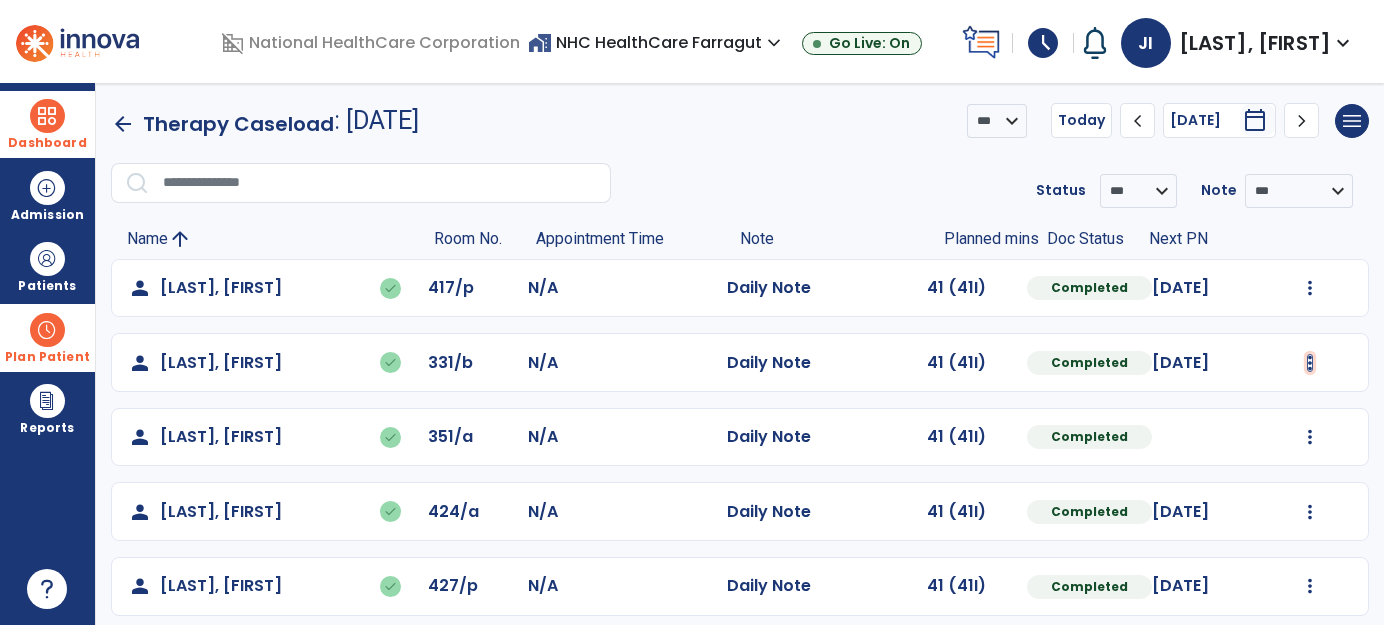 click at bounding box center (1310, 288) 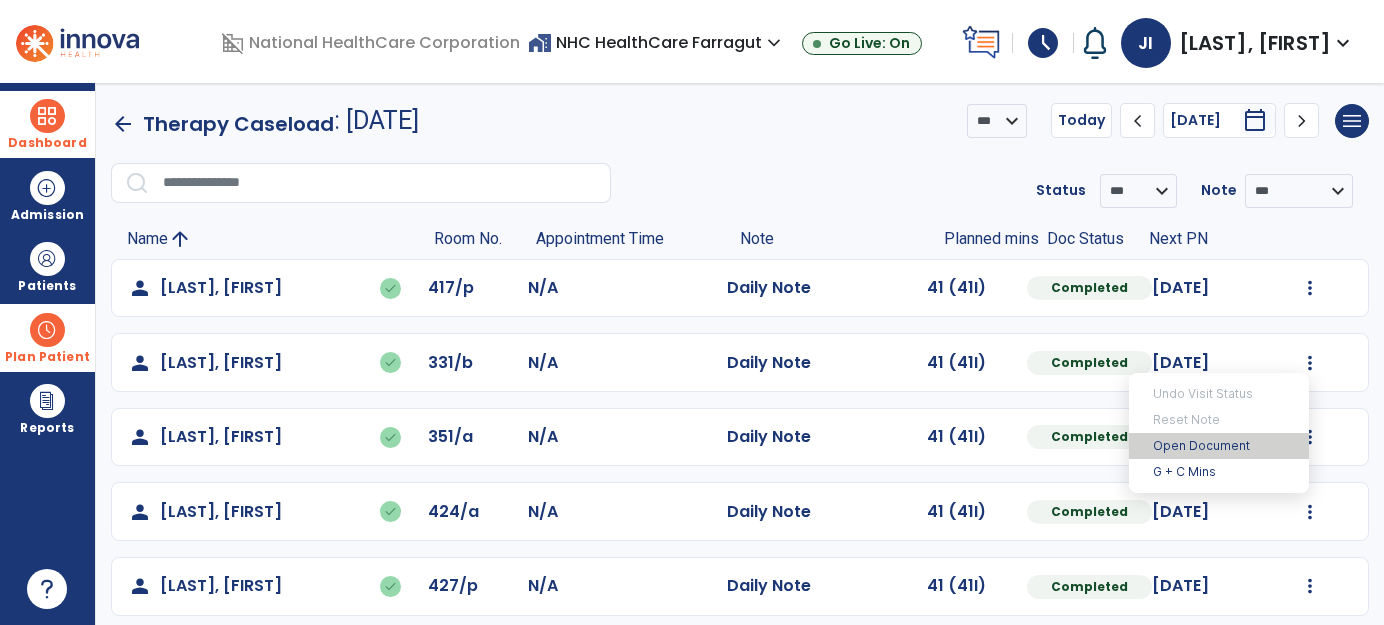 click on "Open Document" at bounding box center [1219, 446] 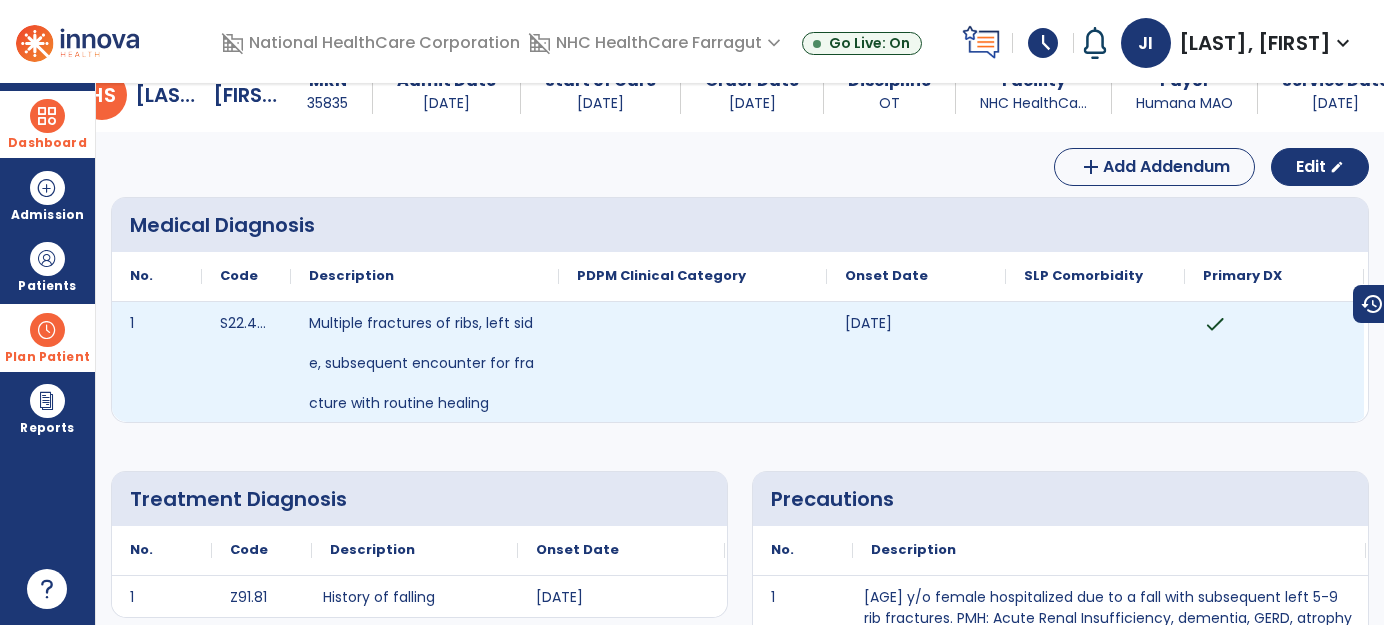 scroll, scrollTop: 0, scrollLeft: 0, axis: both 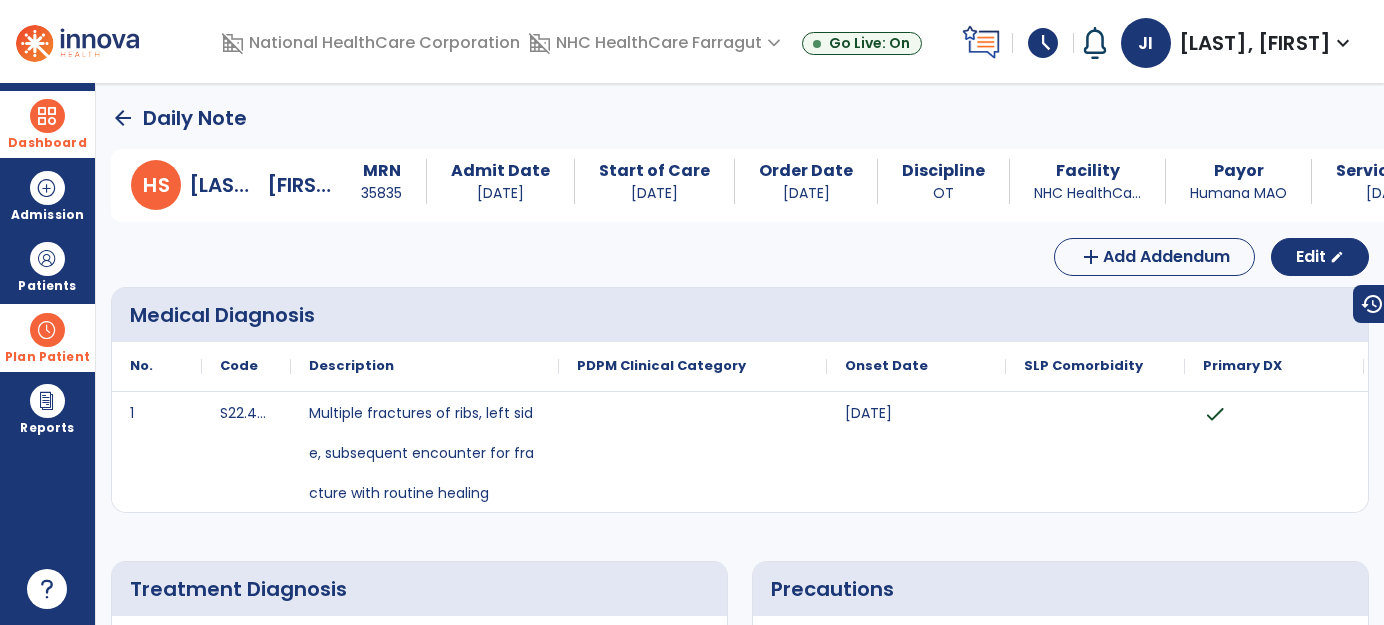 click on "arrow_back" 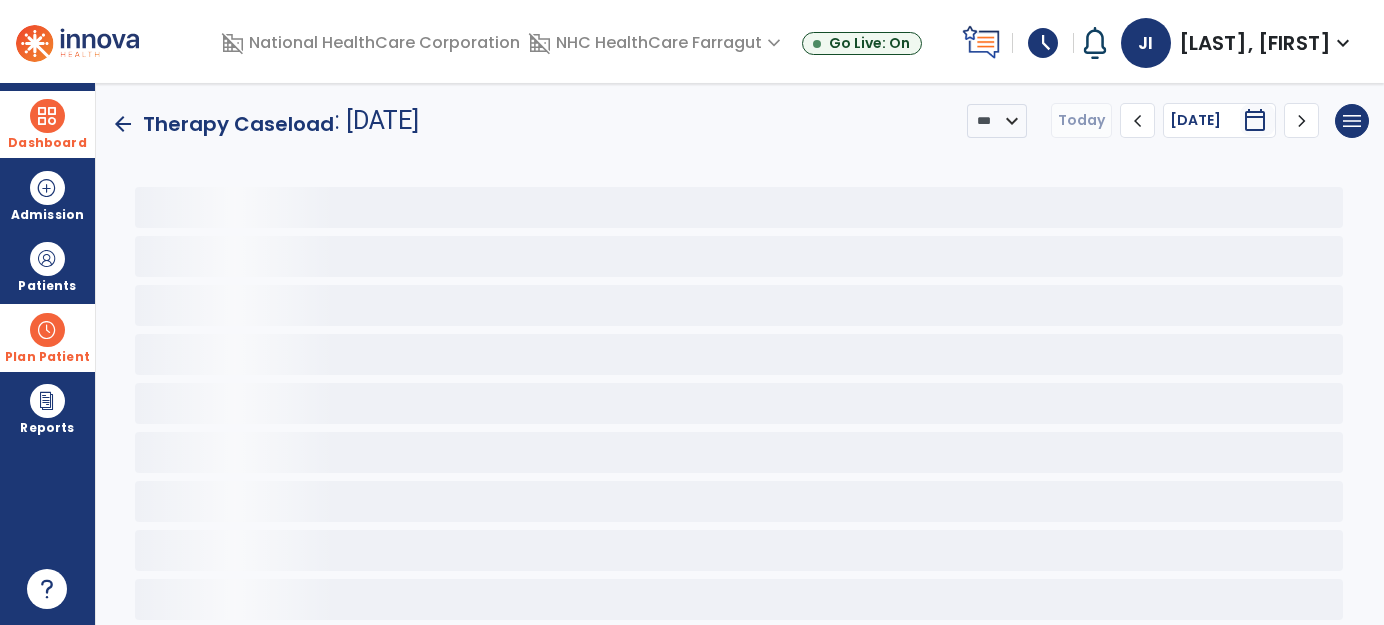 click on "calendar_today" at bounding box center (1255, 120) 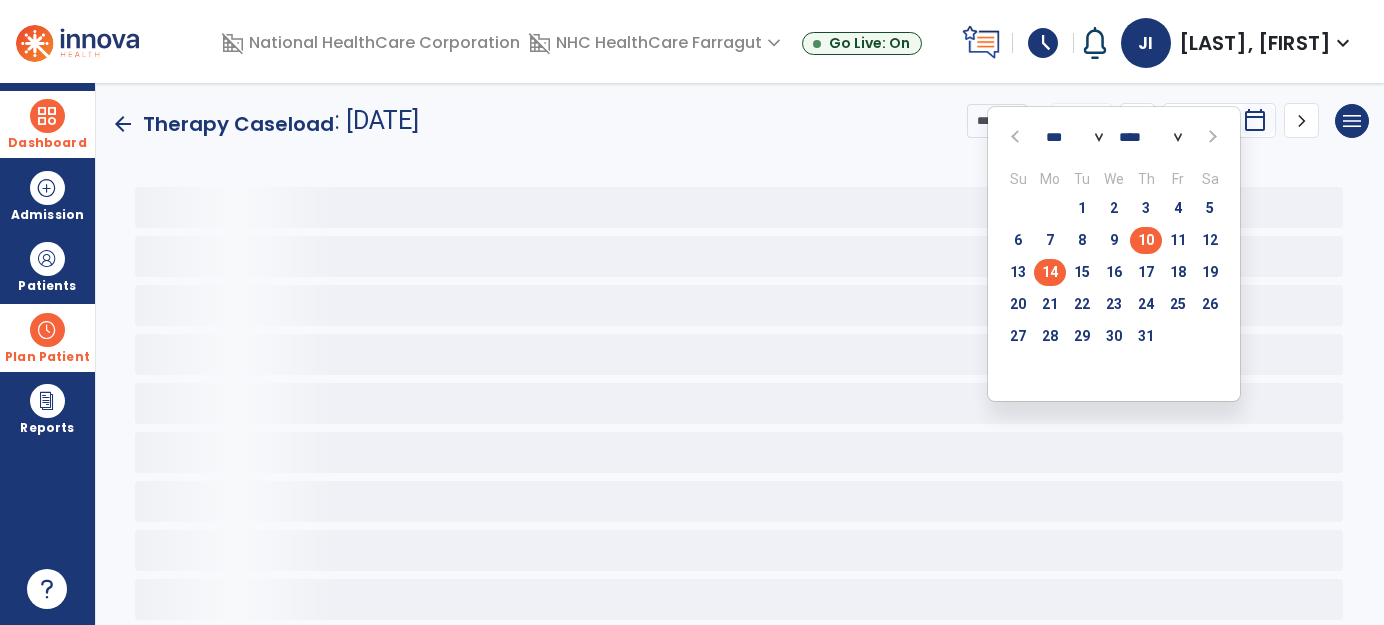 click on "10" at bounding box center (1146, 240) 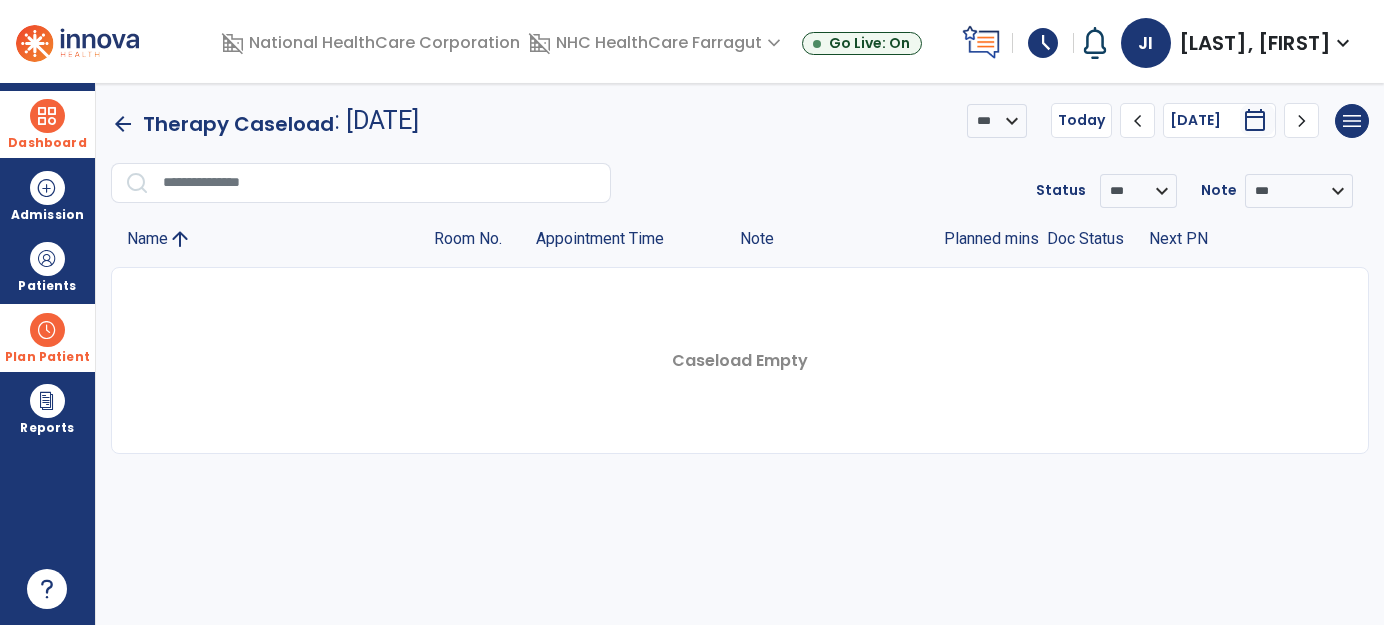 scroll, scrollTop: 0, scrollLeft: 0, axis: both 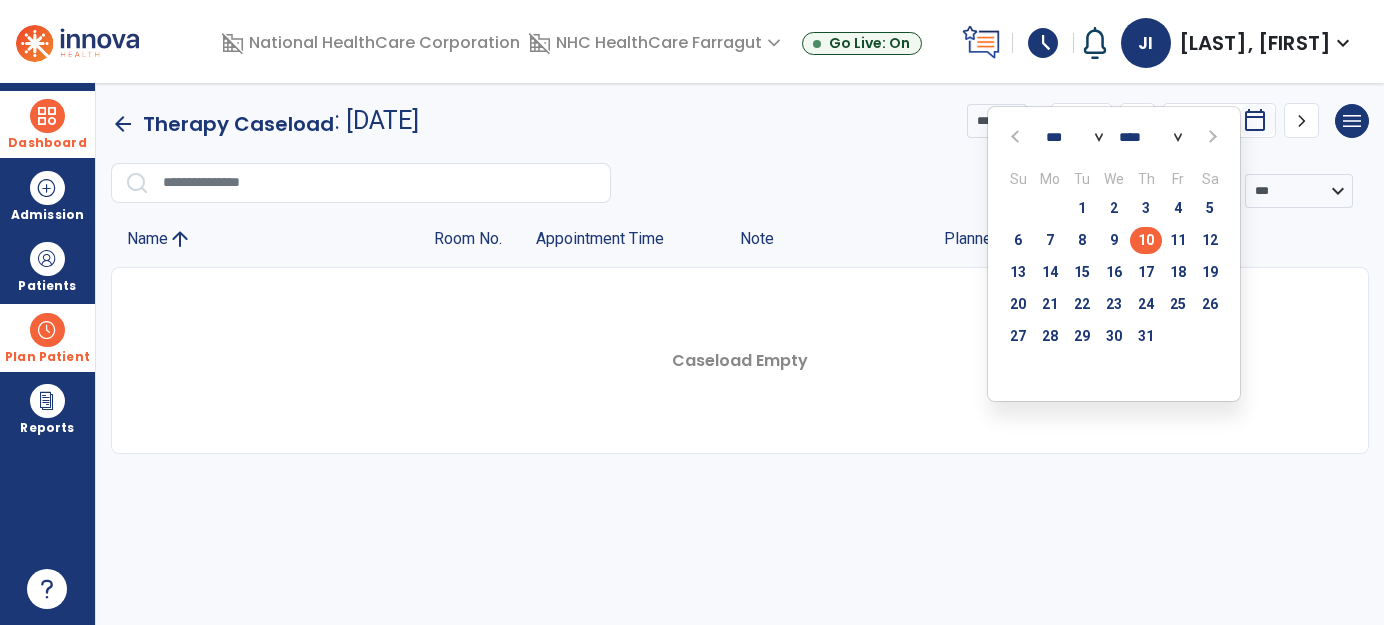 click on "10" at bounding box center [1146, 240] 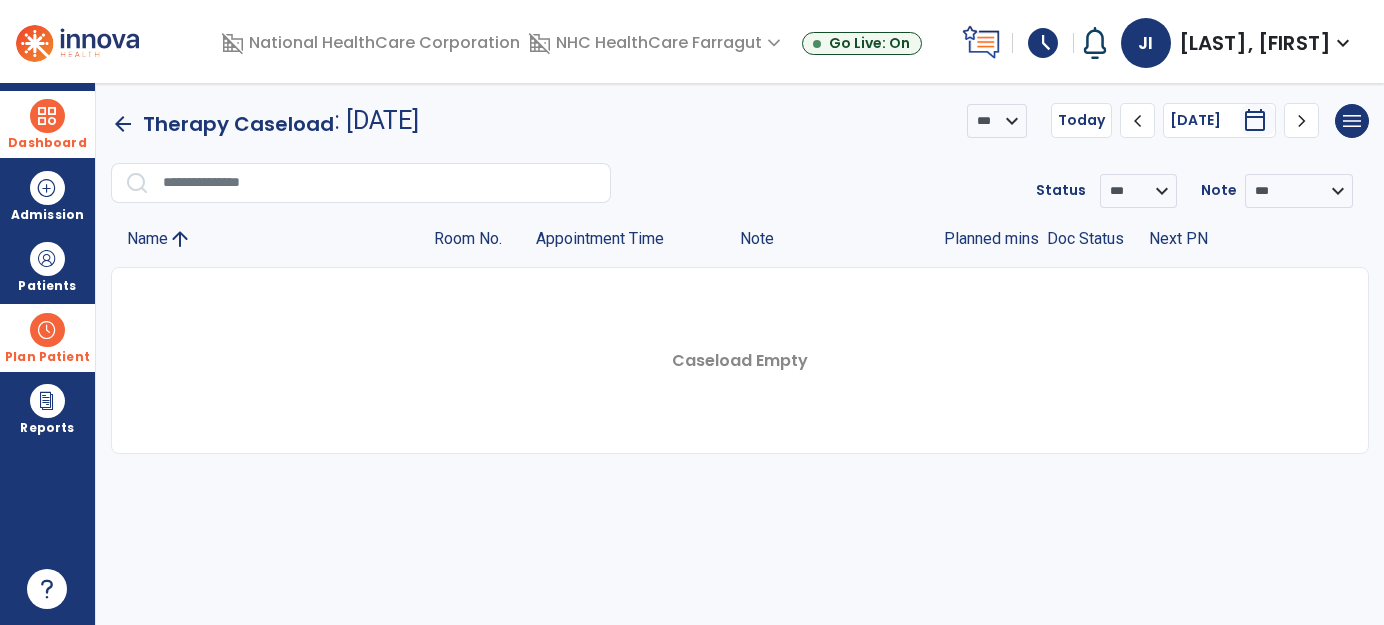 click on "calendar_today" at bounding box center [1255, 120] 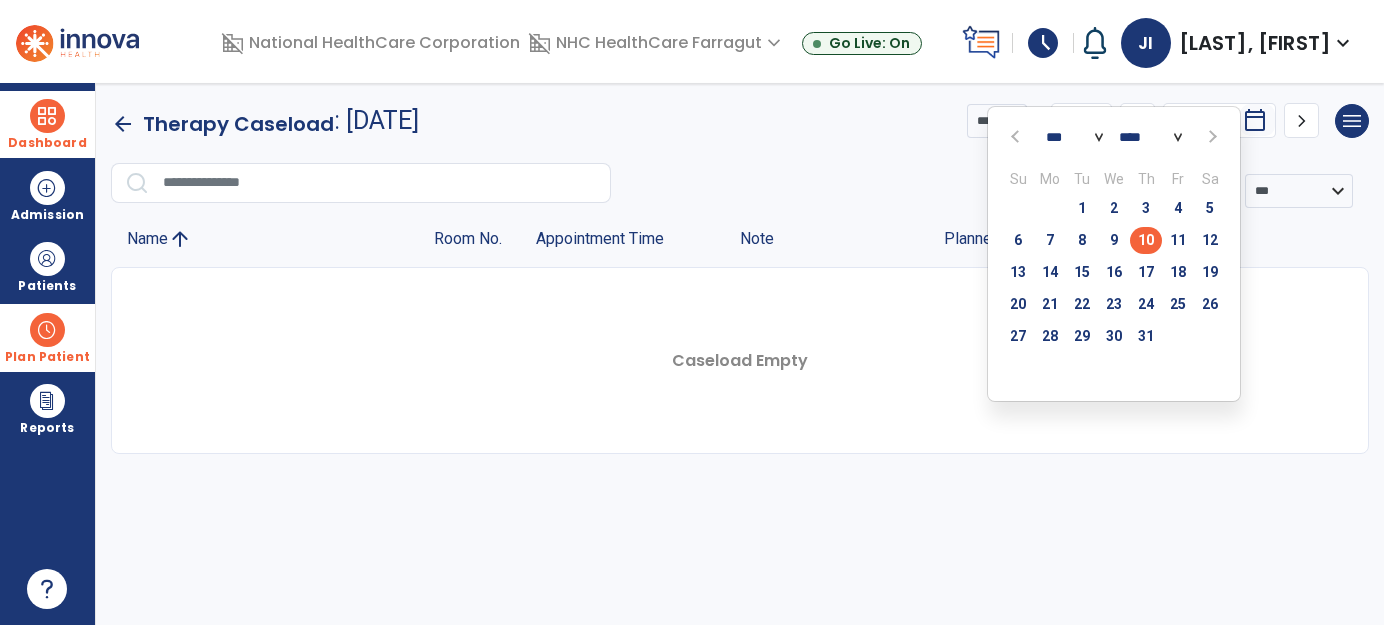 click on "10" at bounding box center (1146, 240) 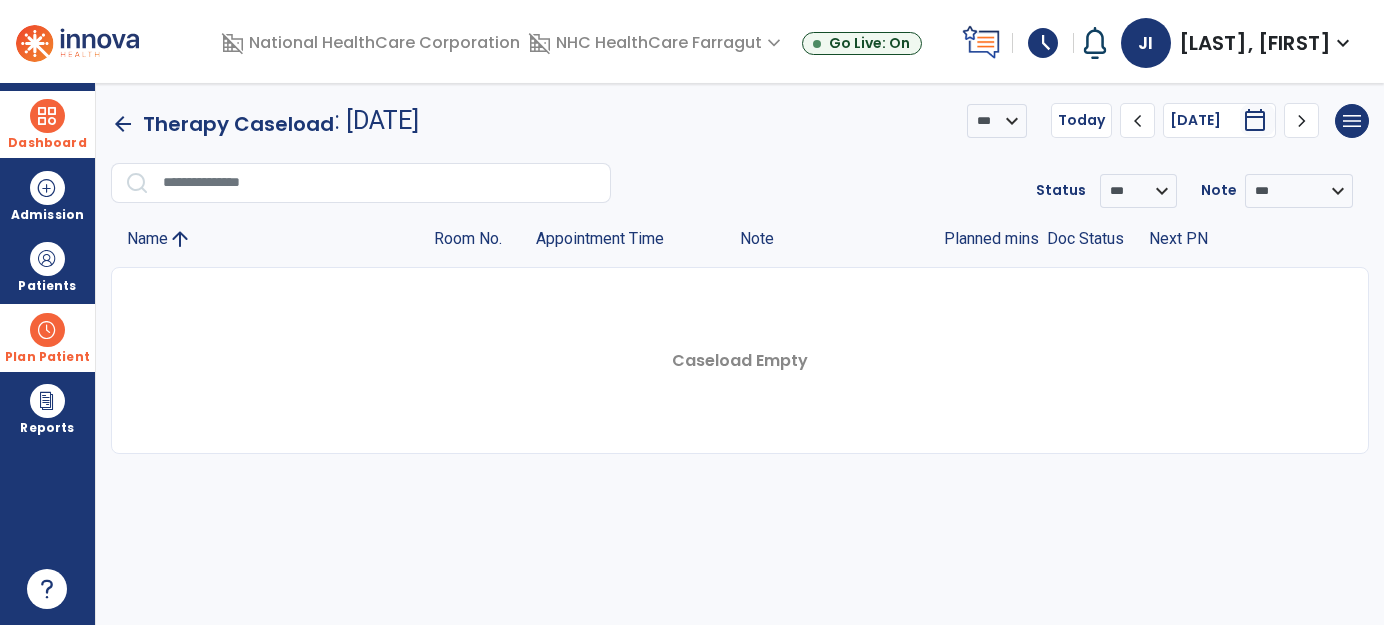 click at bounding box center [47, 116] 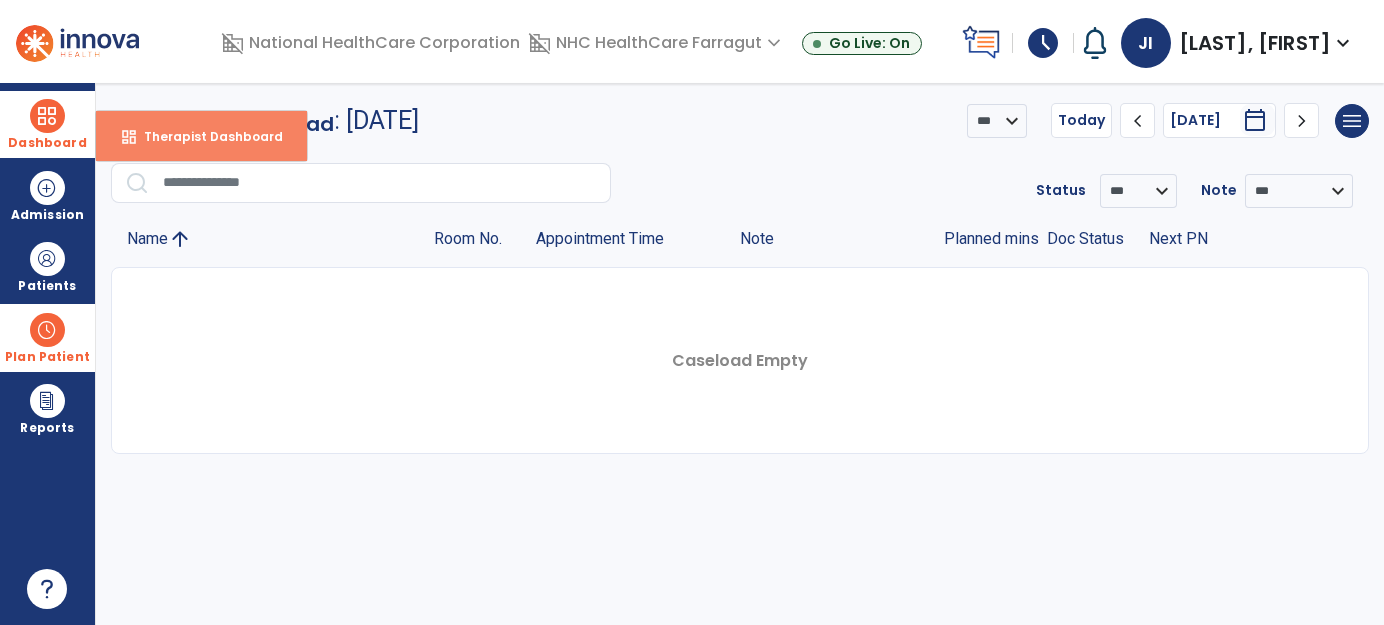 click on "dashboard  Therapist Dashboard" at bounding box center (201, 136) 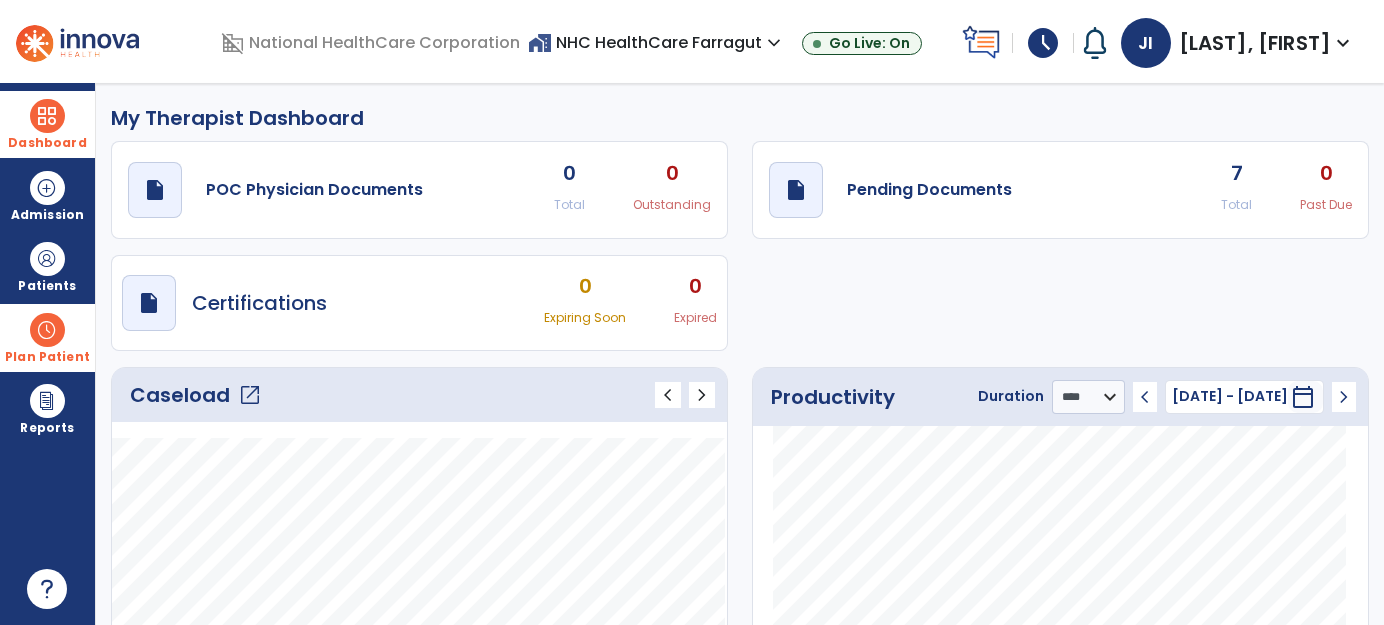 click on "Caseload   open_in_new" 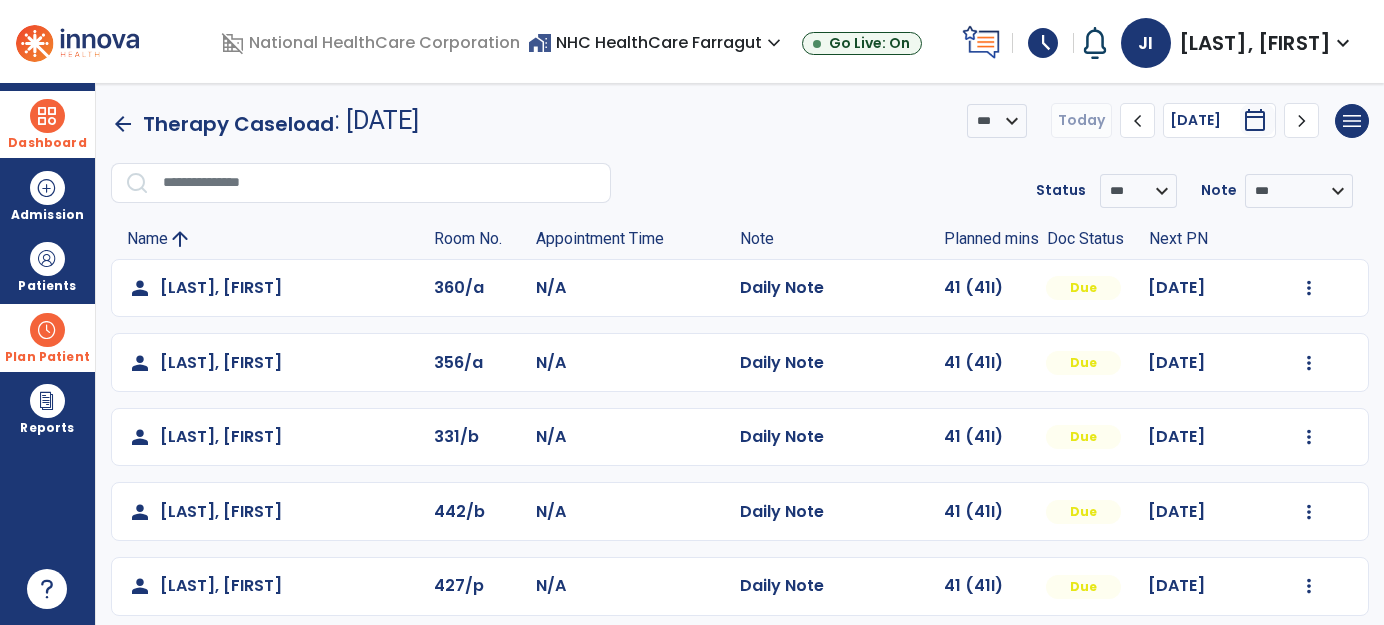 click on "calendar_today" at bounding box center [1255, 120] 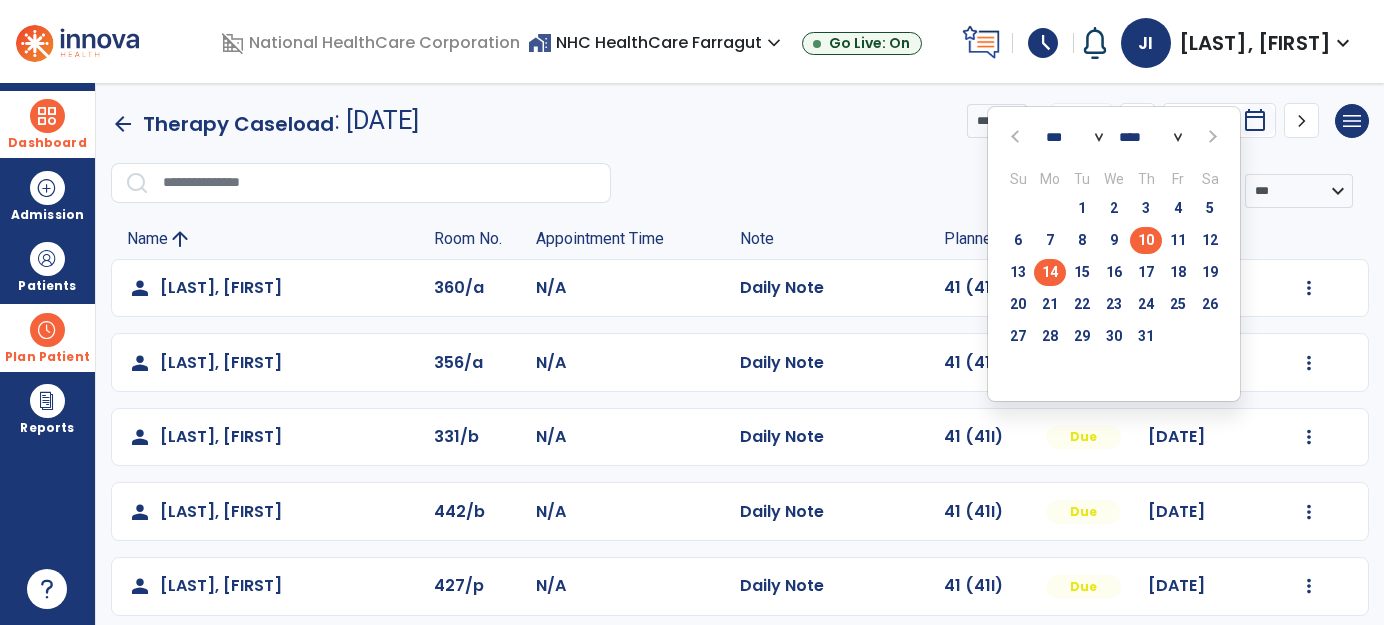 click on "10" at bounding box center [1146, 240] 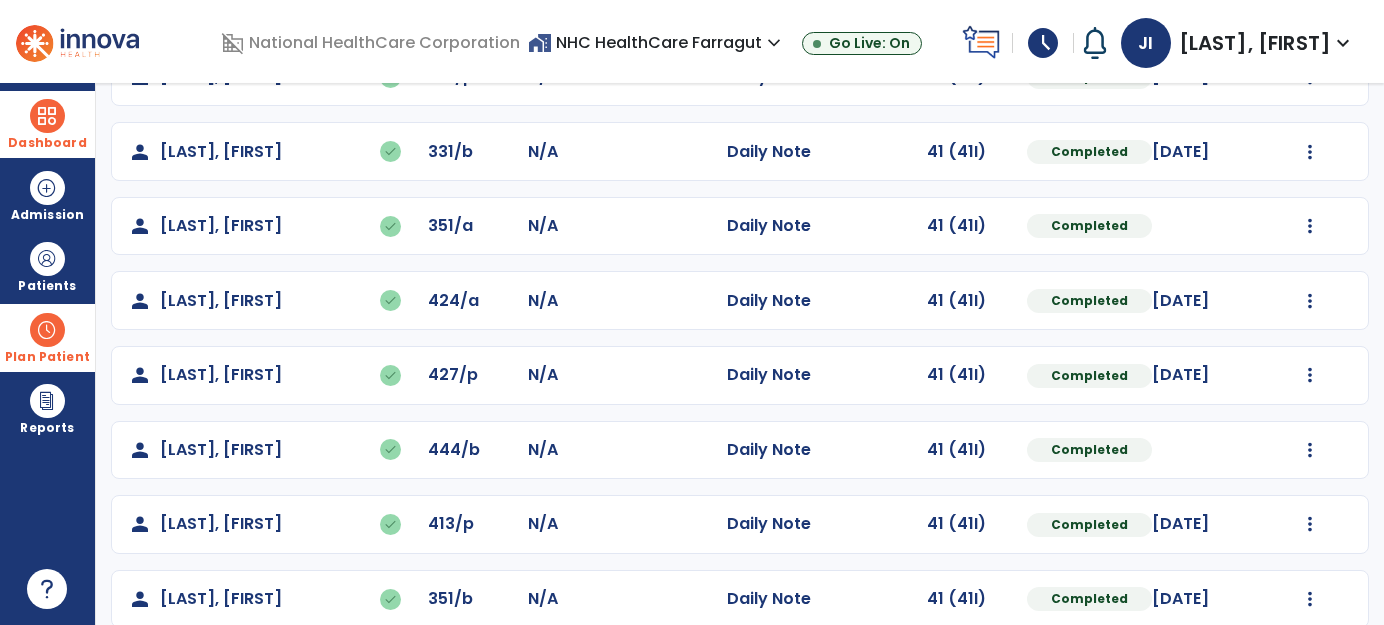 scroll, scrollTop: 237, scrollLeft: 0, axis: vertical 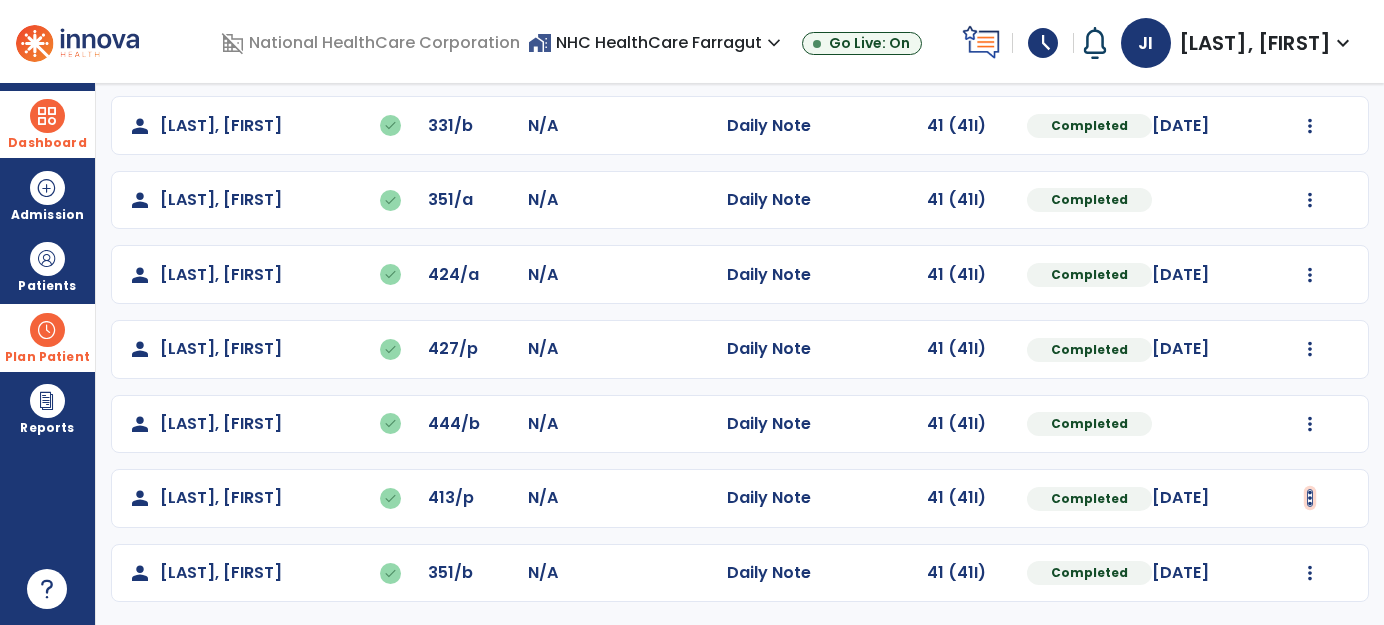 click at bounding box center [1310, 51] 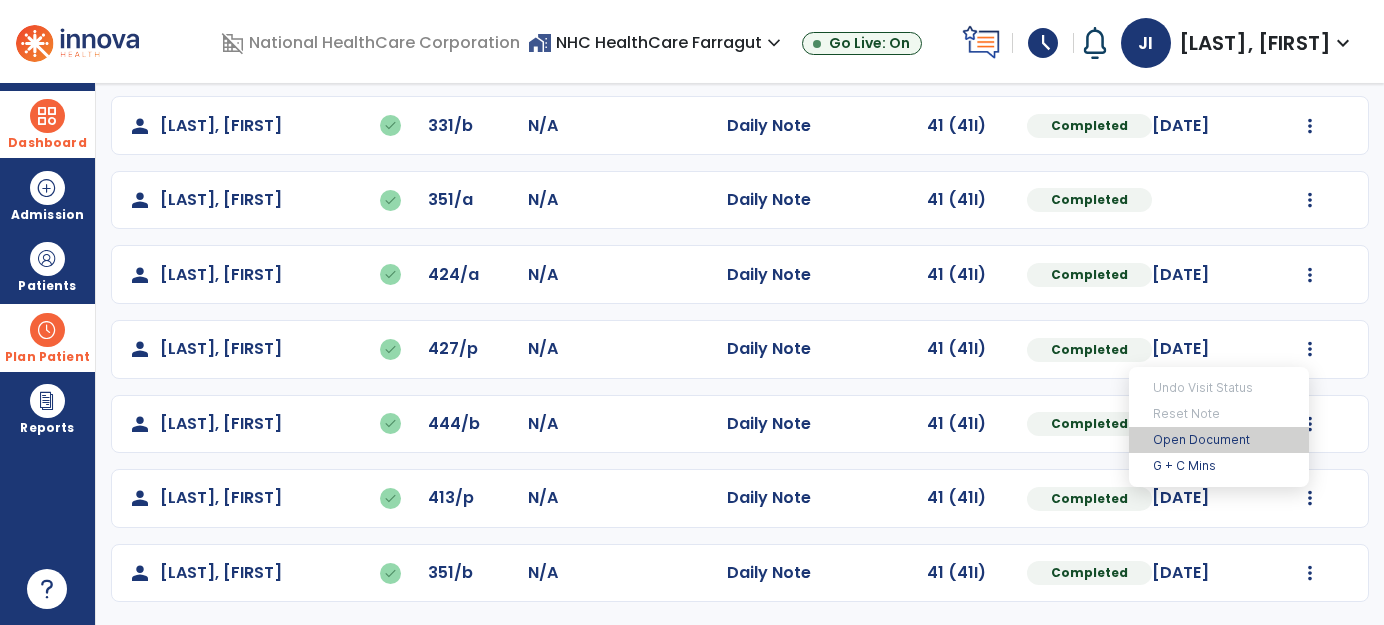 click on "Open Document" at bounding box center [1219, 440] 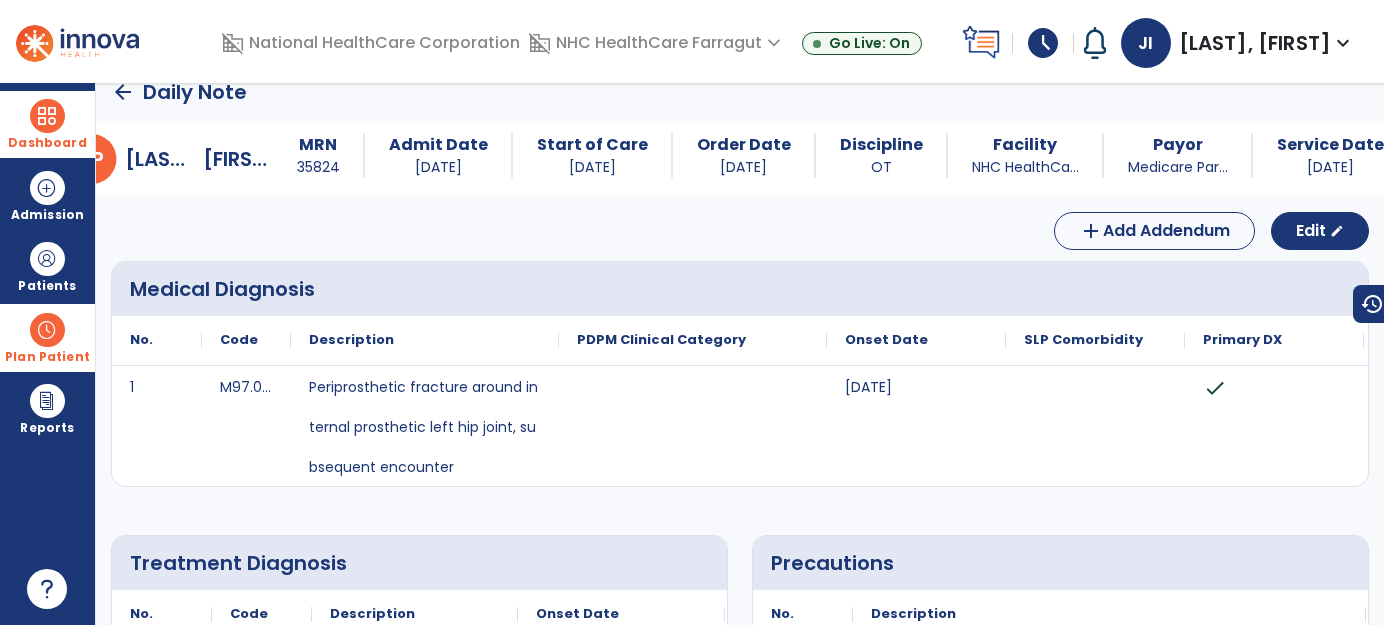 scroll, scrollTop: 0, scrollLeft: 0, axis: both 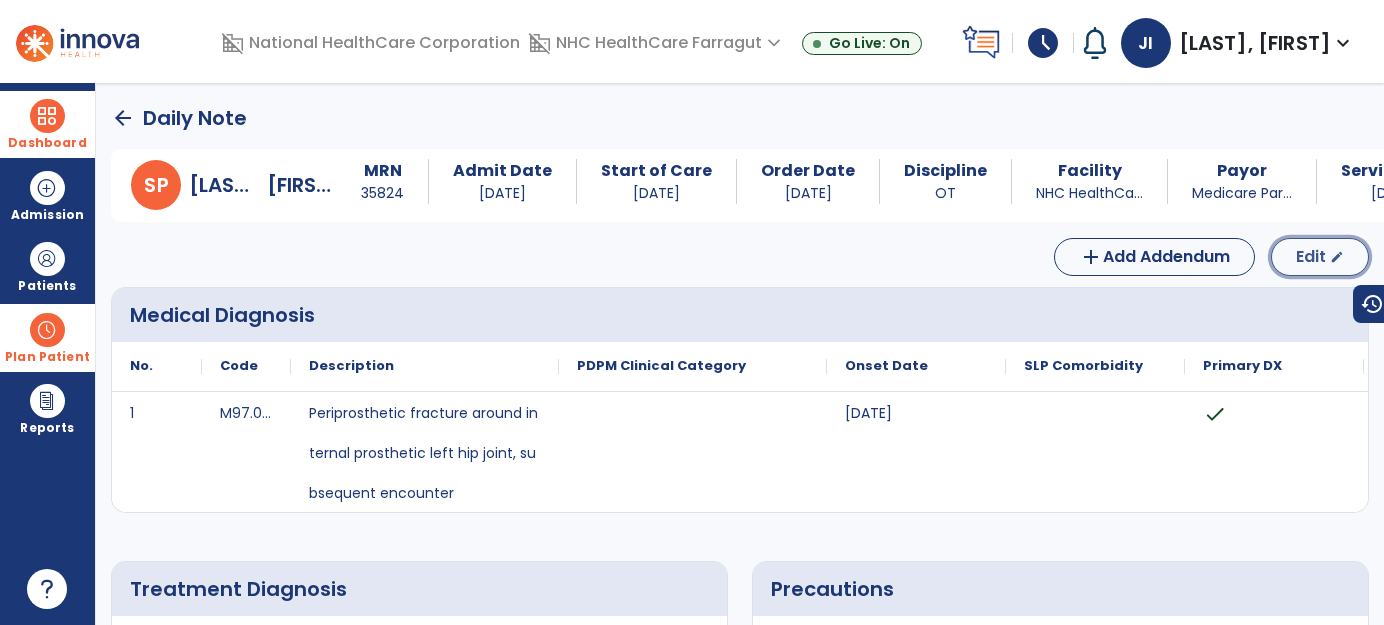 click on "Edit" 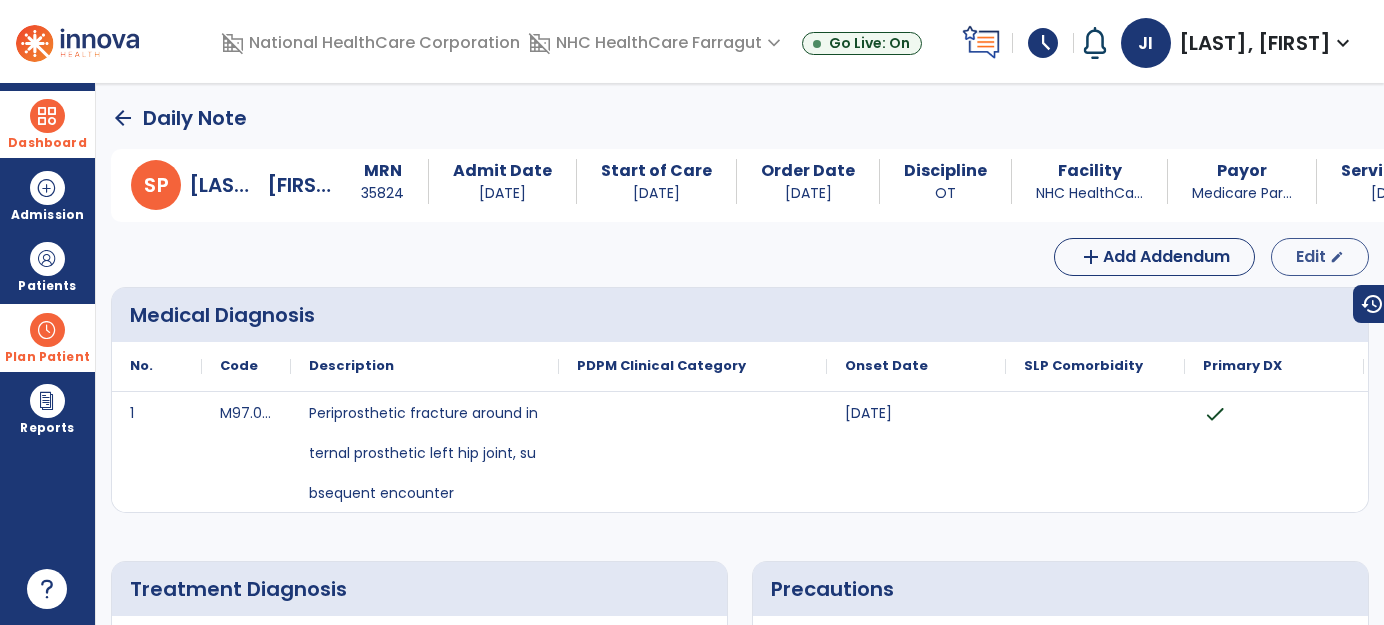 select on "*" 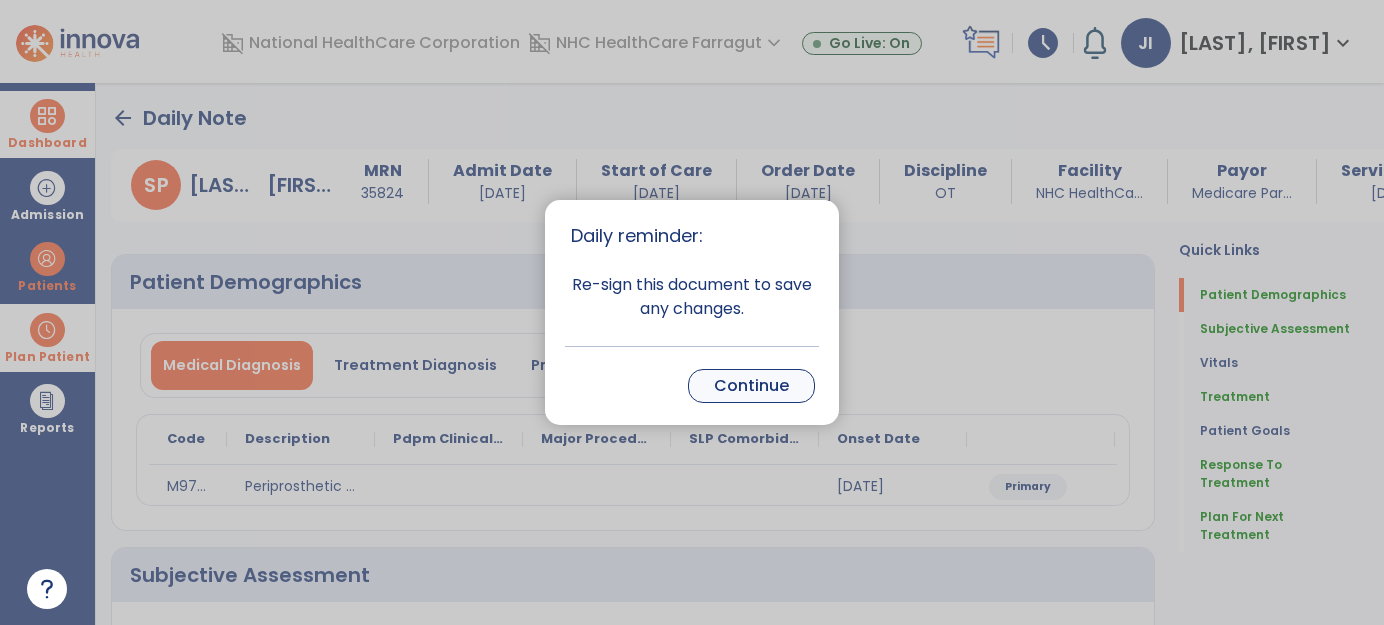 click on "Continue" at bounding box center [751, 386] 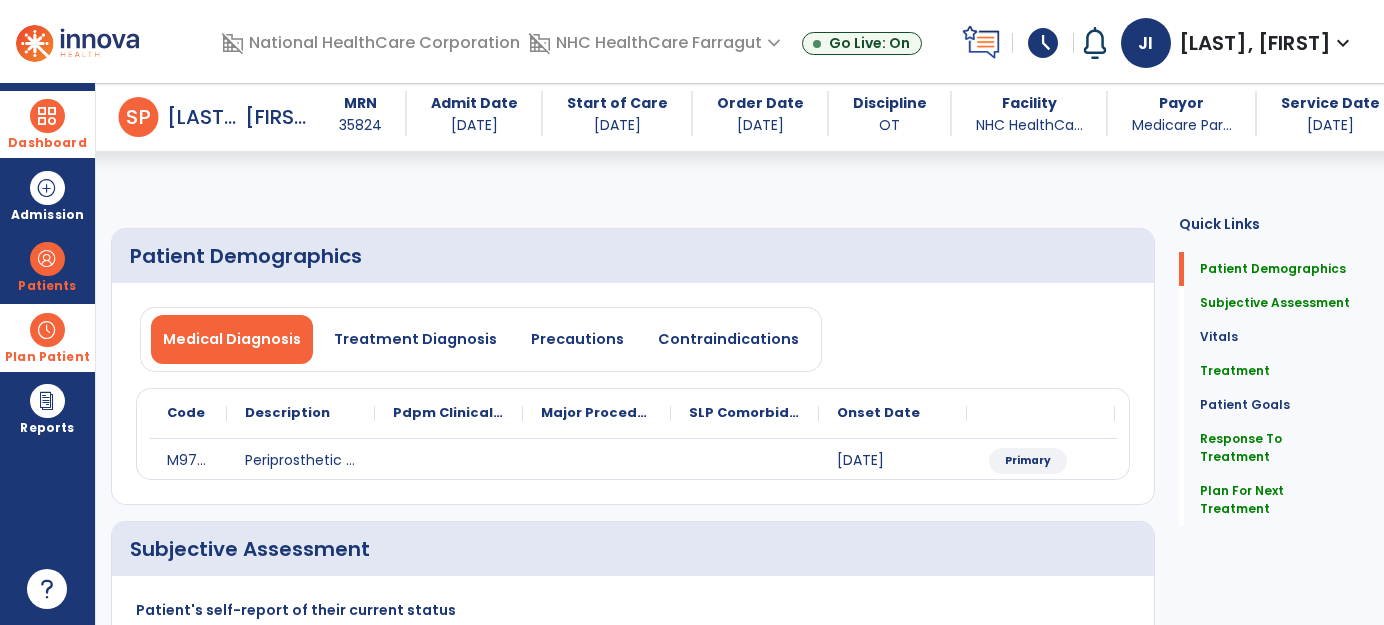 scroll, scrollTop: 0, scrollLeft: 0, axis: both 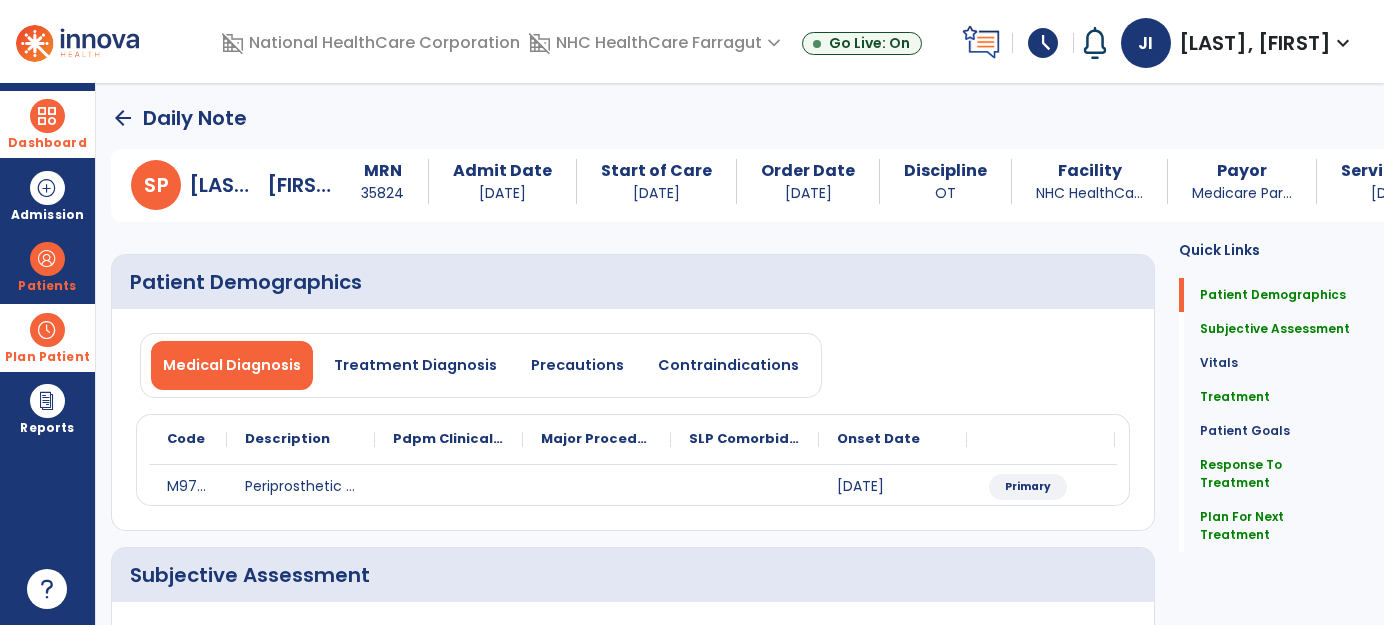 click on "Dashboard" at bounding box center [47, 124] 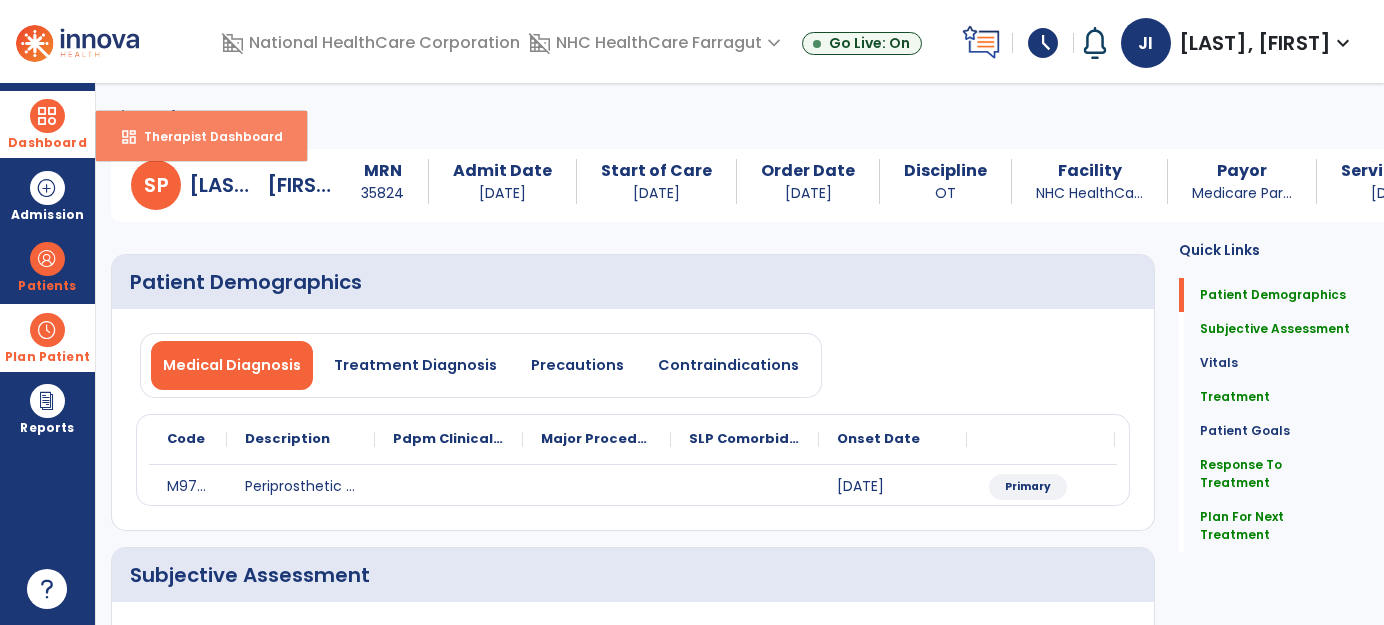 click on "Therapist Dashboard" at bounding box center [205, 136] 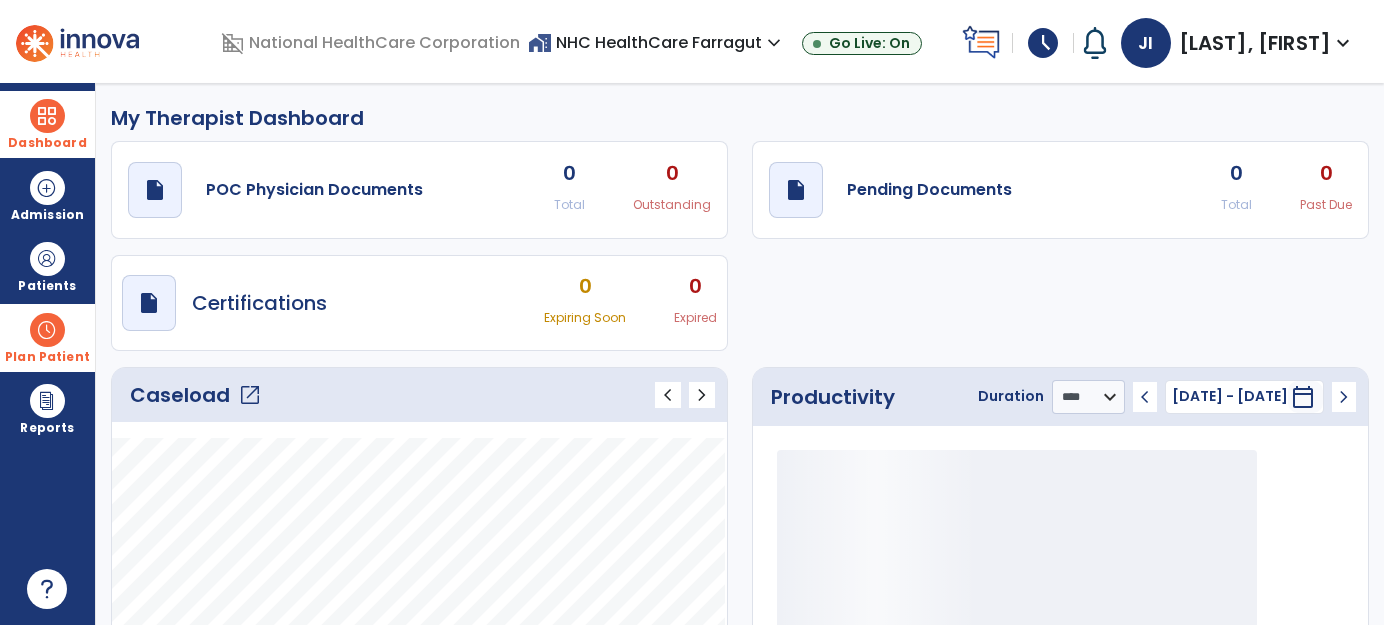 click on "Caseload   open_in_new" 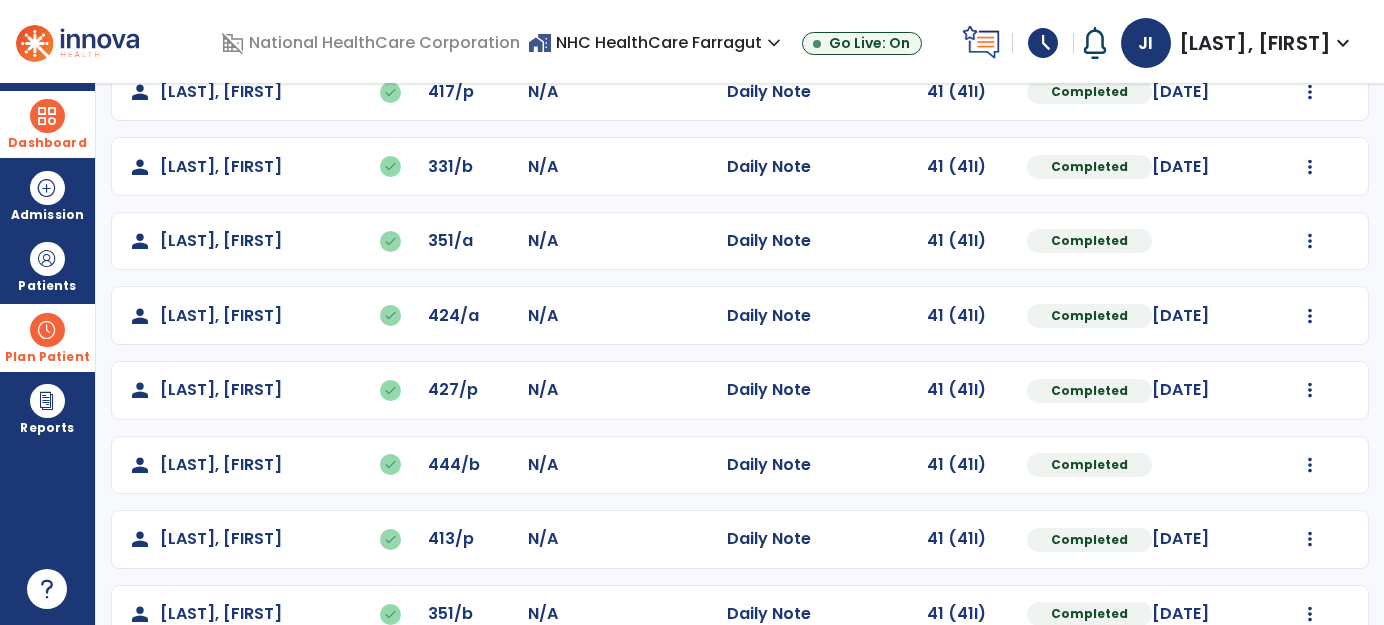 scroll, scrollTop: 237, scrollLeft: 0, axis: vertical 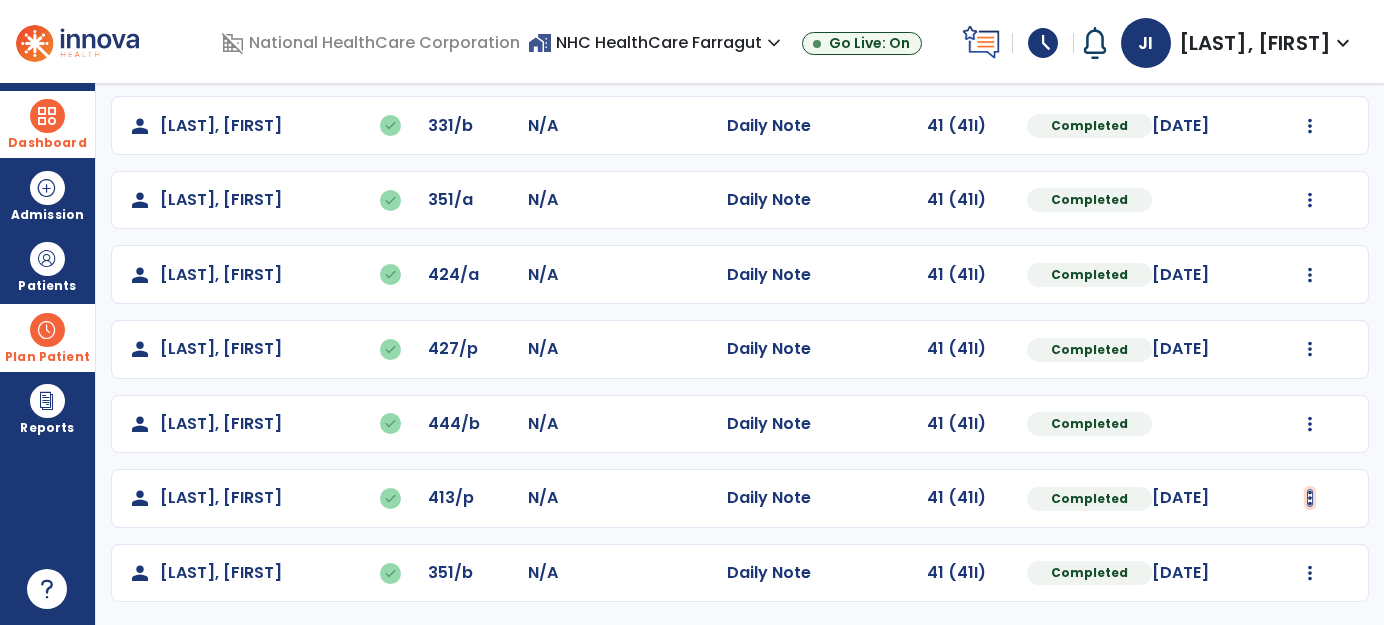 click at bounding box center (1310, 51) 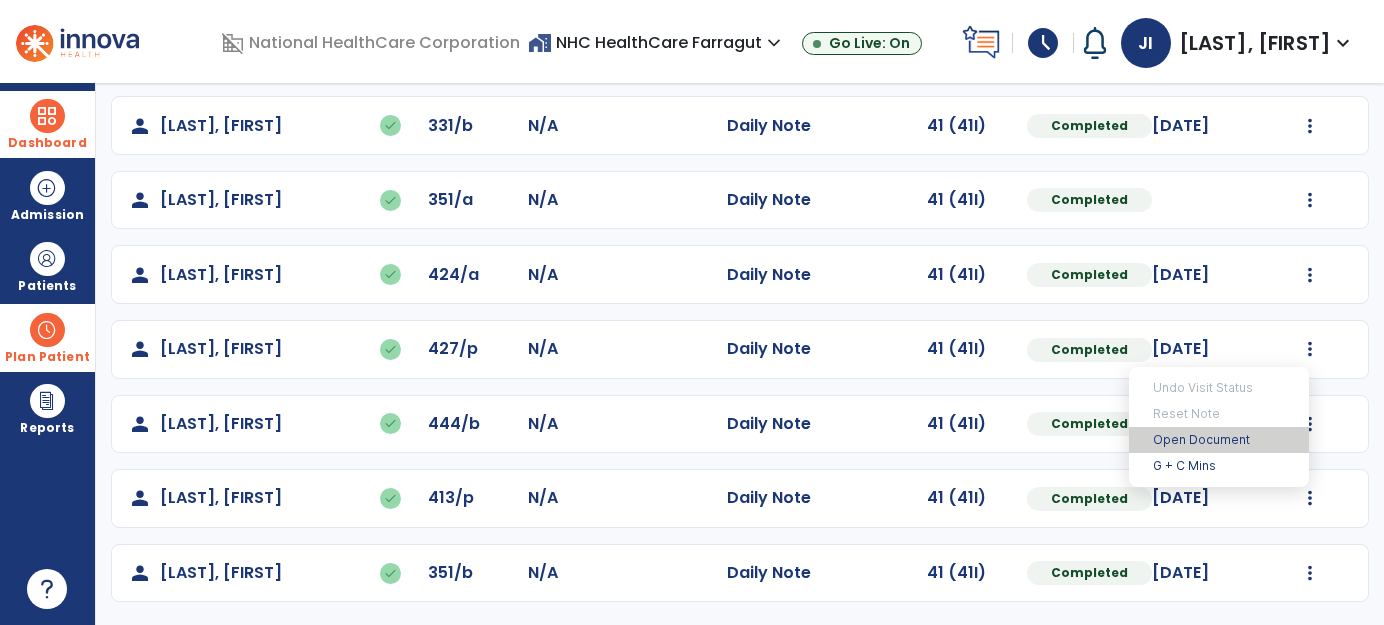 click on "Open Document" at bounding box center (1219, 440) 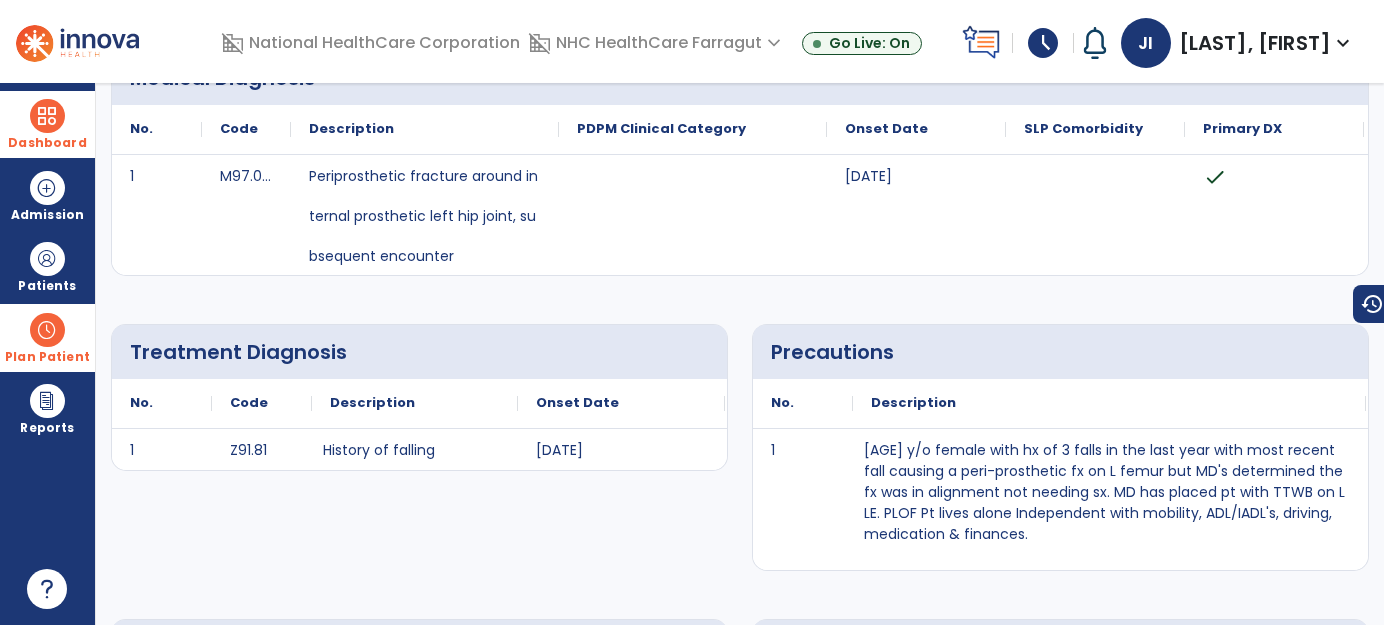 scroll, scrollTop: 0, scrollLeft: 0, axis: both 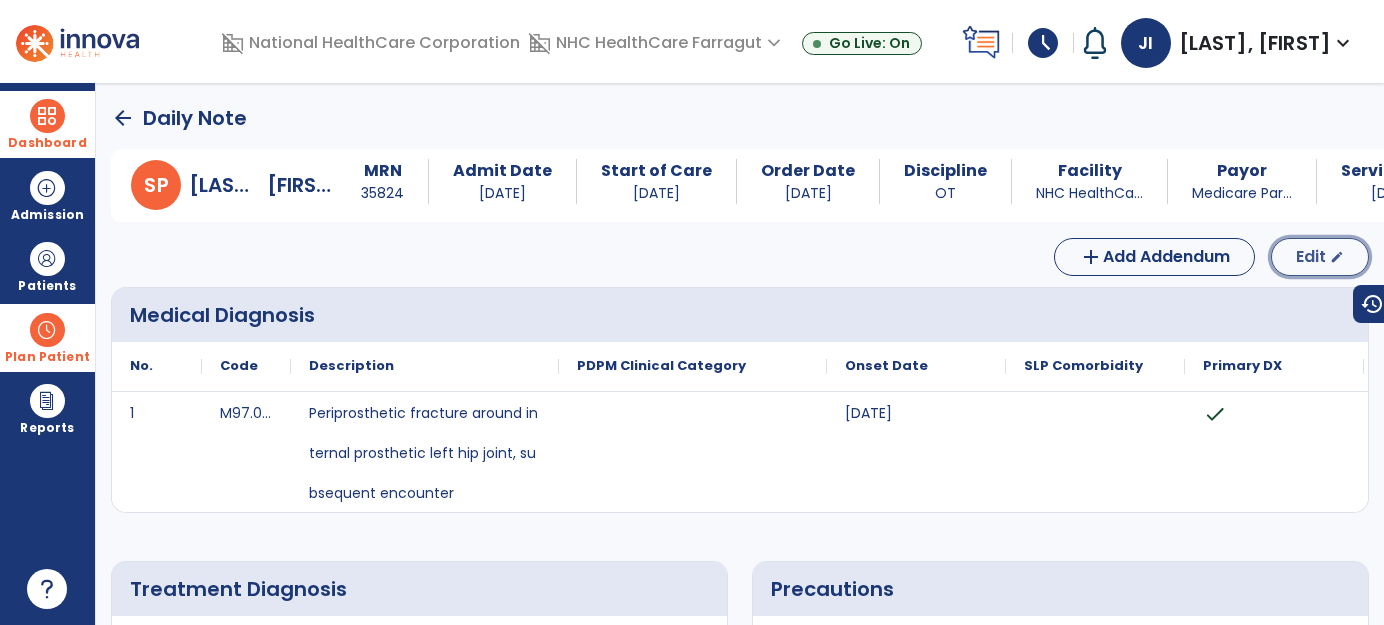 click on "Edit" 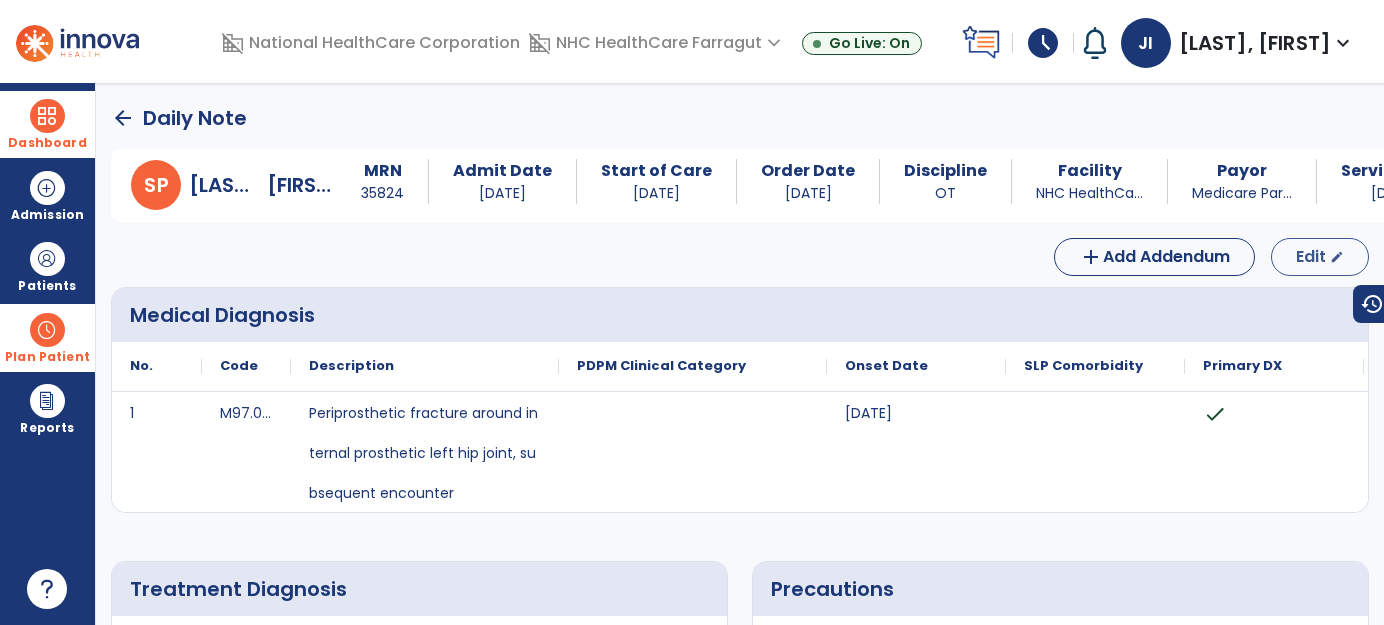 select on "*" 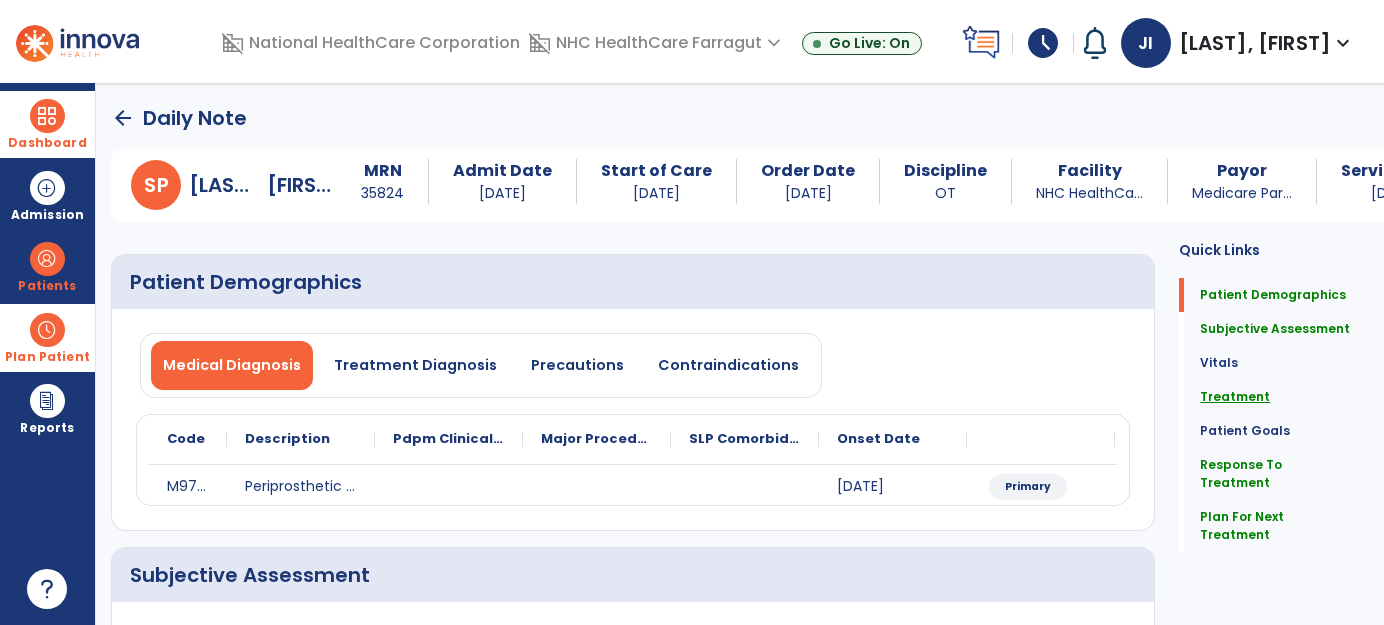 click on "Treatment" 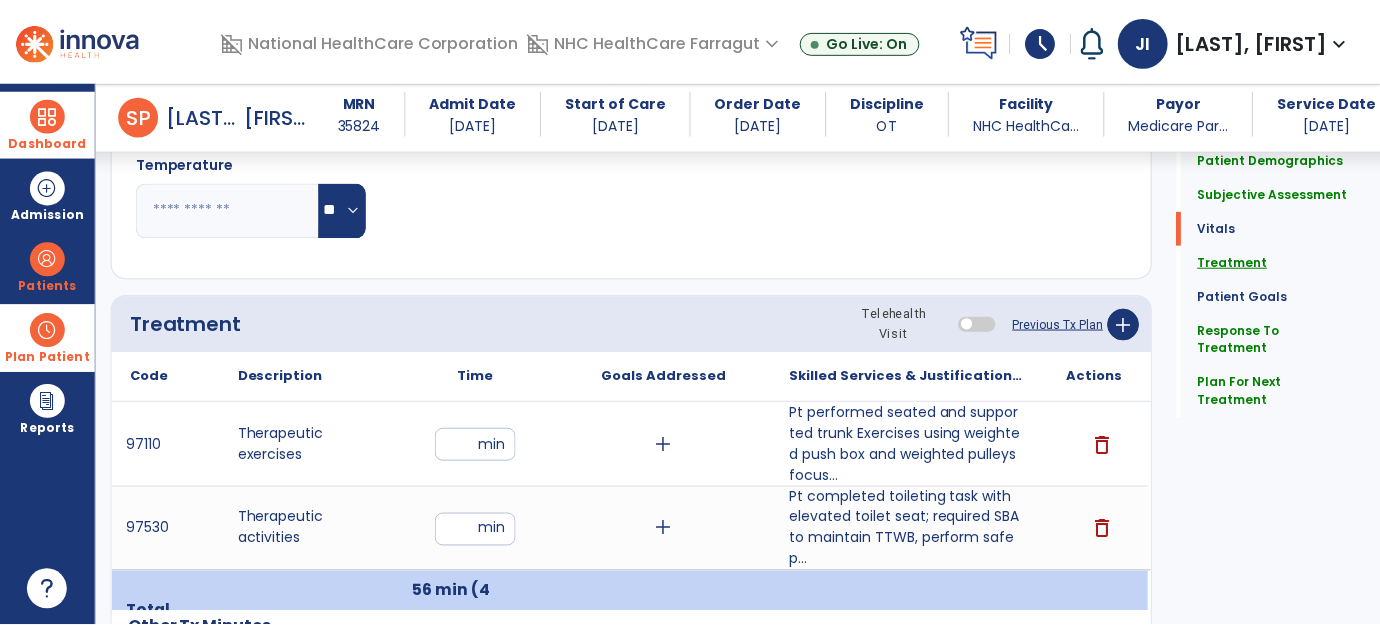 scroll, scrollTop: 1189, scrollLeft: 0, axis: vertical 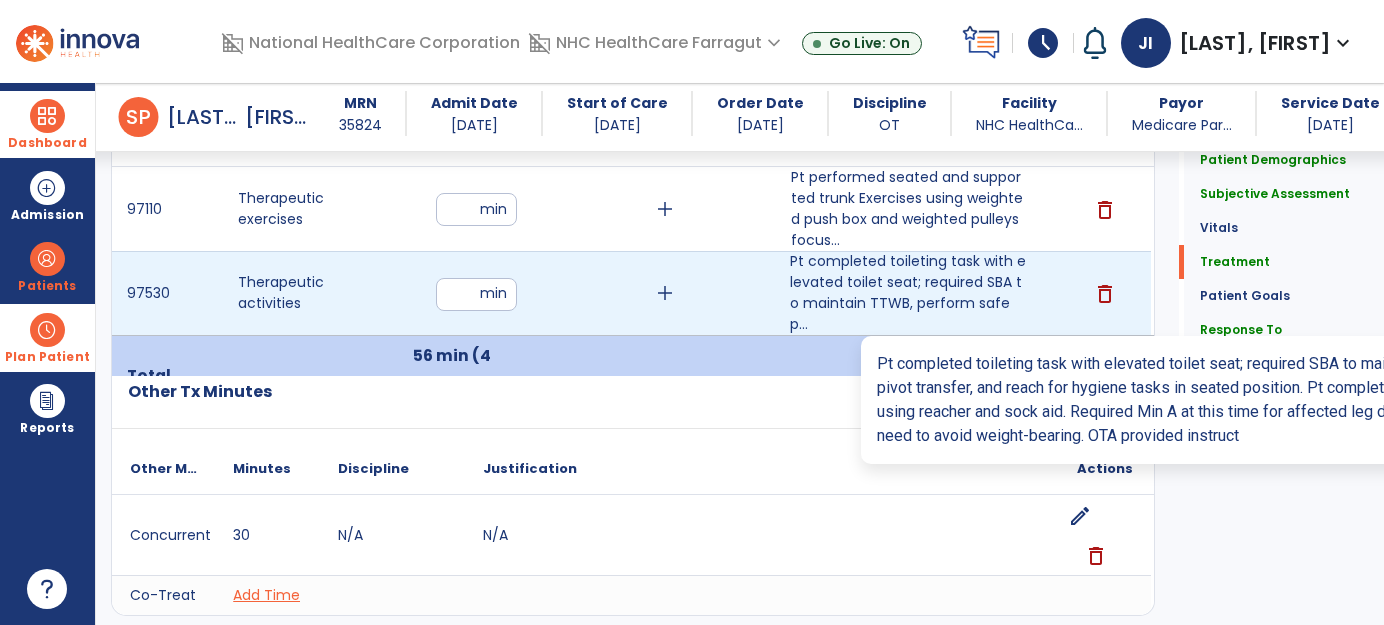 click on "Pt completed toileting task with elevated toilet seat; required SBA to maintain TTWB, perform safe p..." at bounding box center (908, 293) 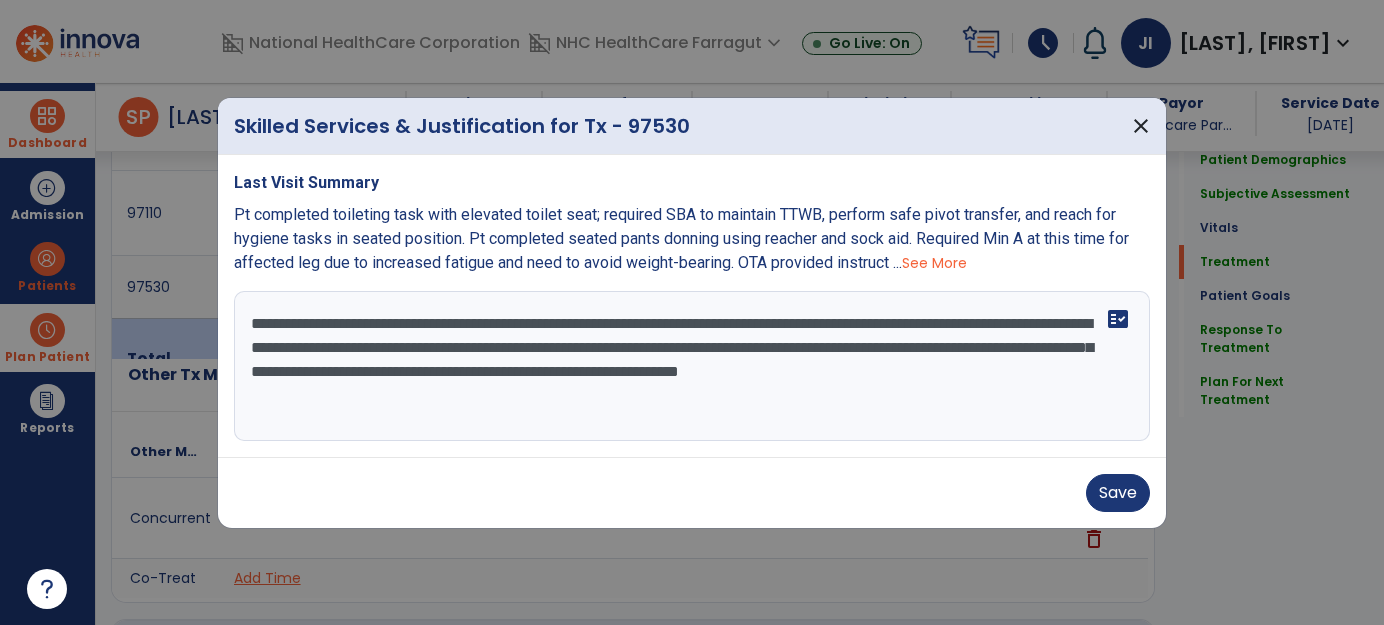 scroll, scrollTop: 1189, scrollLeft: 0, axis: vertical 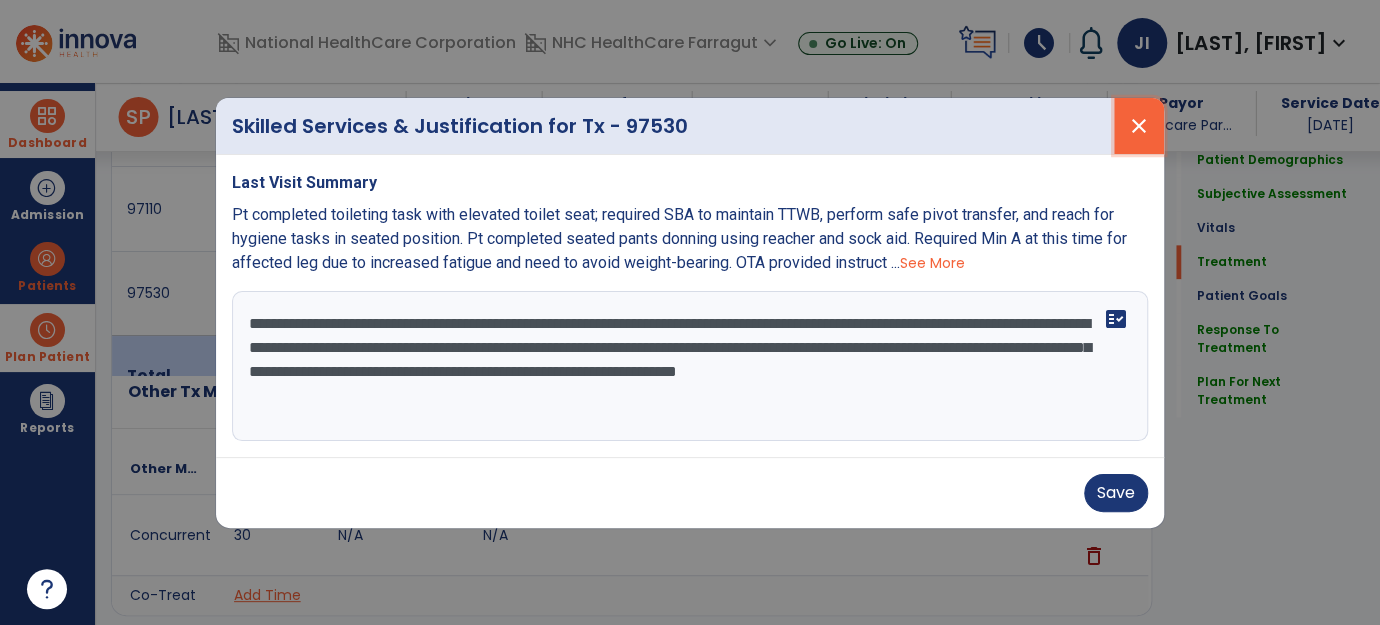 click on "close" at bounding box center (1139, 126) 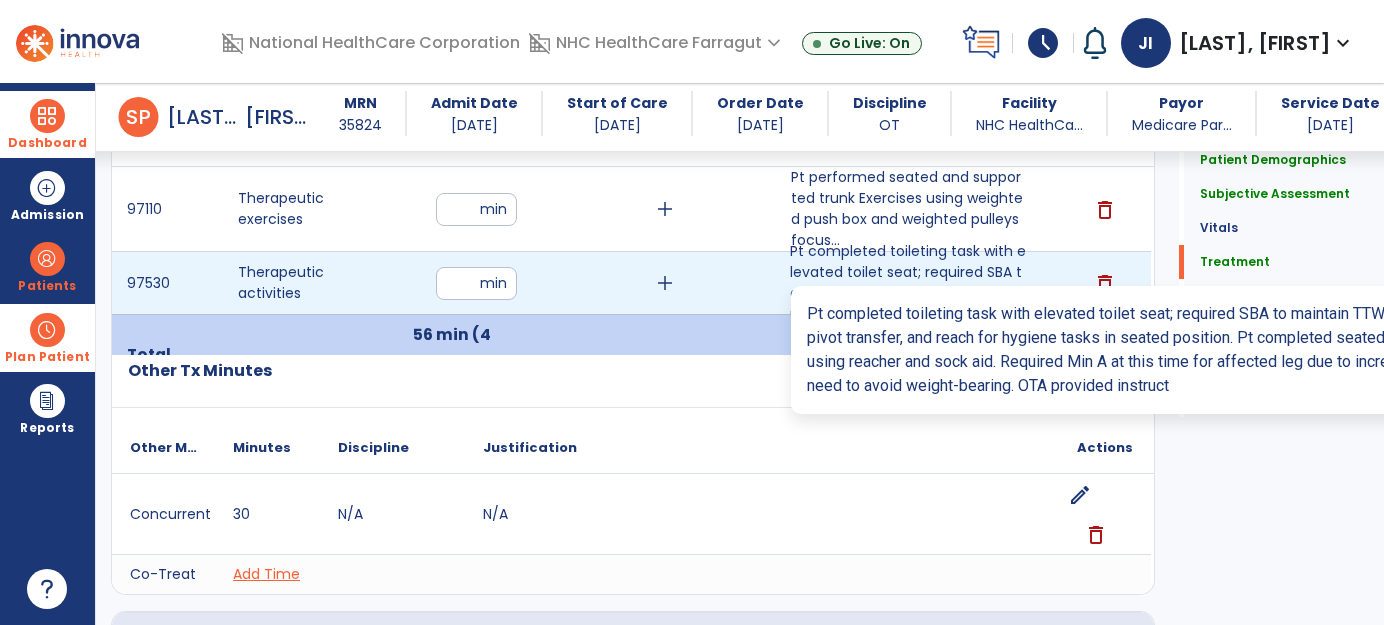 click on "Pt completed toileting task with elevated toilet seat; required SBA to maintain TTWB, perform safe p..." at bounding box center [908, 283] 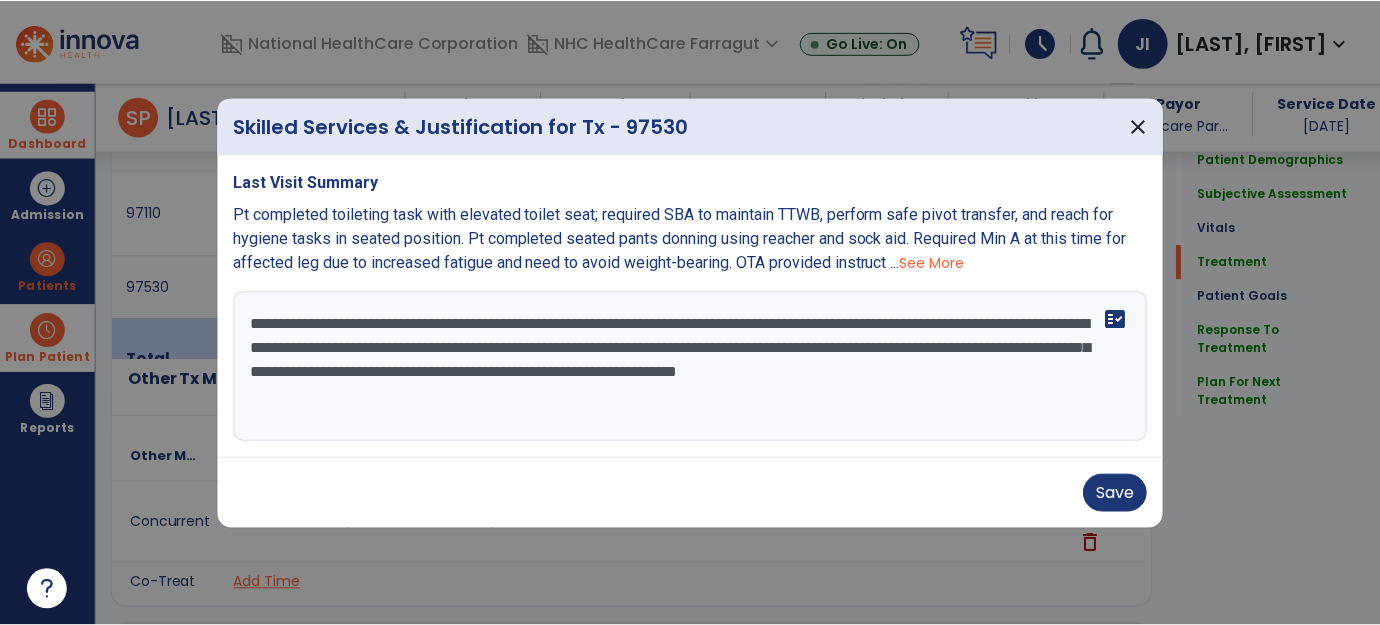 scroll, scrollTop: 1189, scrollLeft: 0, axis: vertical 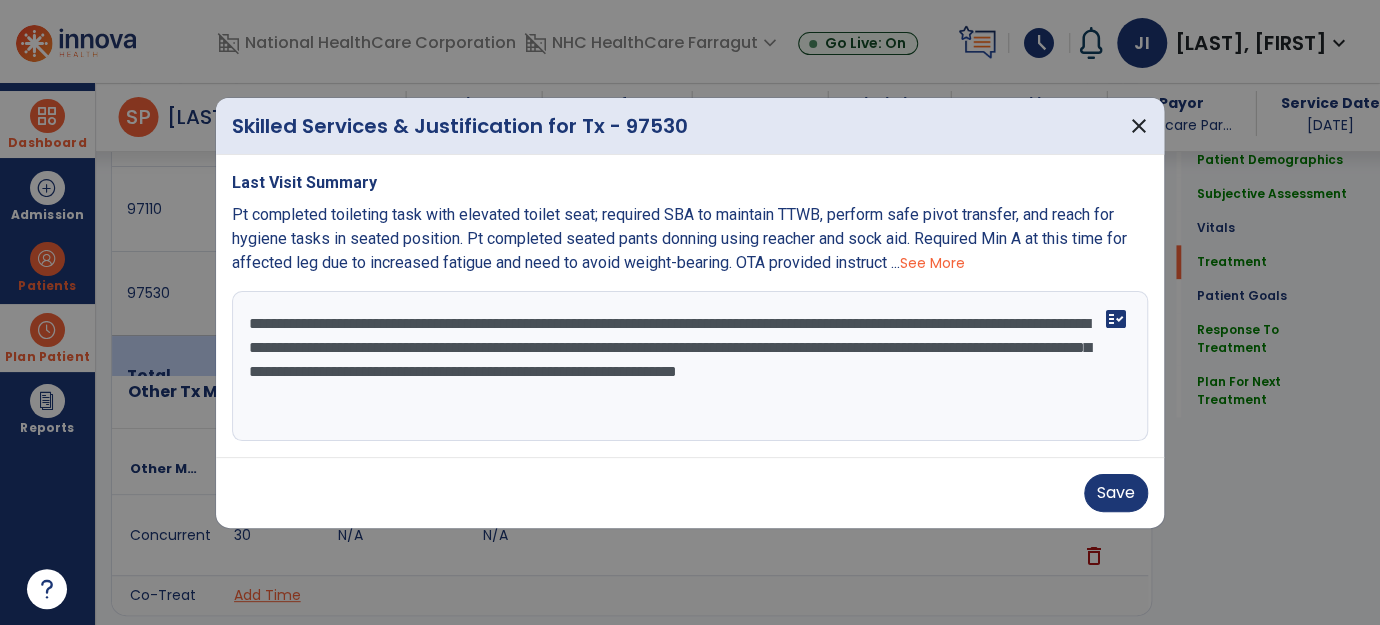 drag, startPoint x: 266, startPoint y: 323, endPoint x: 583, endPoint y: 343, distance: 317.63028 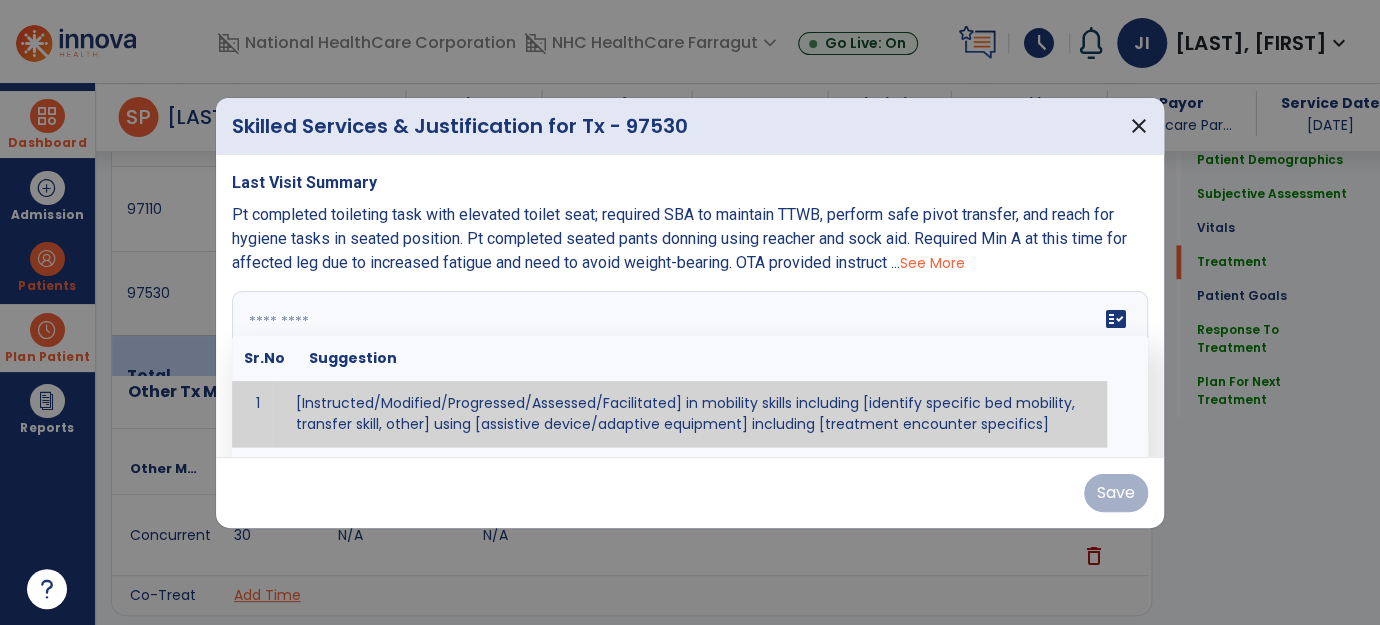paste on "**********" 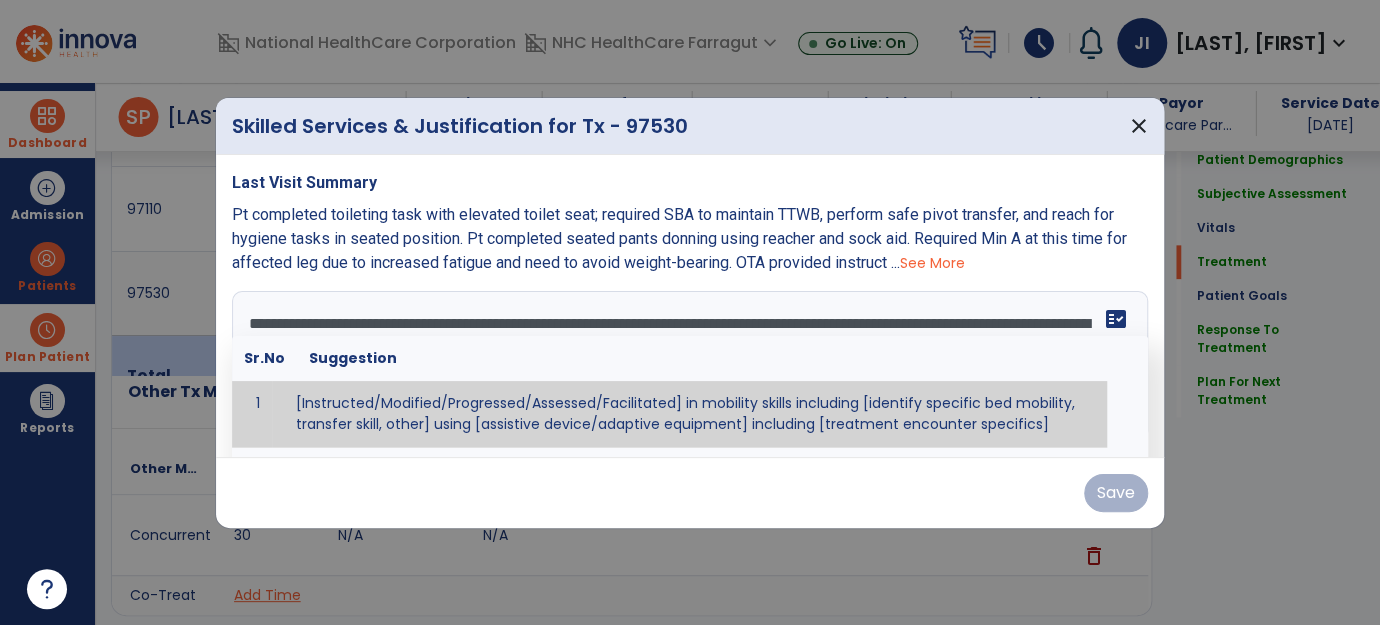scroll, scrollTop: 279, scrollLeft: 0, axis: vertical 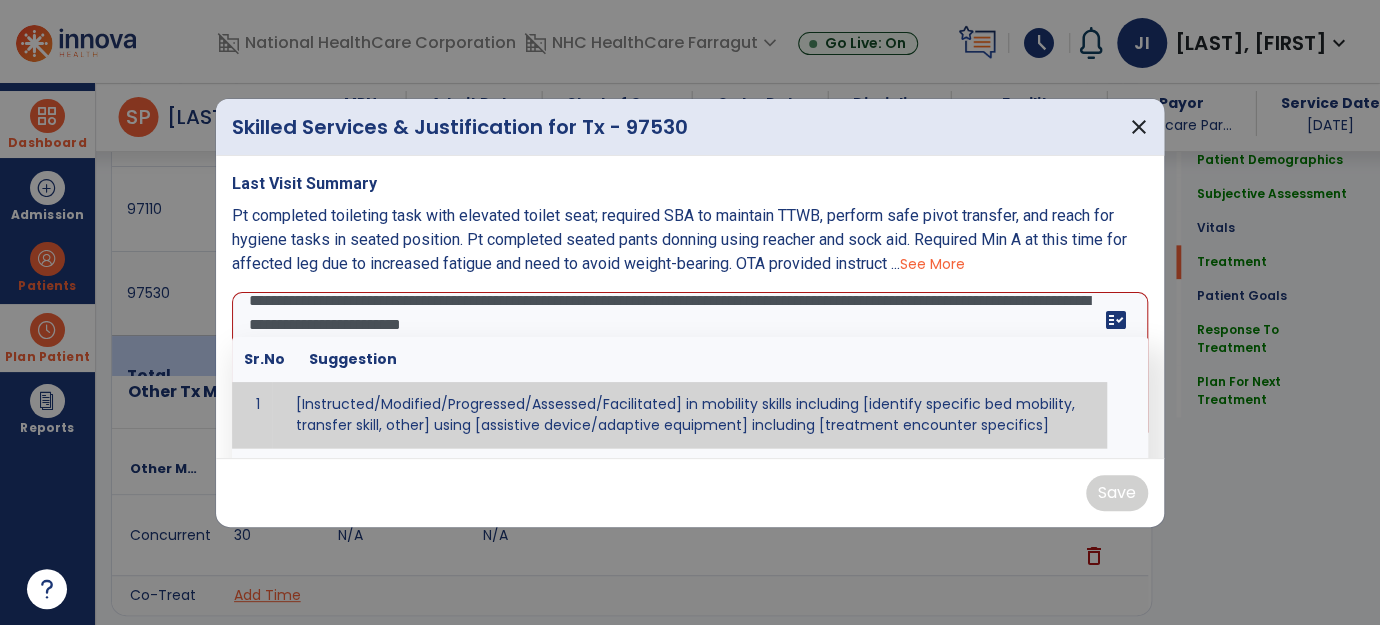 click on "**********" at bounding box center (688, 367) 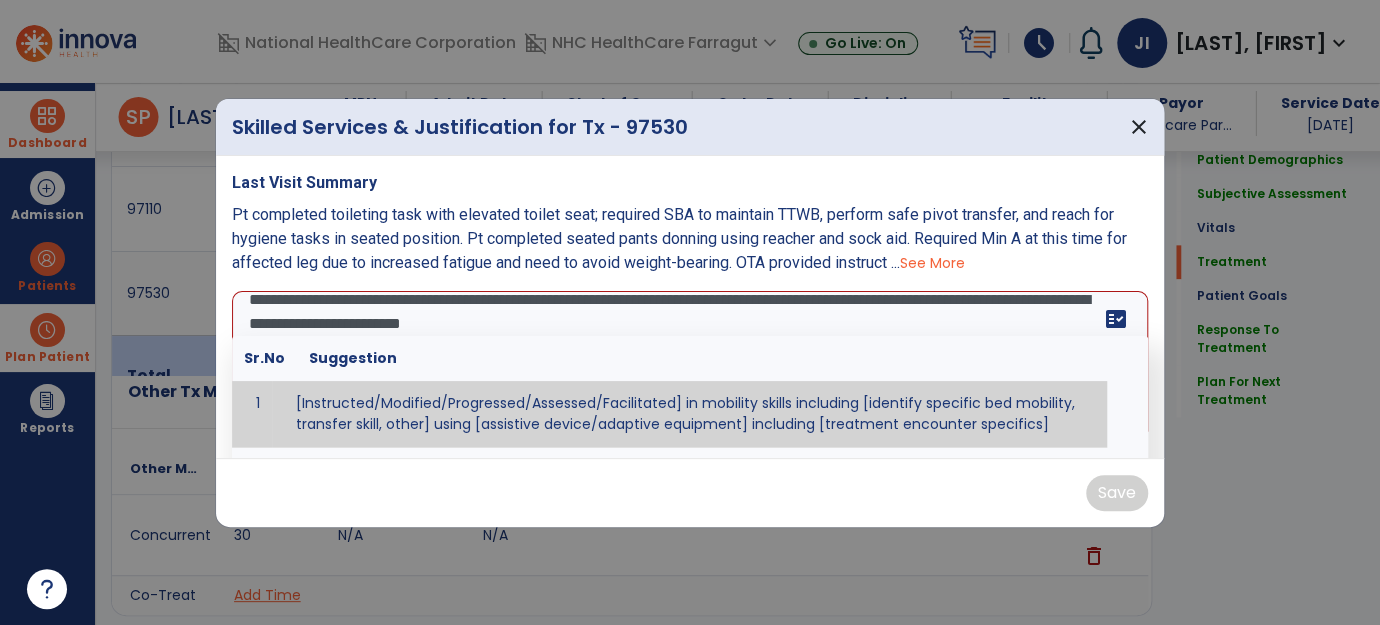 scroll, scrollTop: 0, scrollLeft: 0, axis: both 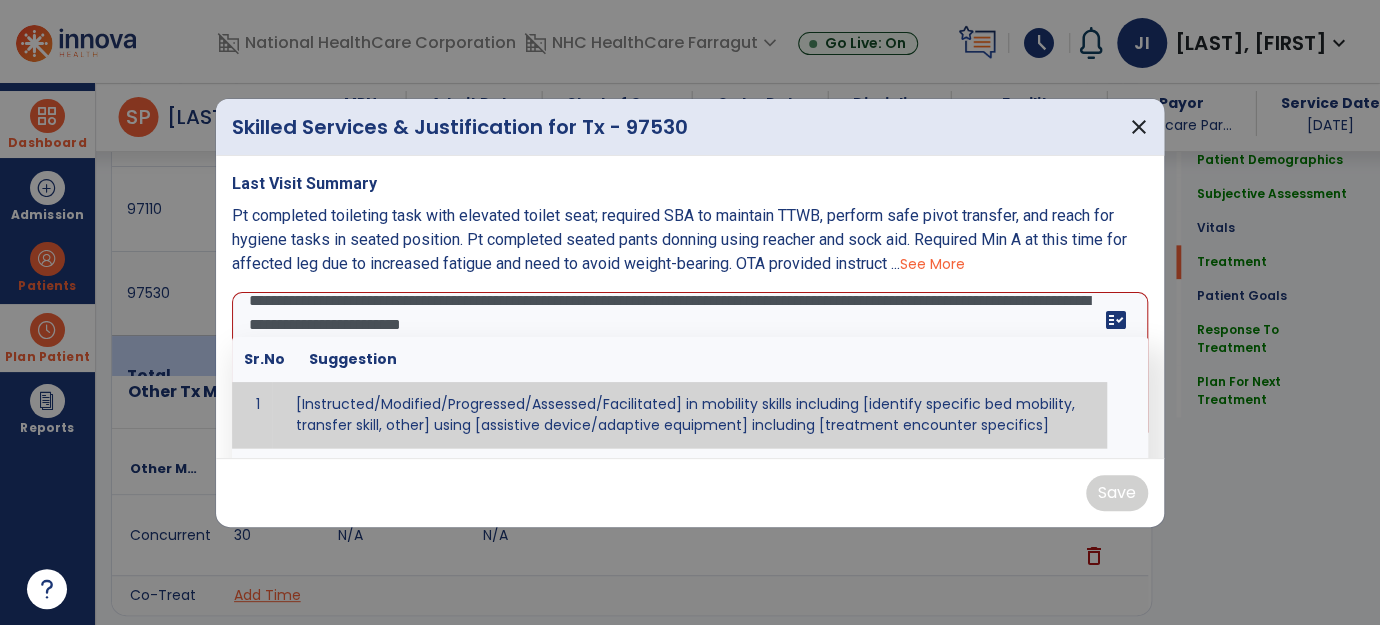 click on "**********" at bounding box center [688, 367] 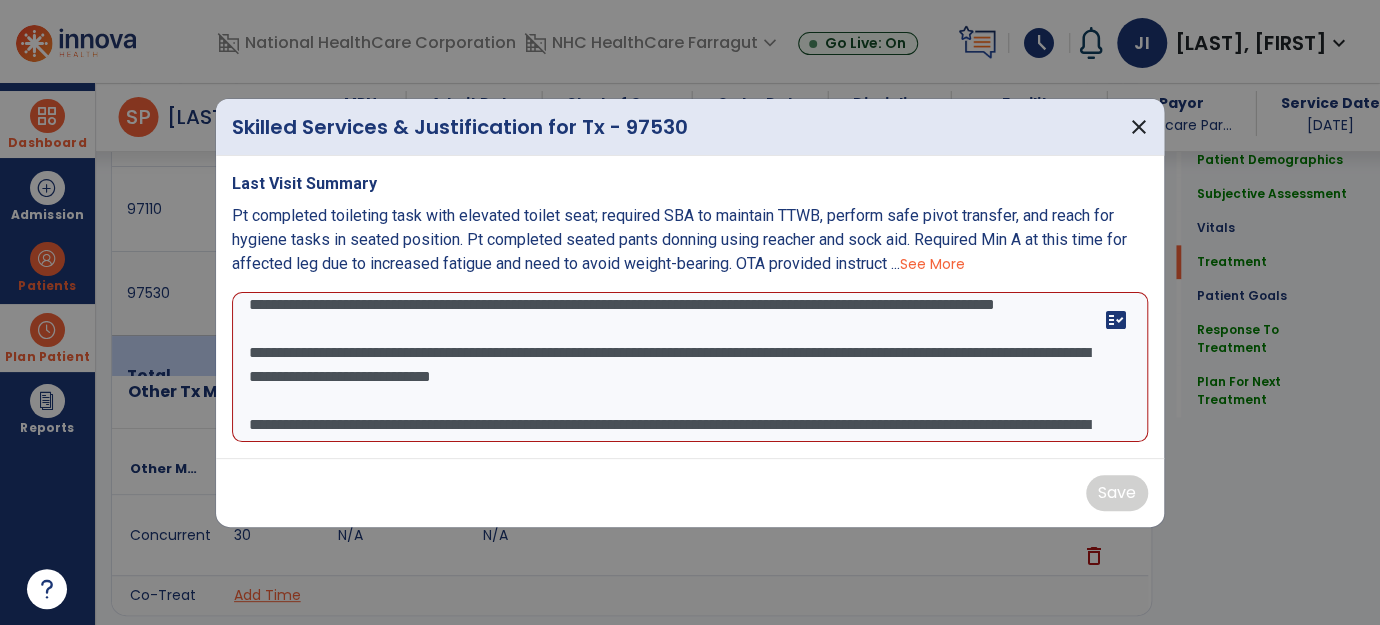scroll, scrollTop: 13, scrollLeft: 0, axis: vertical 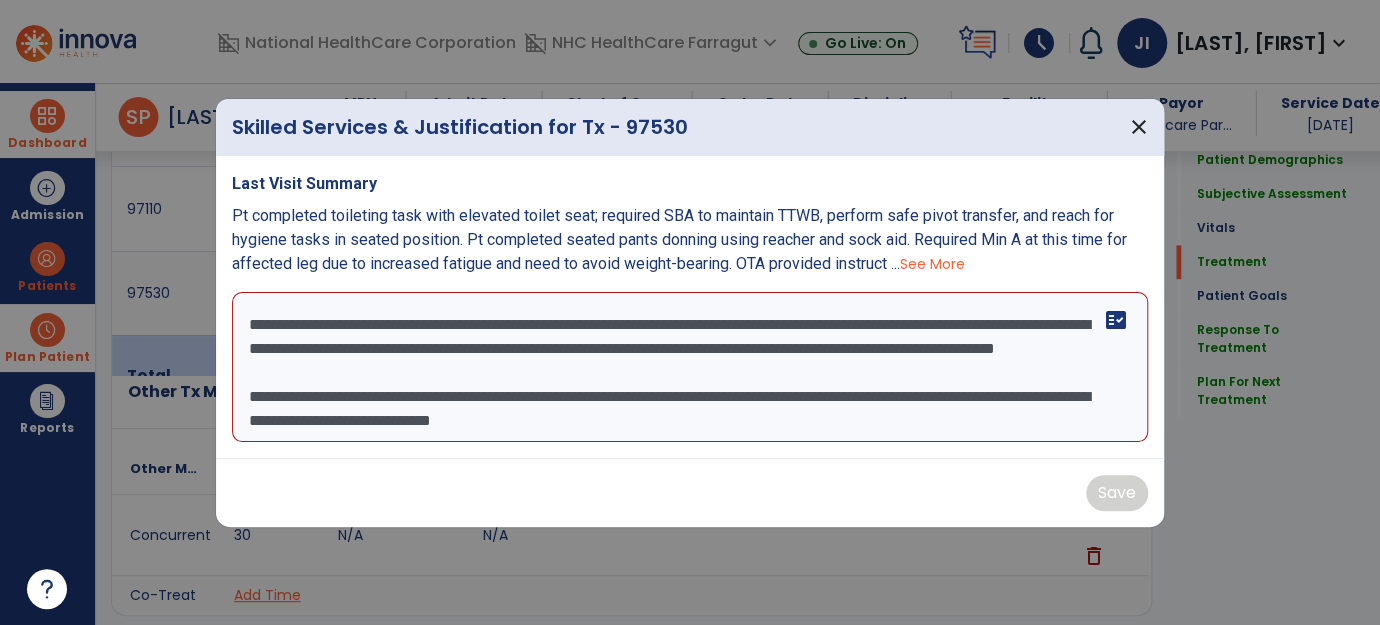 click on "**********" at bounding box center [690, 367] 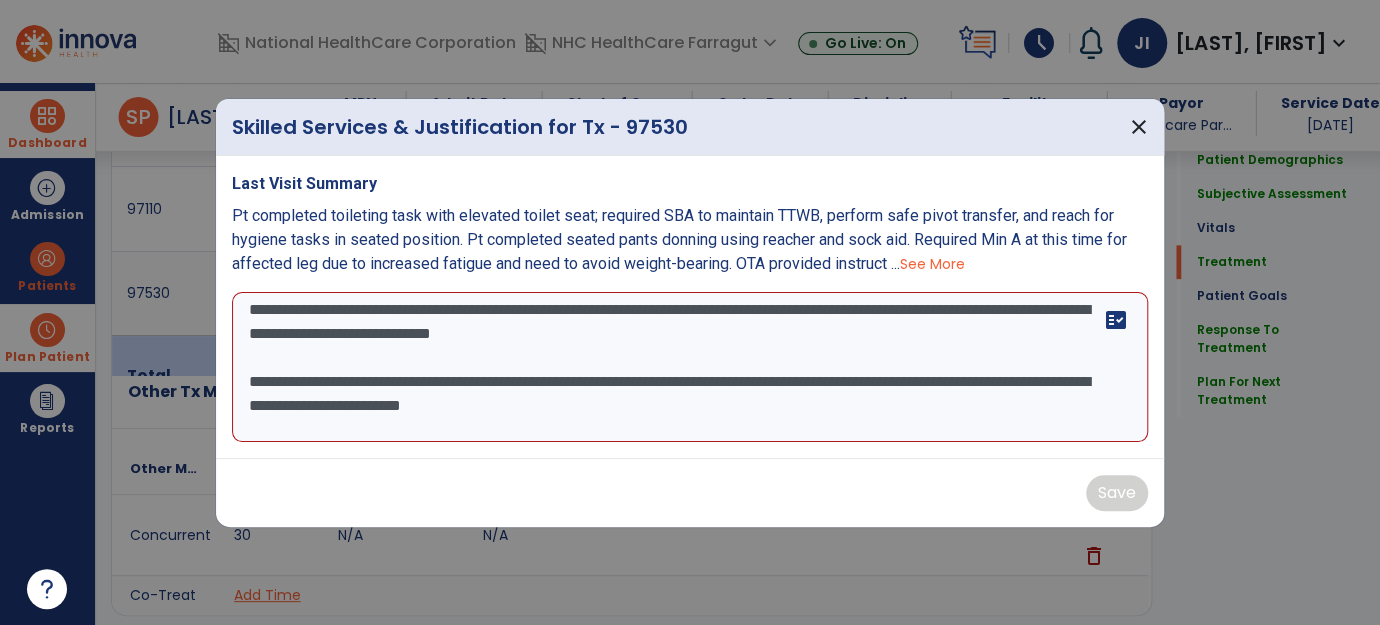 scroll, scrollTop: 0, scrollLeft: 0, axis: both 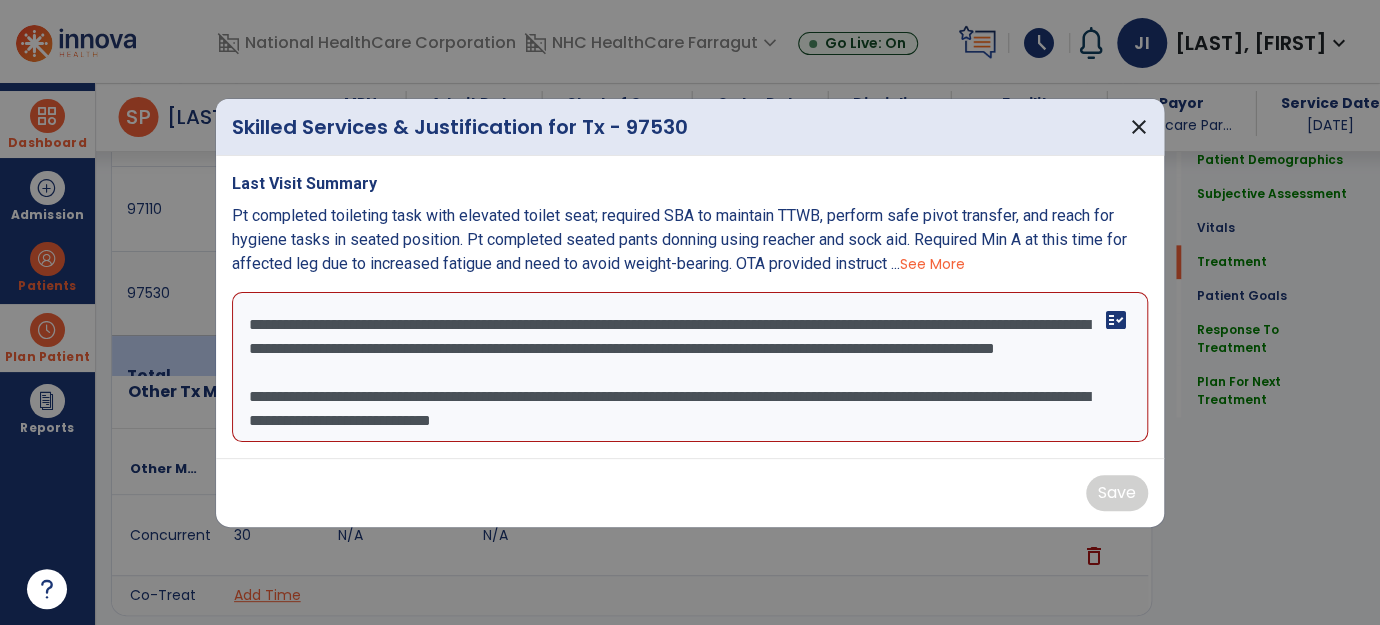 click on "**********" at bounding box center (690, 367) 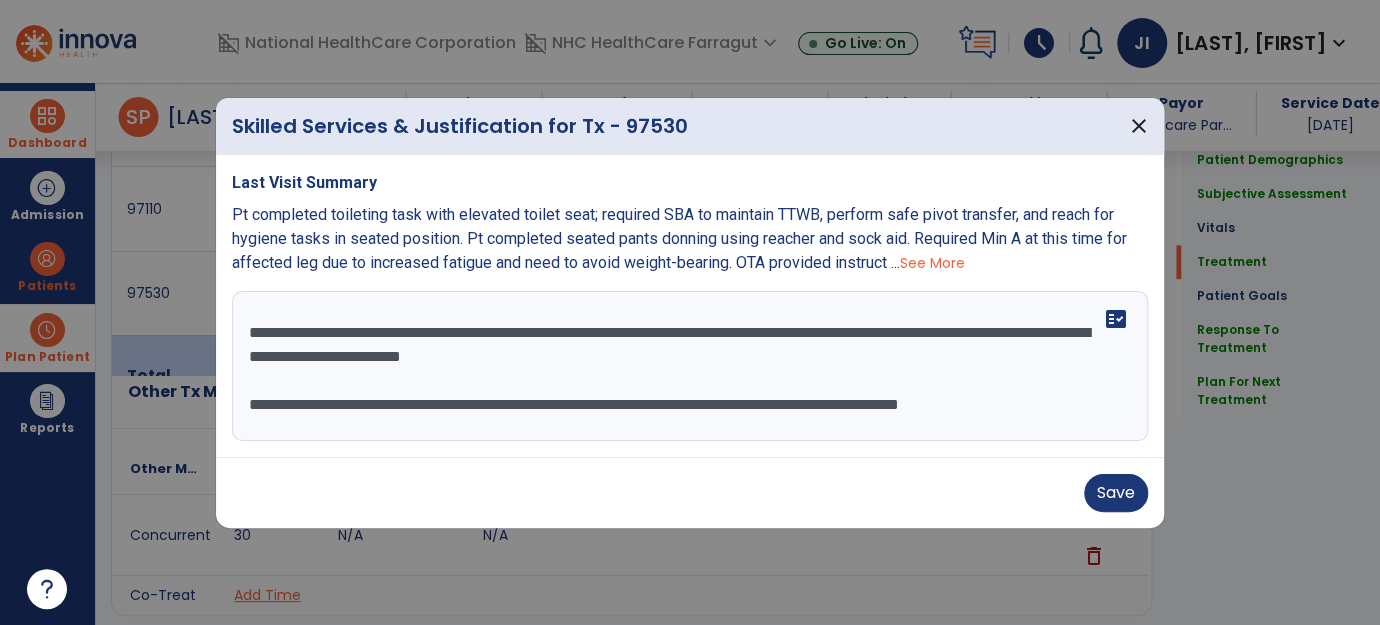type on "**********" 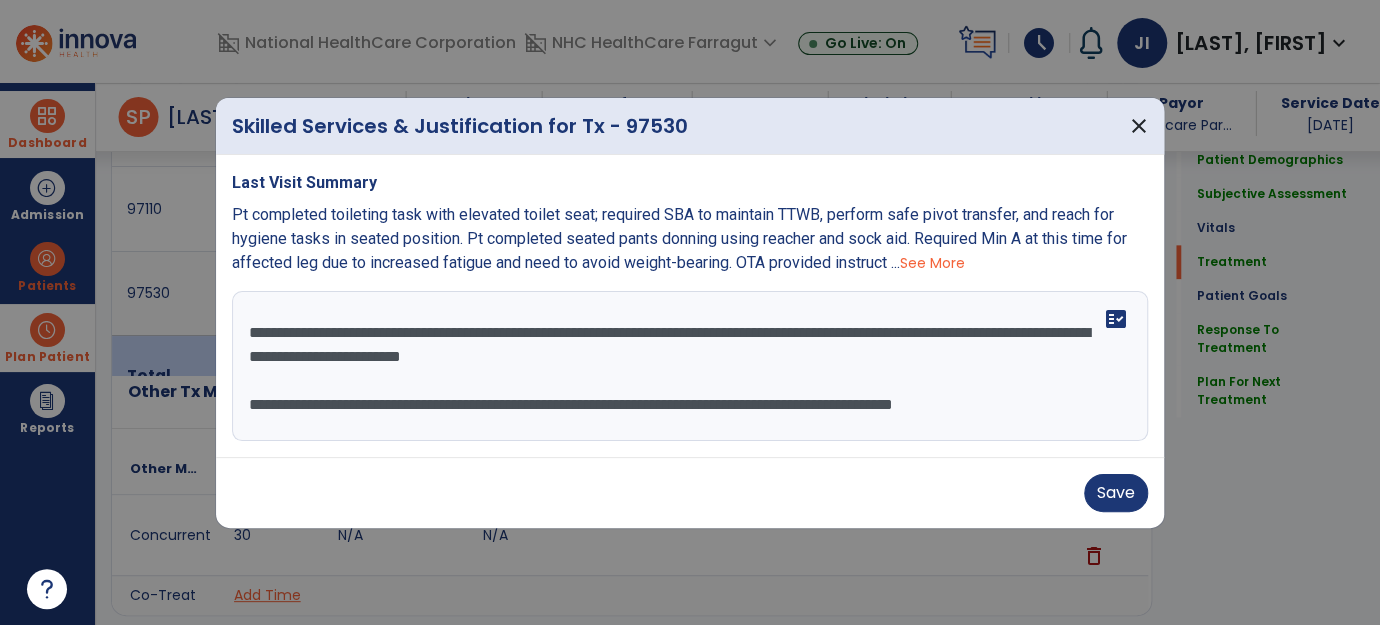 scroll, scrollTop: 56, scrollLeft: 0, axis: vertical 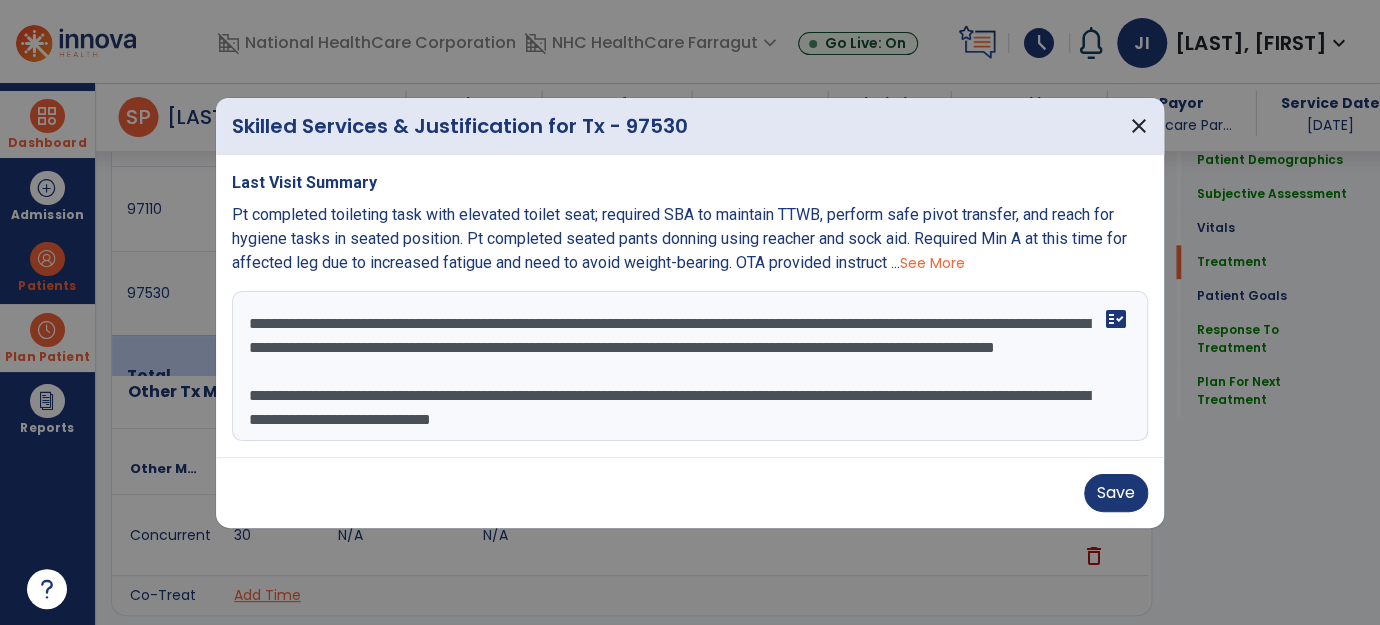 click on "**********" at bounding box center (690, 366) 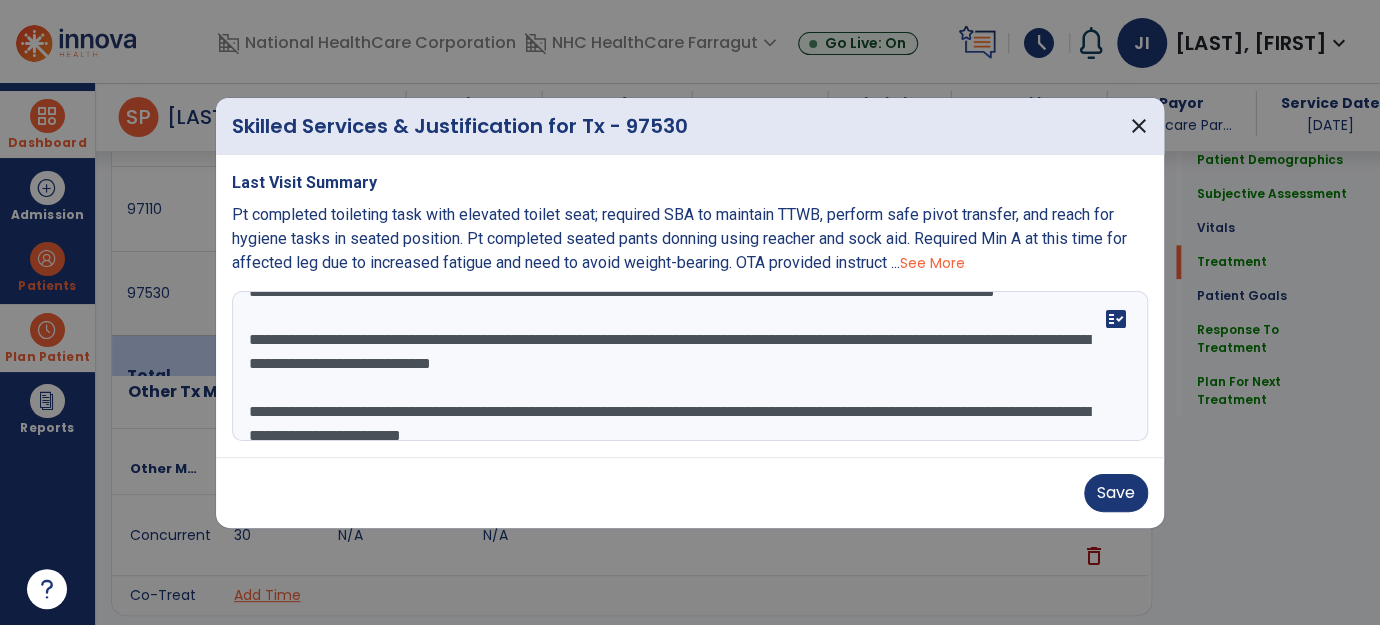 scroll, scrollTop: 198, scrollLeft: 0, axis: vertical 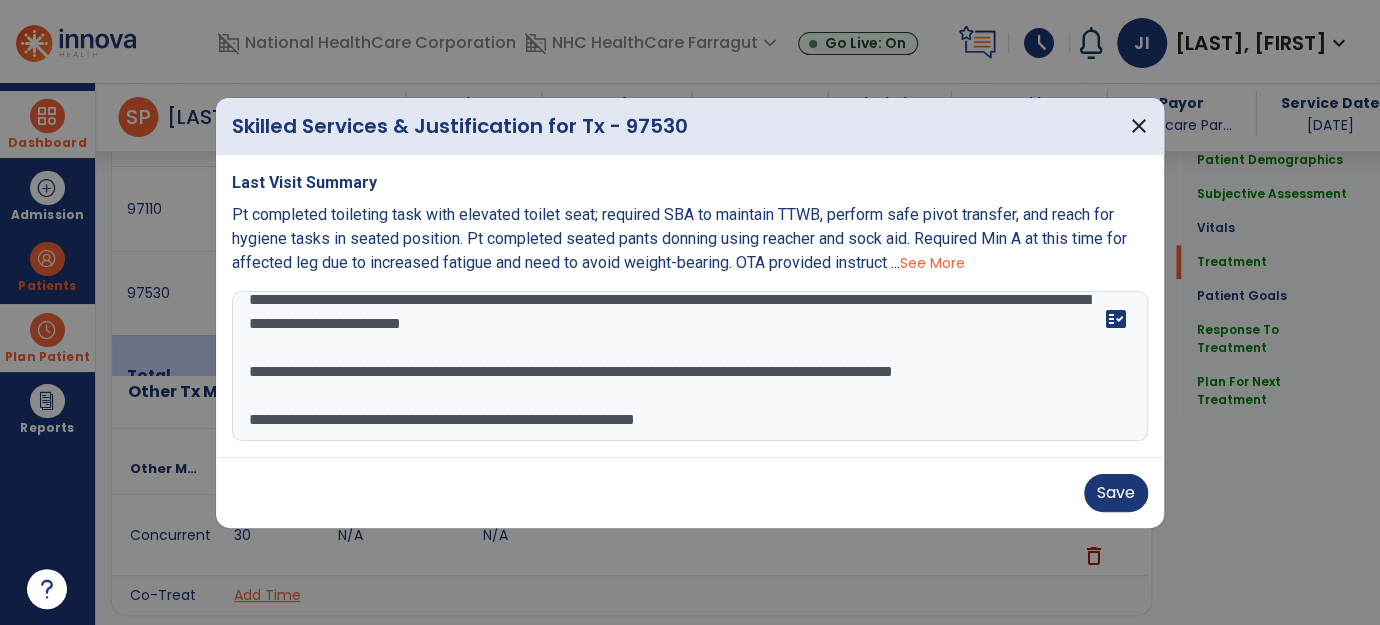 drag, startPoint x: 248, startPoint y: 320, endPoint x: 1033, endPoint y: 432, distance: 792.9496 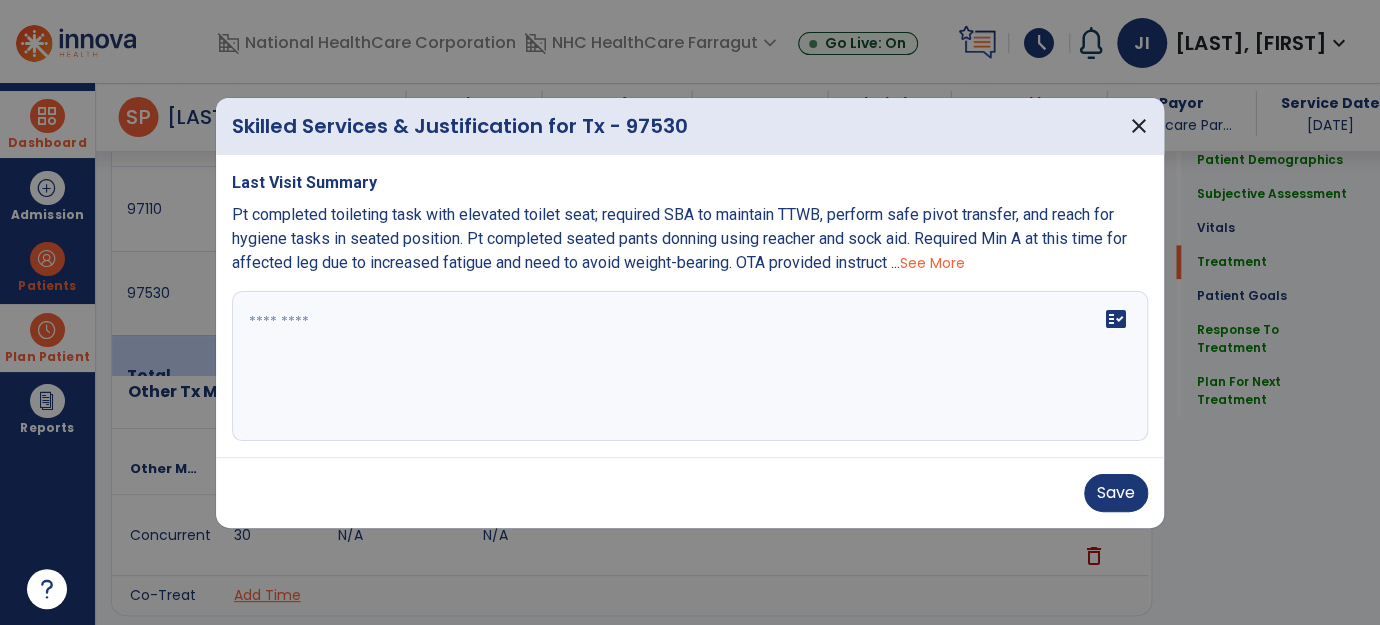 scroll, scrollTop: 0, scrollLeft: 0, axis: both 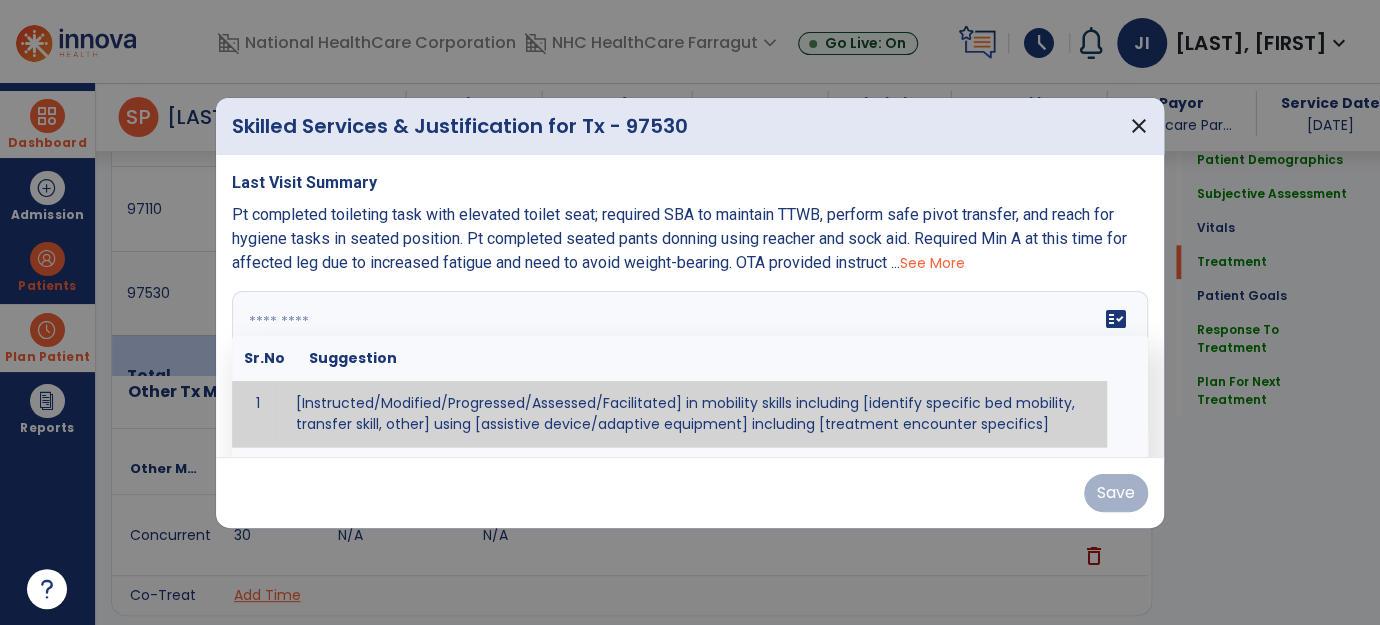 paste on "**********" 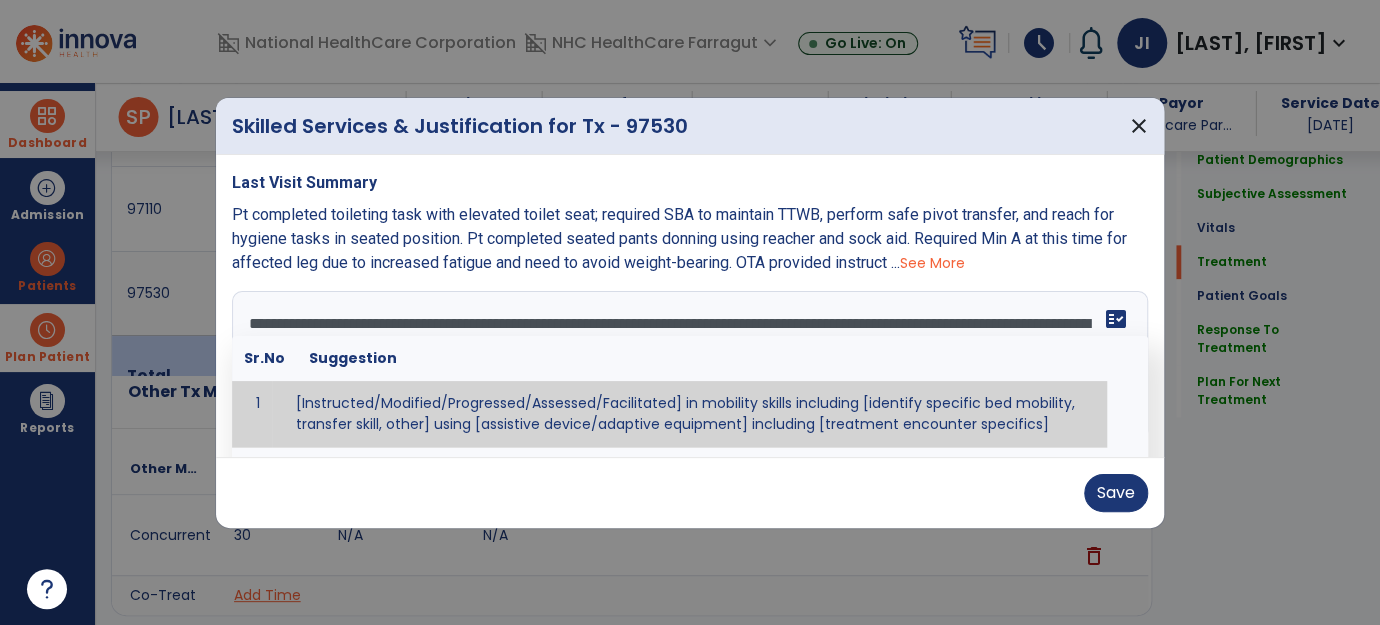 scroll, scrollTop: 135, scrollLeft: 0, axis: vertical 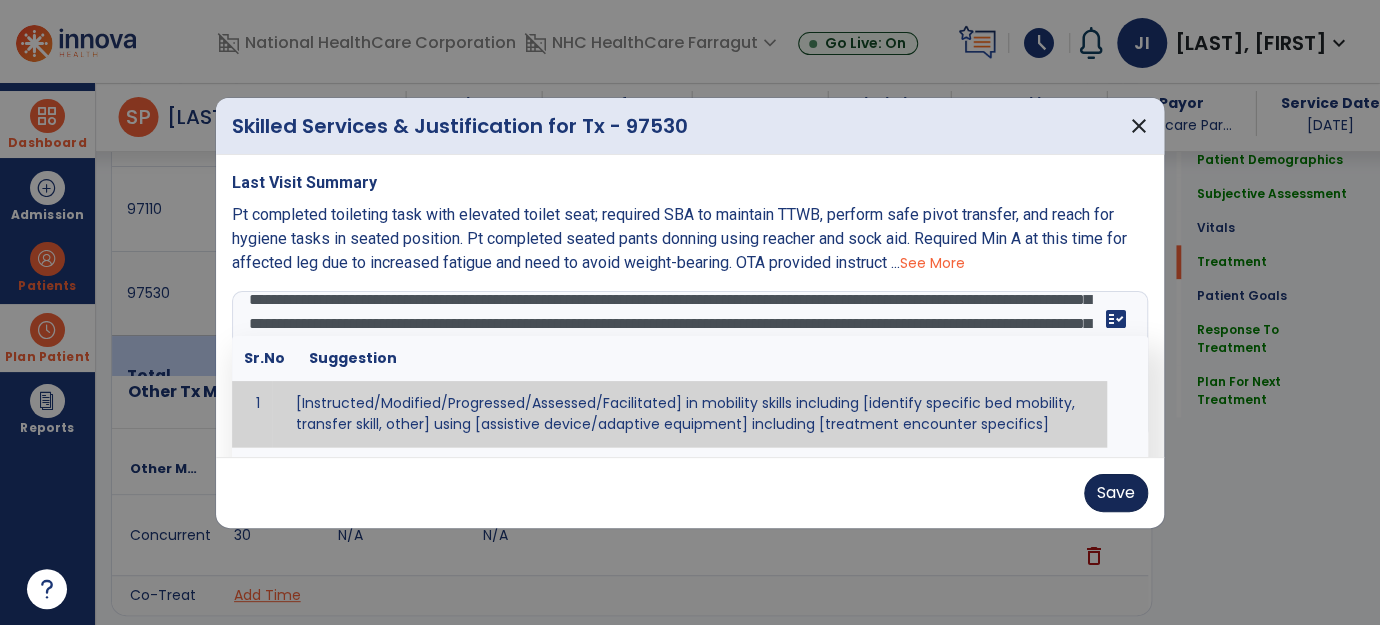 type on "**********" 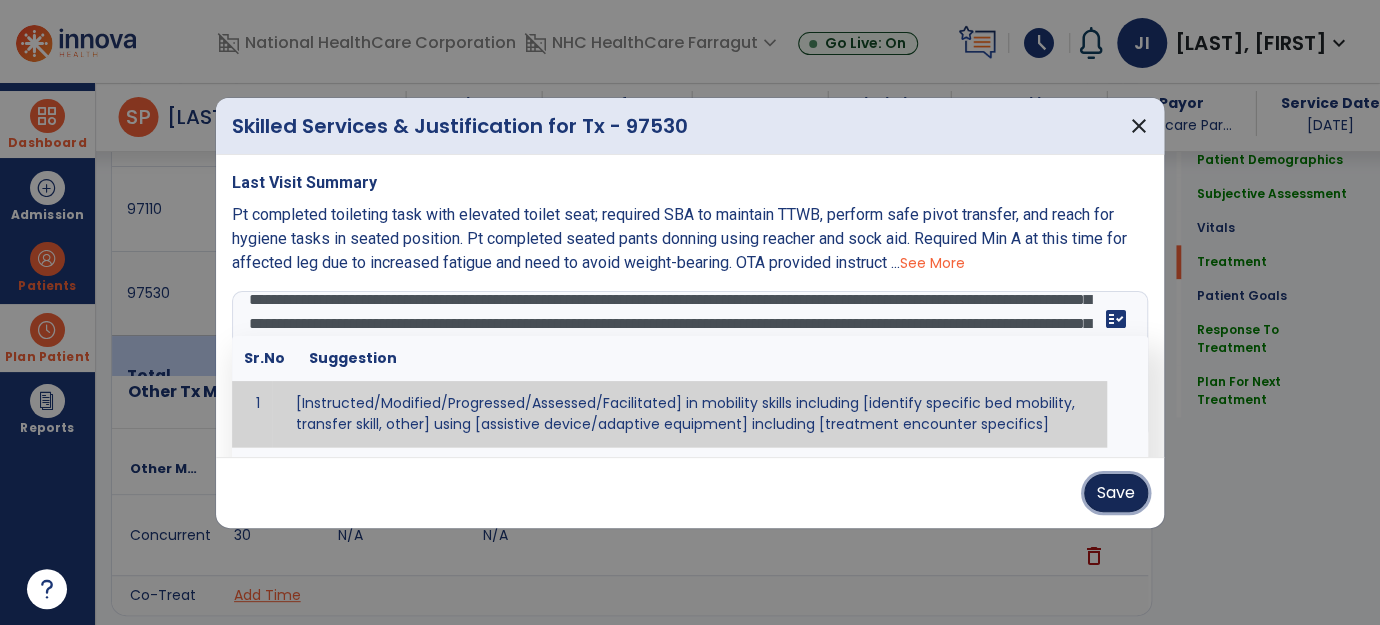 click on "Save" at bounding box center (1116, 493) 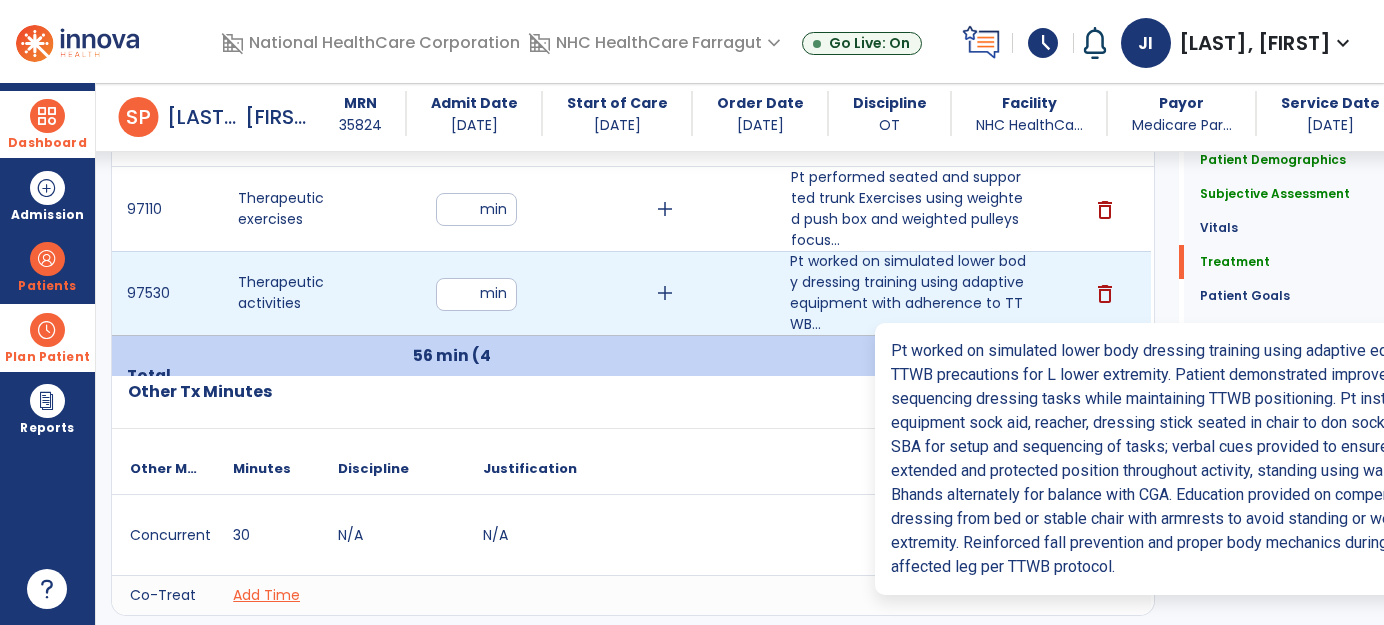 click on "Pt worked on simulated lower body dressing  training using adaptive equipment with adherence to TTWB..." at bounding box center [908, 293] 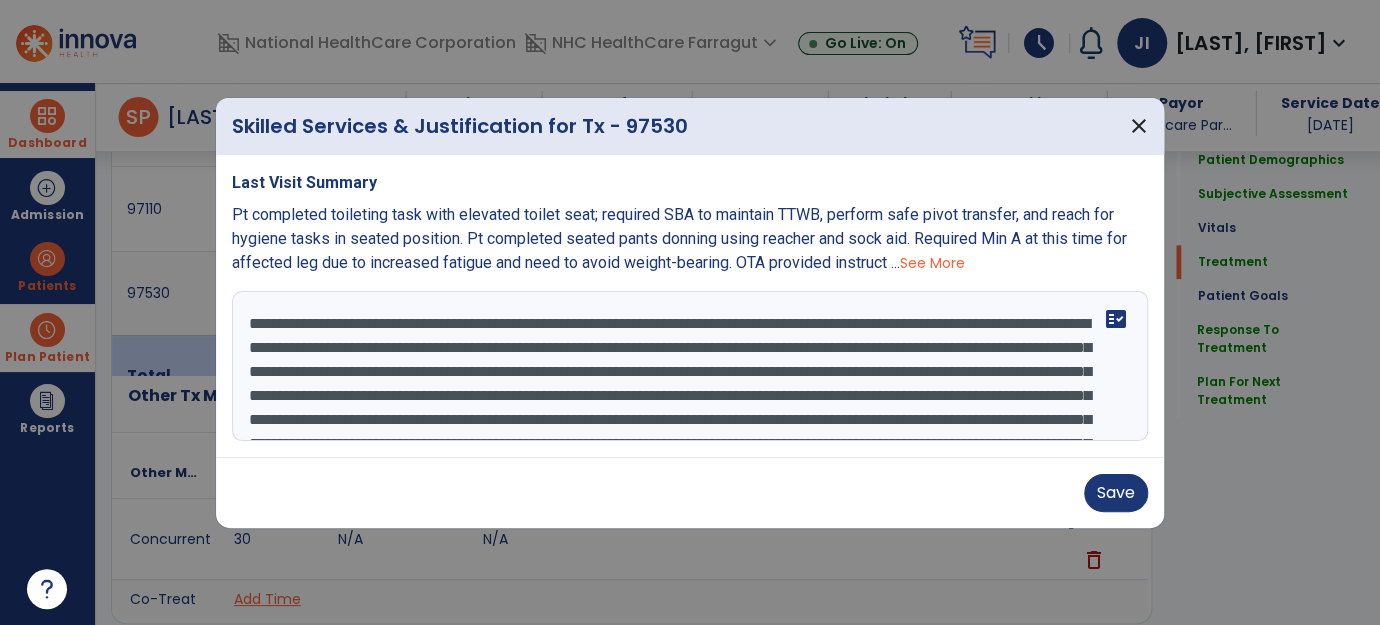 scroll, scrollTop: 1189, scrollLeft: 0, axis: vertical 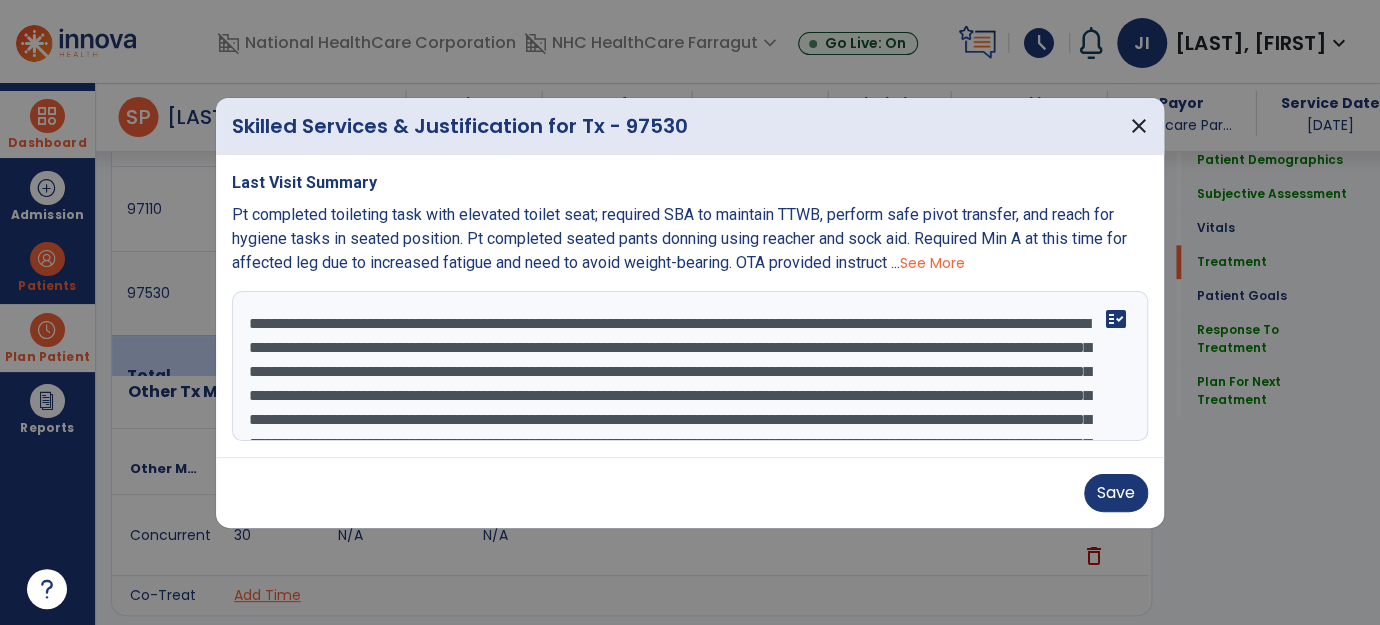 click on "See More" at bounding box center (932, 263) 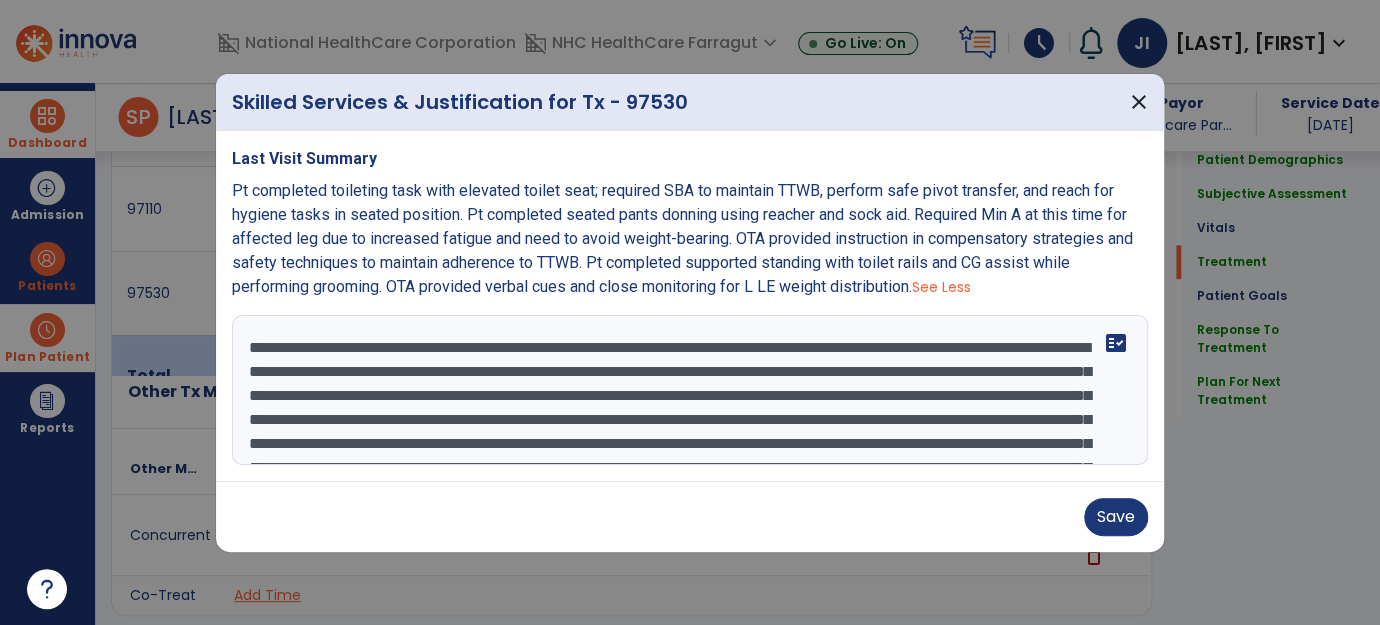 scroll, scrollTop: 125, scrollLeft: 0, axis: vertical 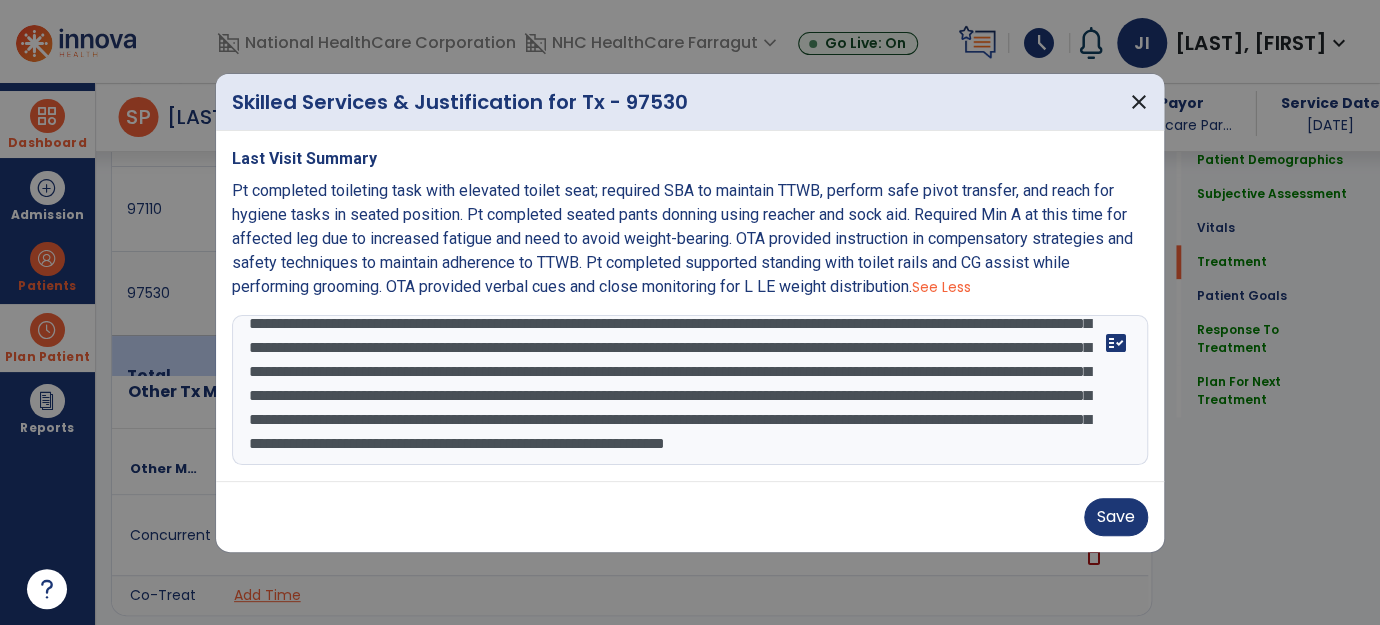 click on "**********" at bounding box center (690, 390) 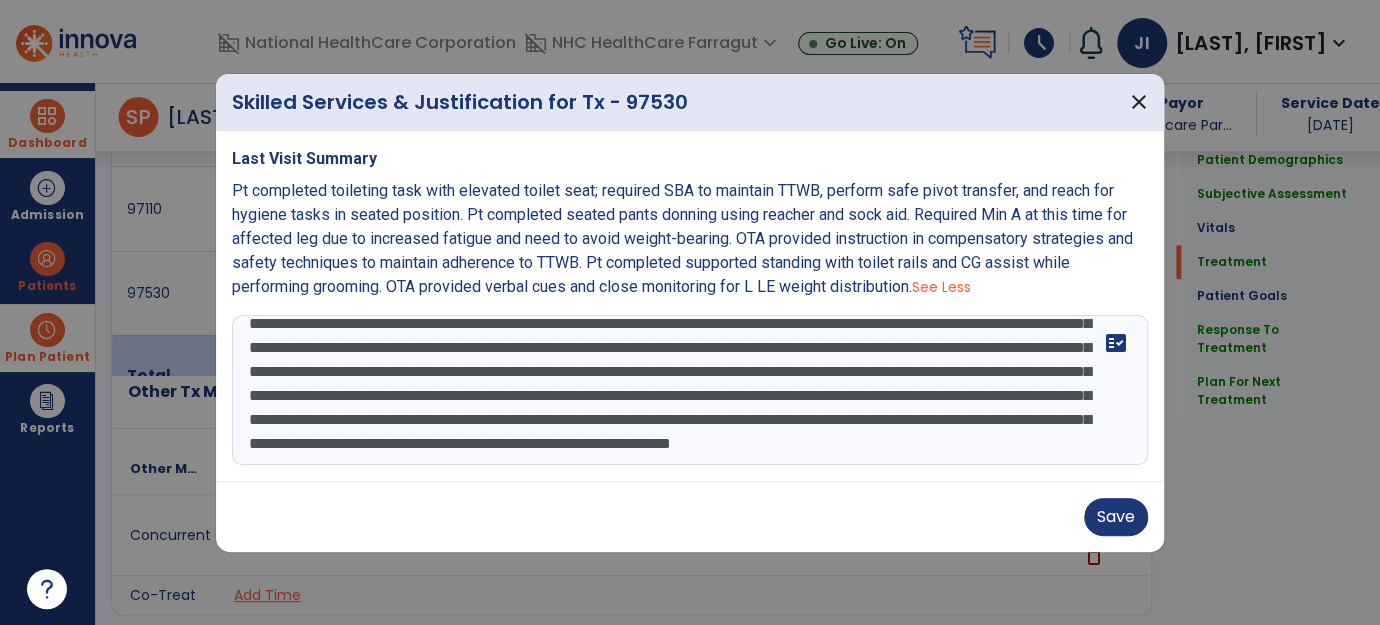 scroll, scrollTop: 140, scrollLeft: 0, axis: vertical 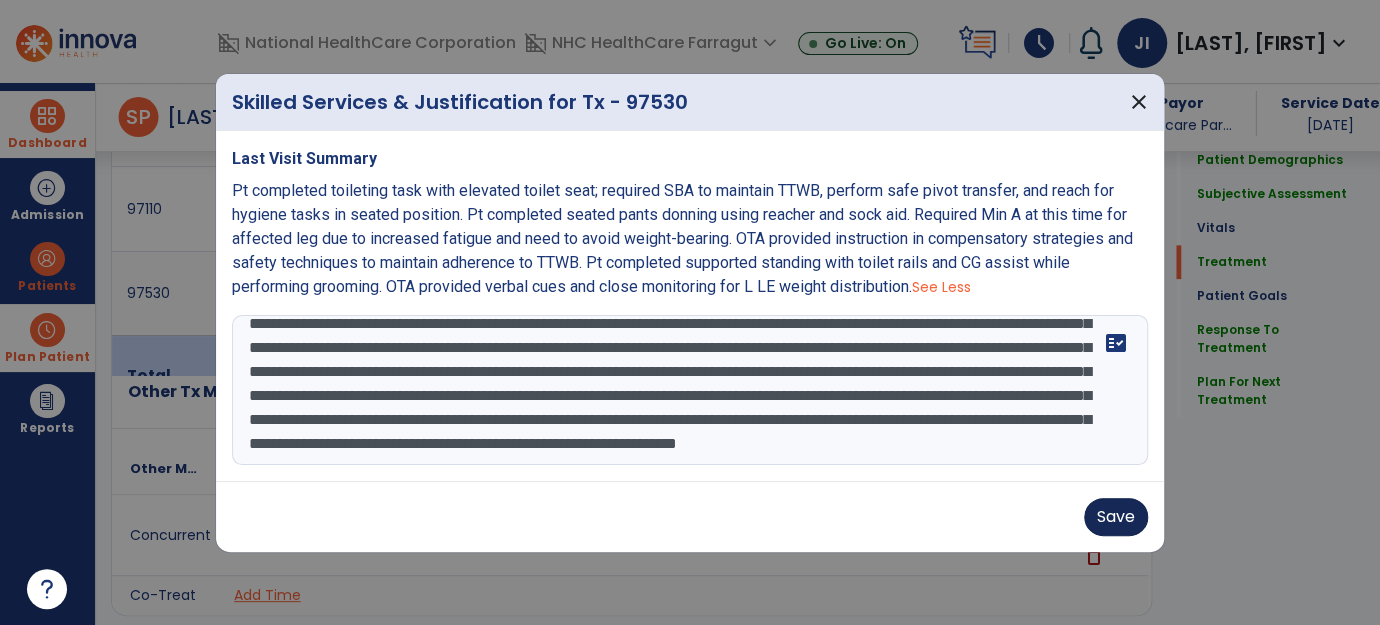 type on "**********" 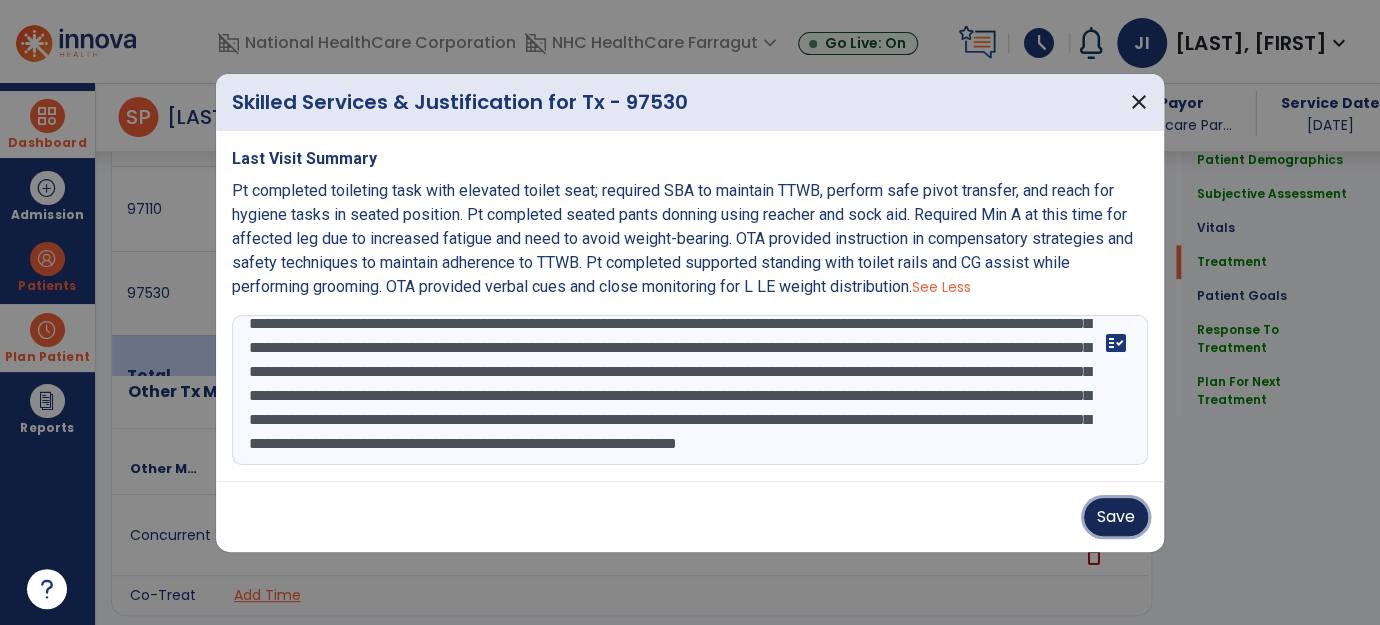 click on "Save" at bounding box center [1116, 517] 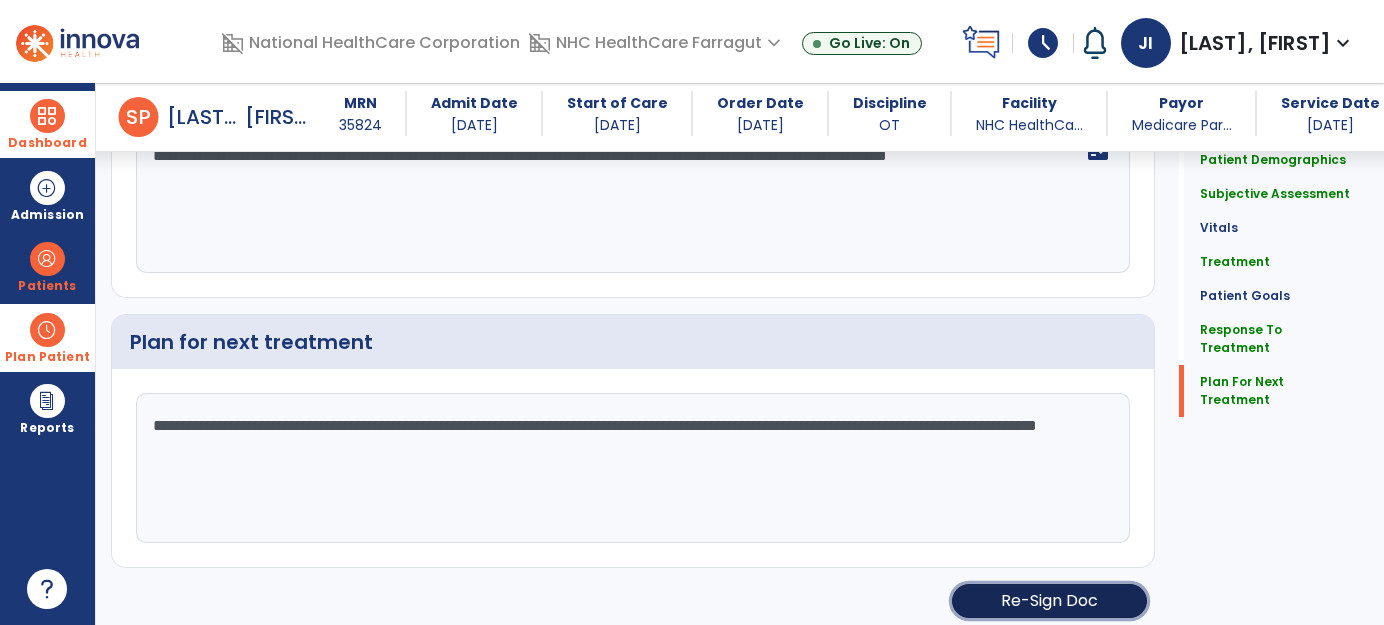 click on "Re-Sign Doc" 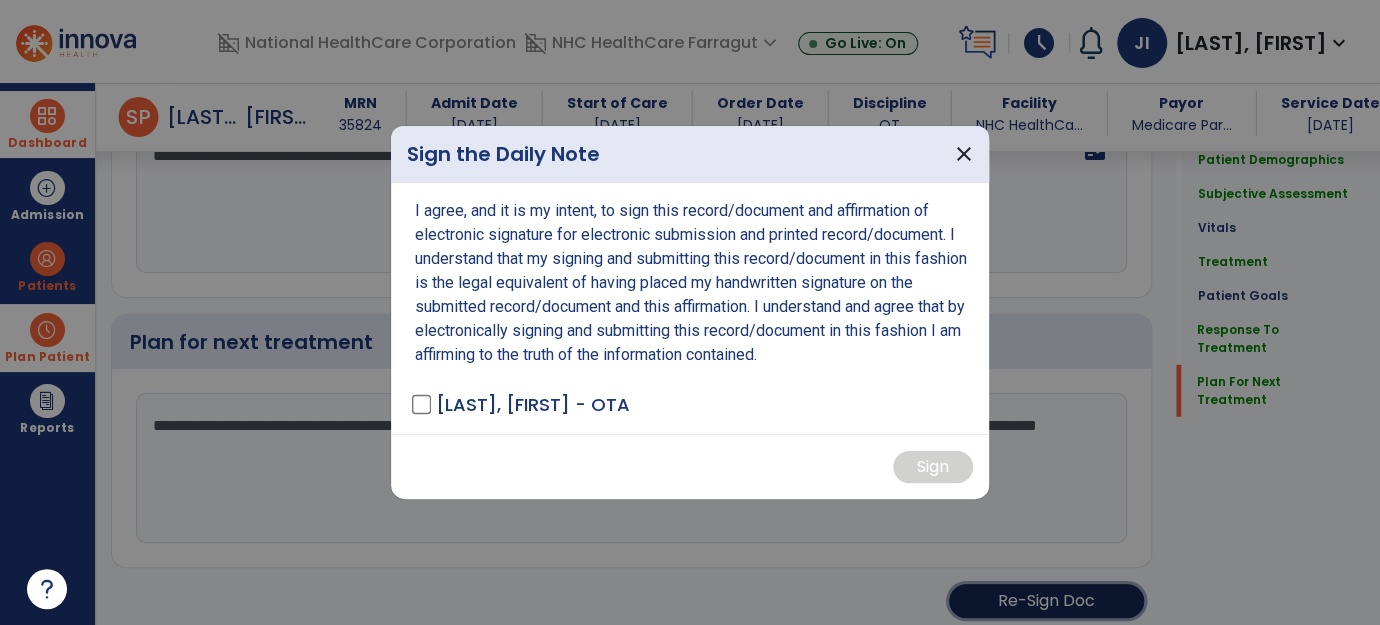 scroll, scrollTop: 2960, scrollLeft: 0, axis: vertical 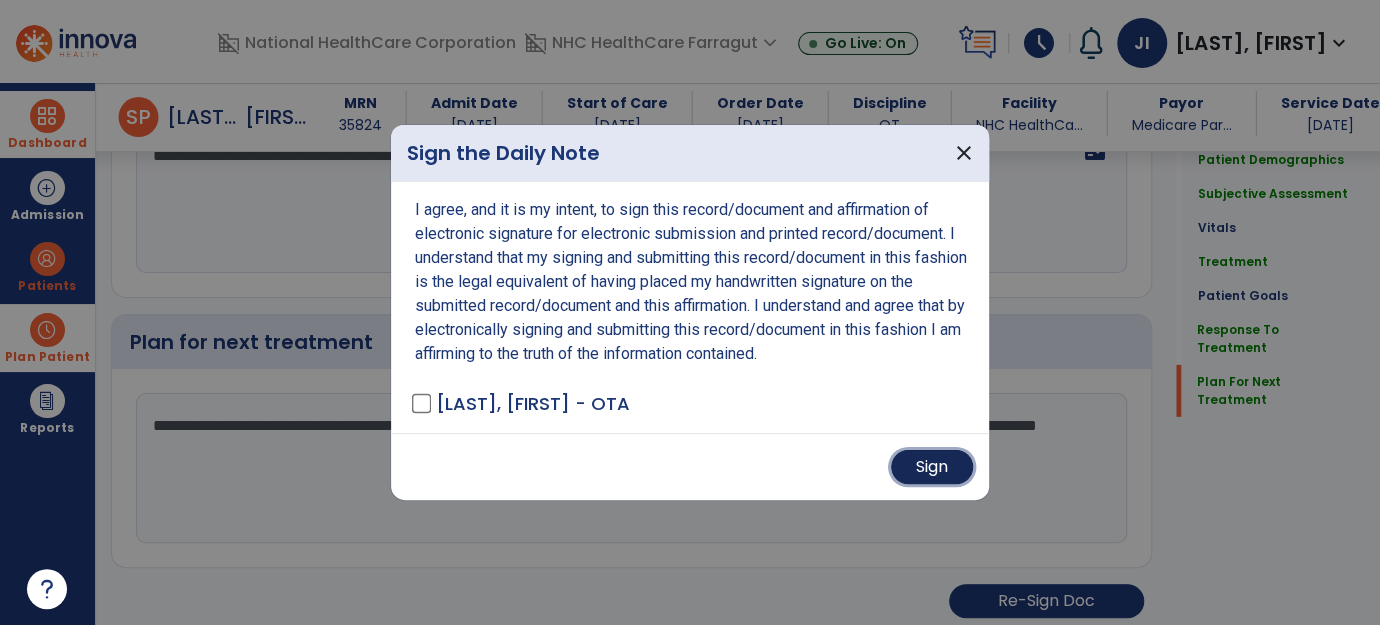 click on "Sign" at bounding box center [932, 467] 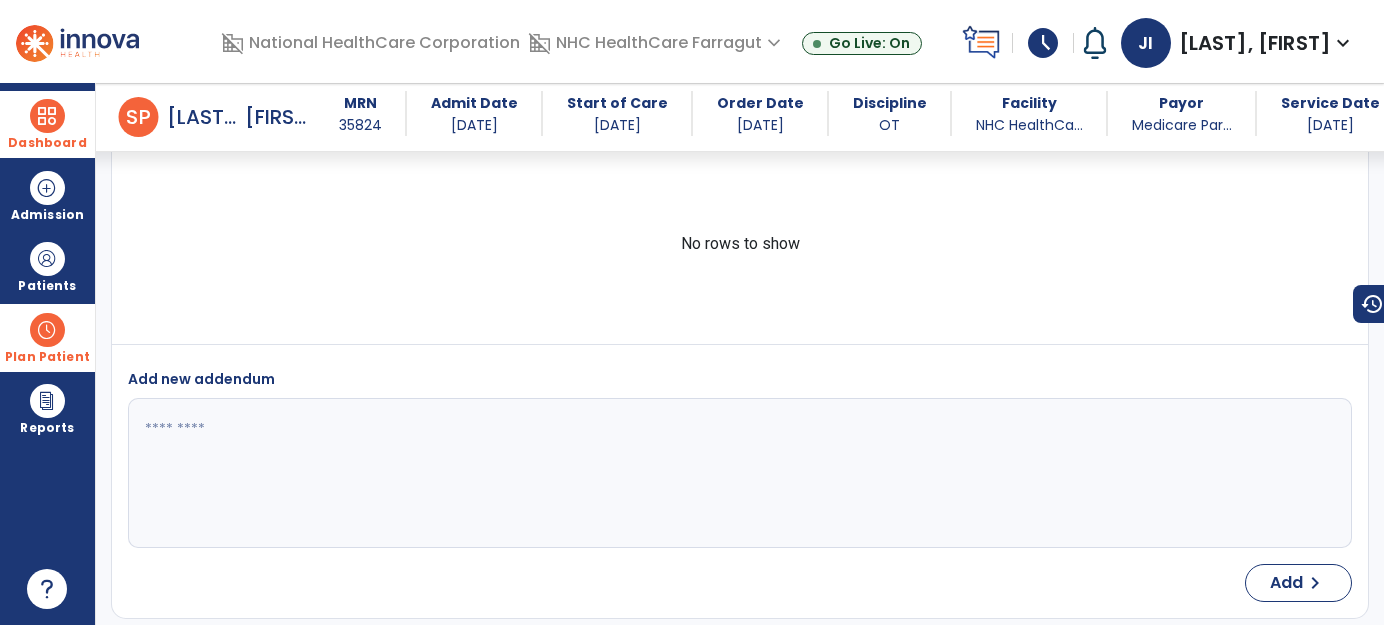 scroll, scrollTop: 4605, scrollLeft: 0, axis: vertical 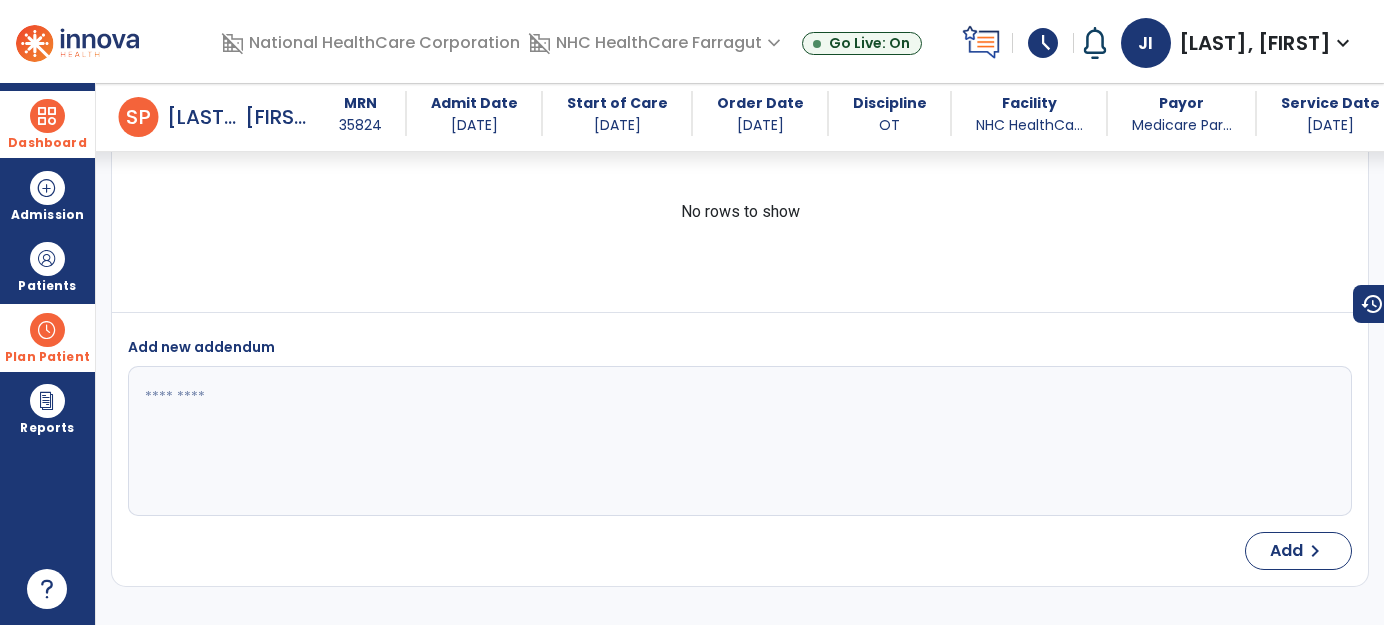 click at bounding box center (47, 116) 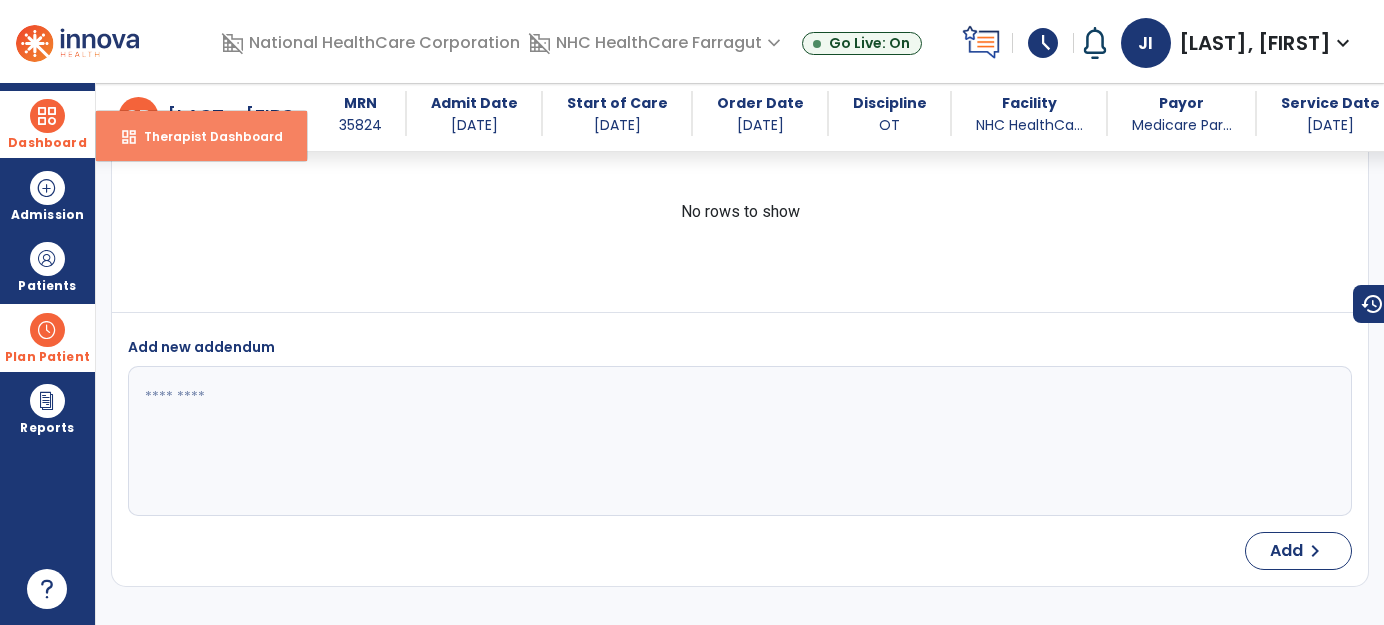 click on "Therapist Dashboard" at bounding box center [205, 136] 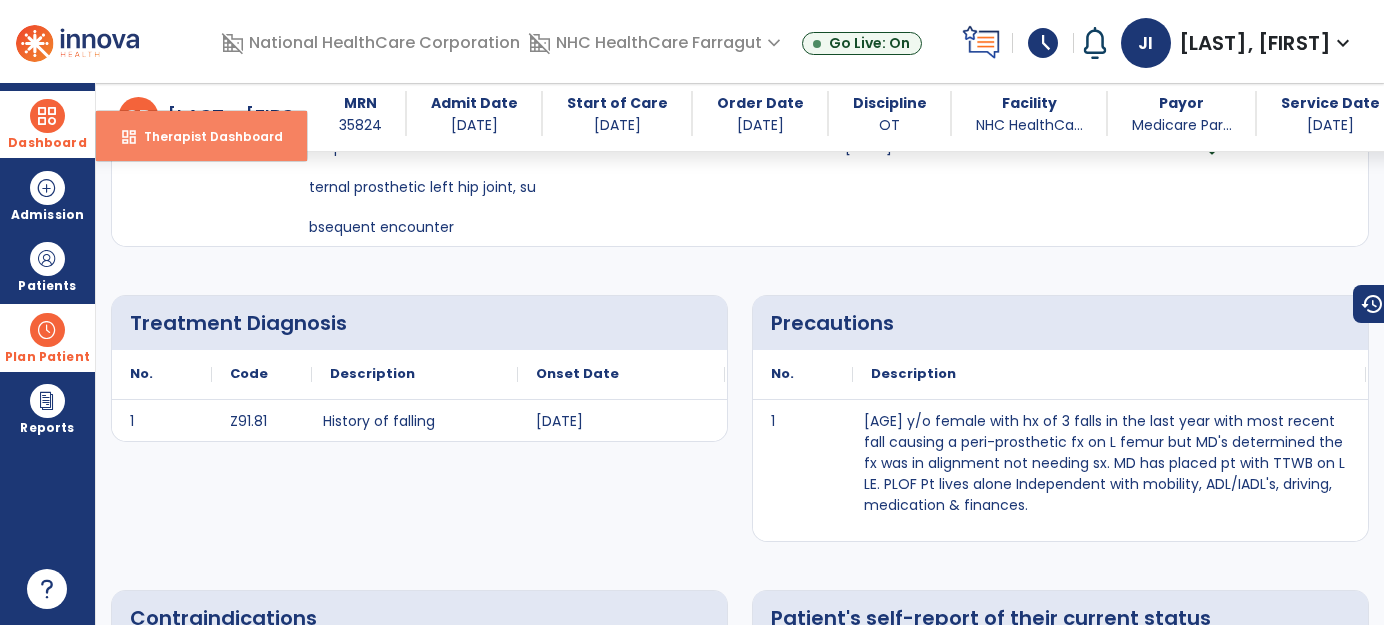 select on "****" 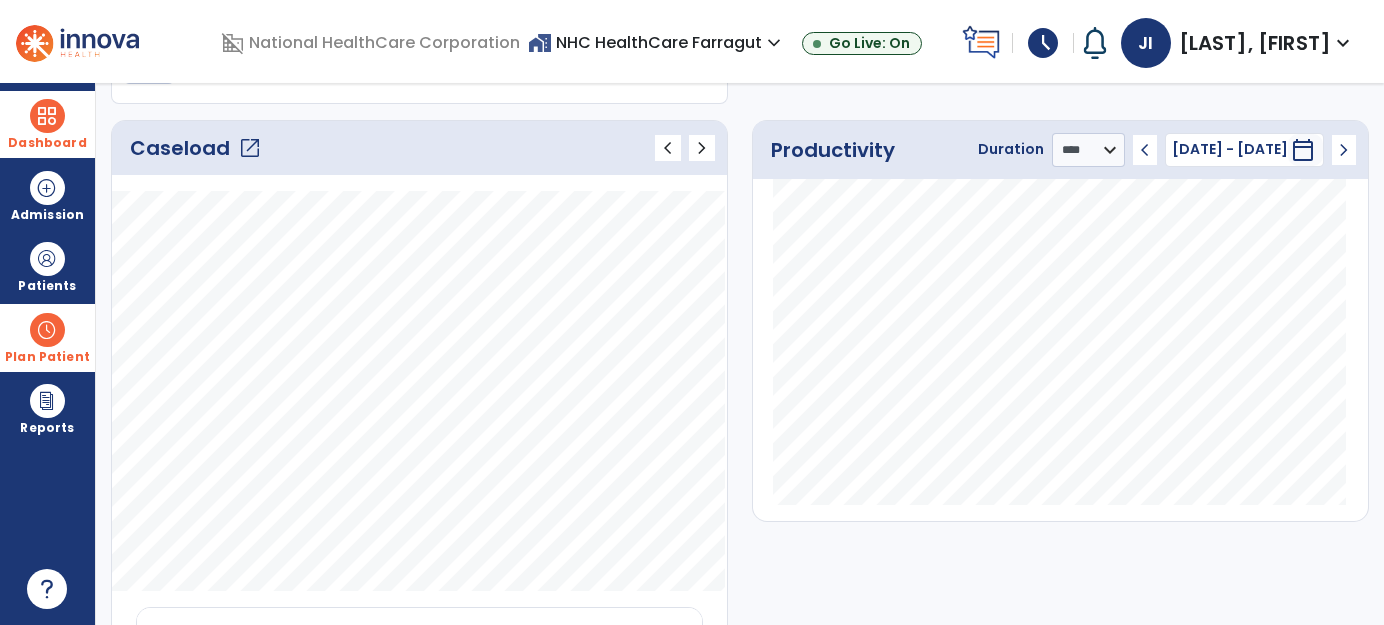 click on "Caseload   open_in_new" 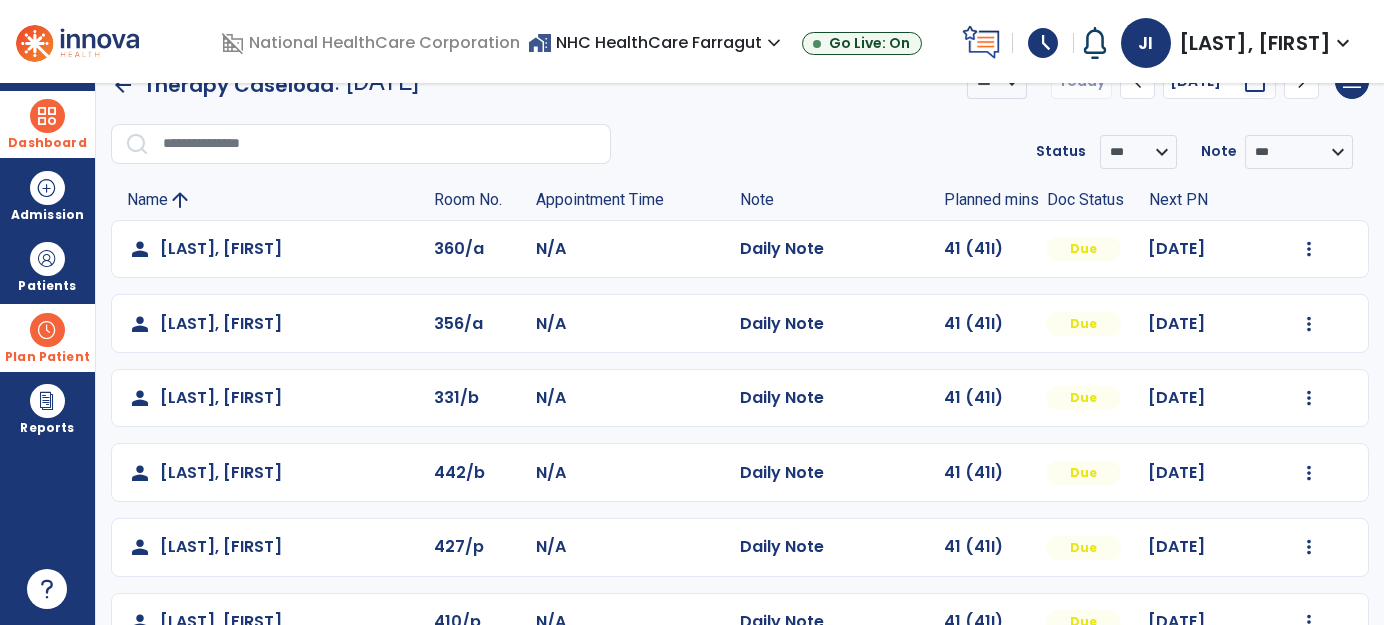 scroll, scrollTop: 0, scrollLeft: 0, axis: both 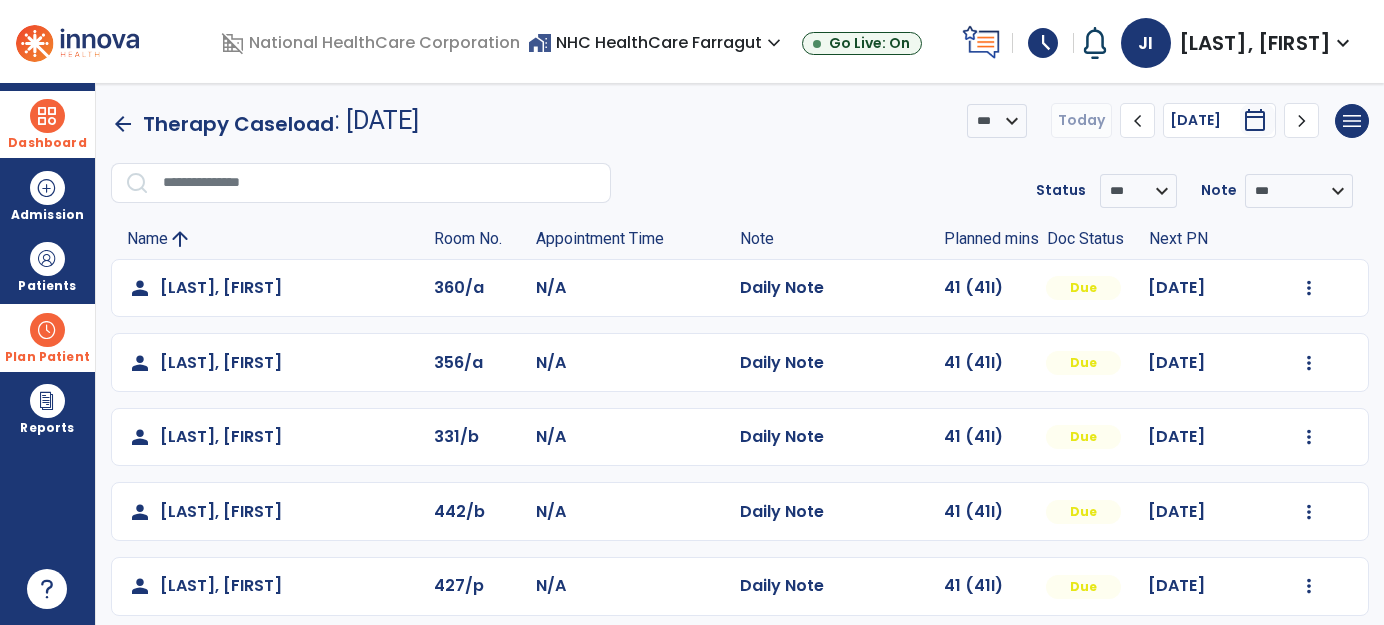 click on "chevron_right" 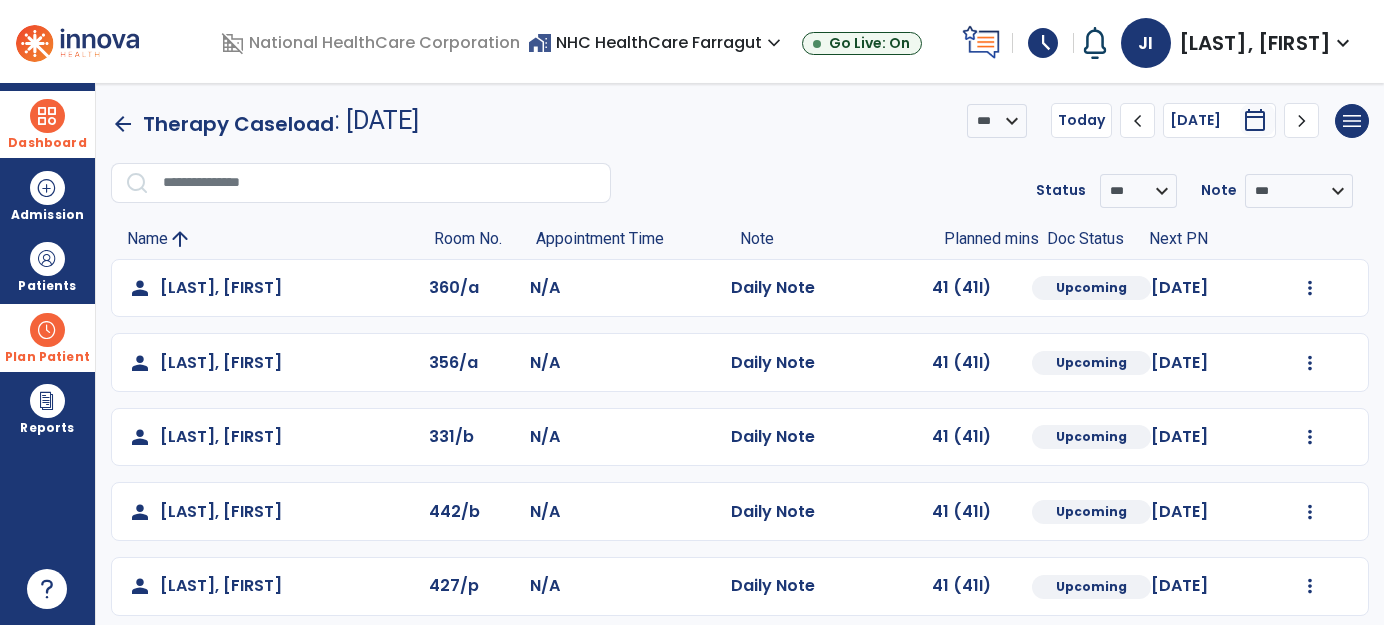 click on "chevron_left" 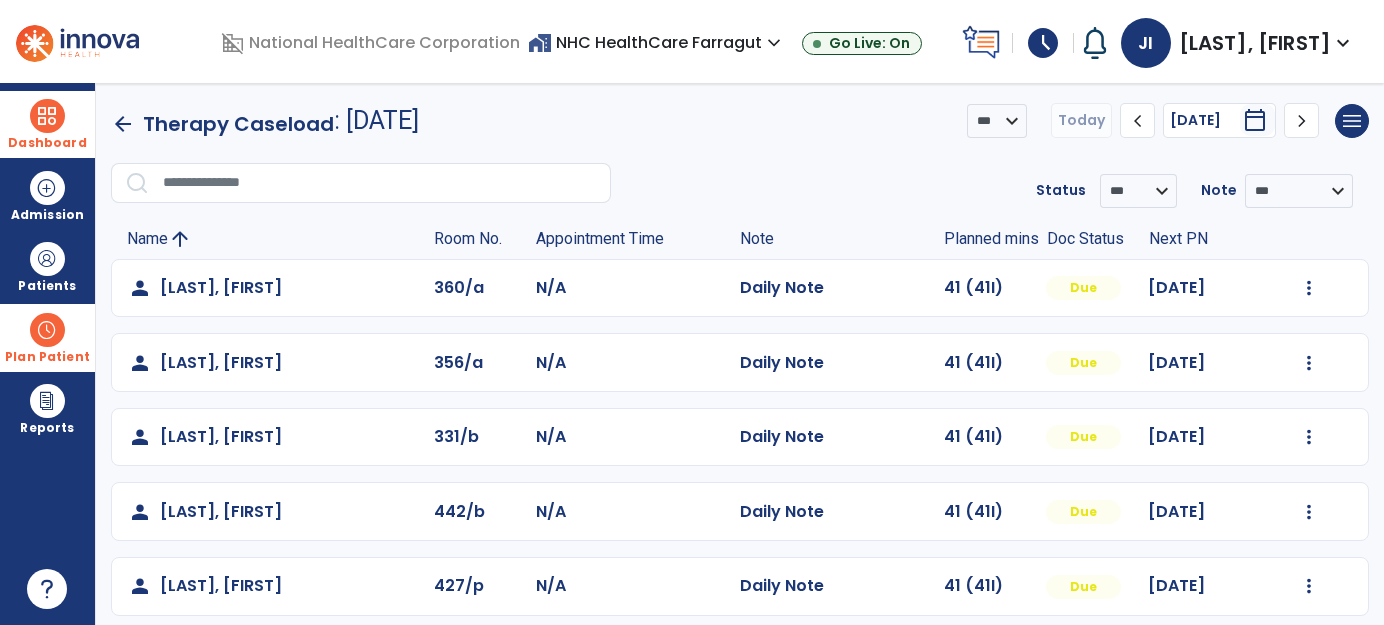 click on "chevron_left" 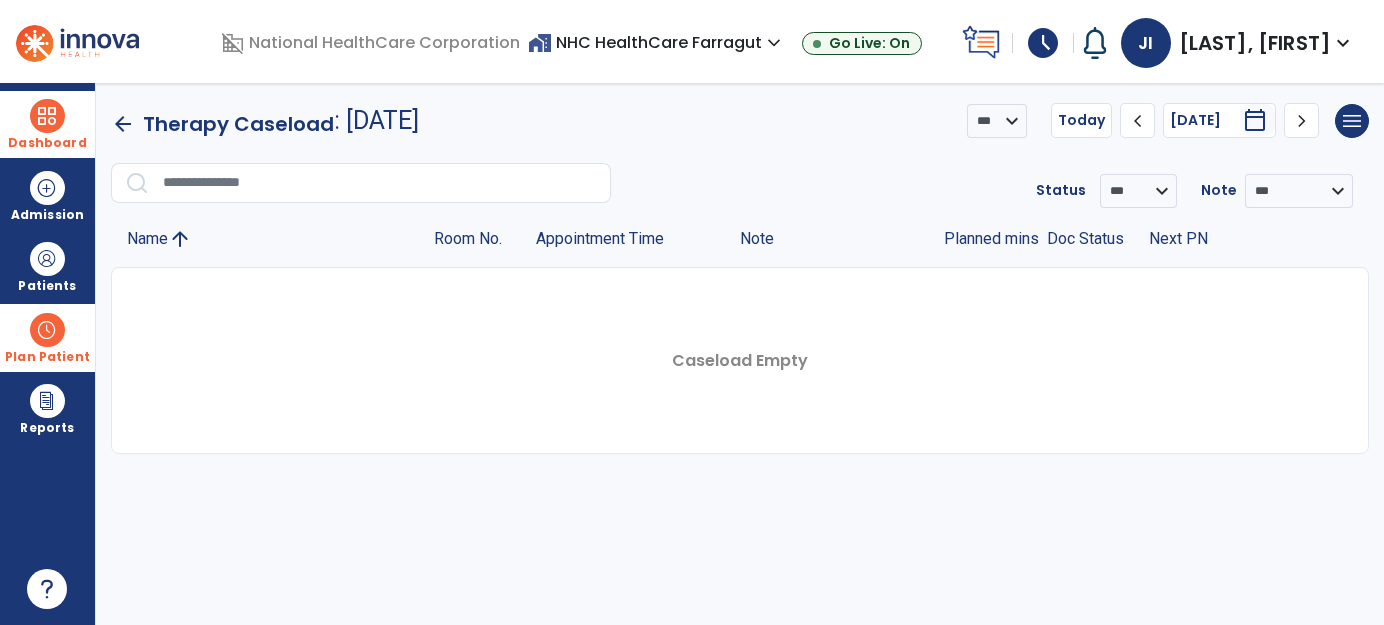 click on "chevron_left" 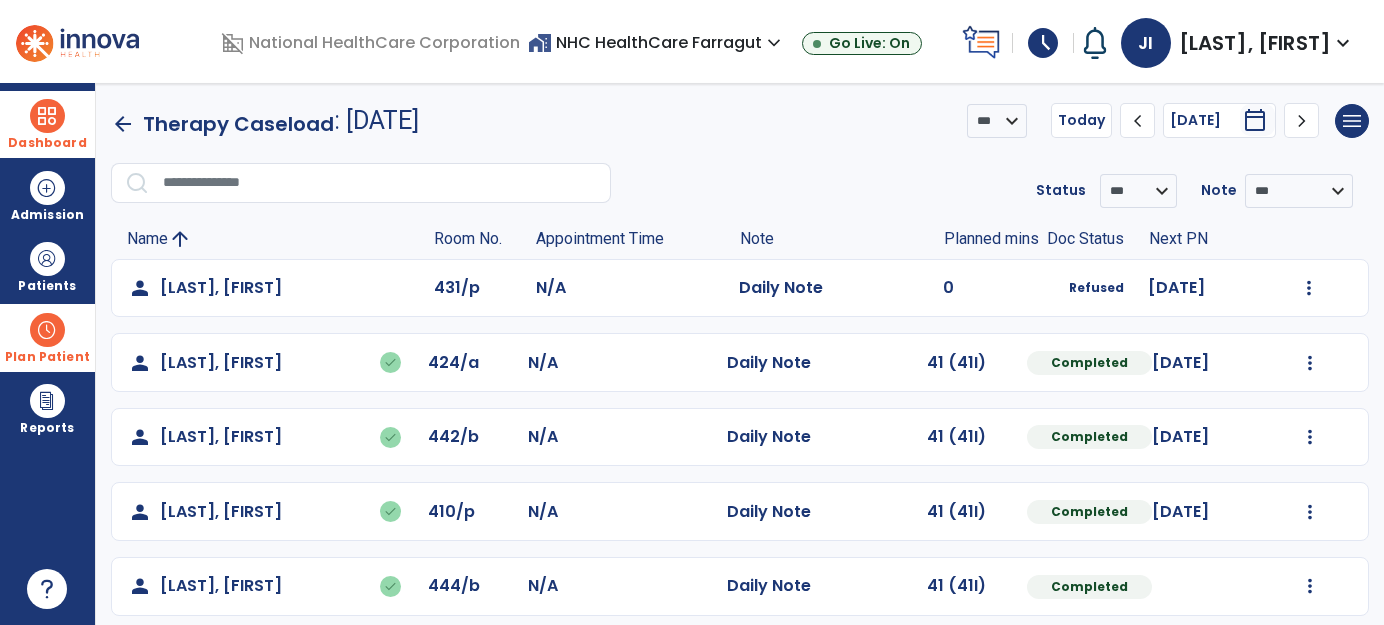 click on "chevron_left" 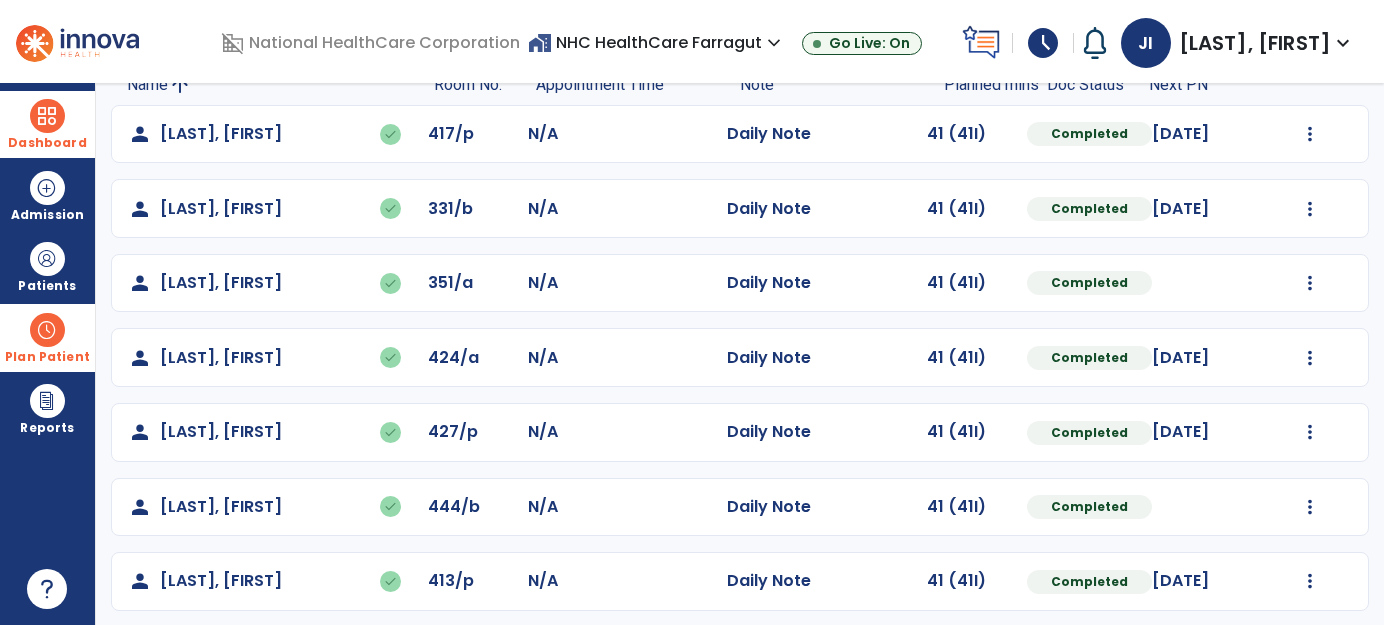 scroll, scrollTop: 55, scrollLeft: 0, axis: vertical 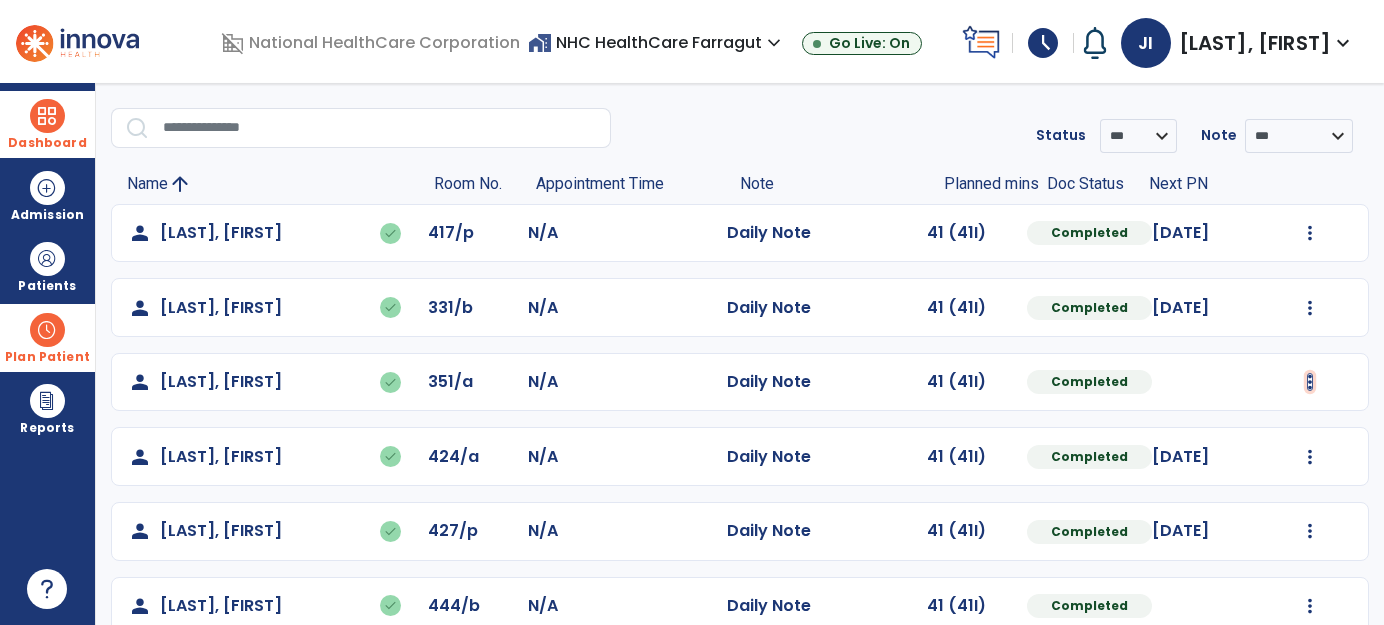 click at bounding box center [1310, 233] 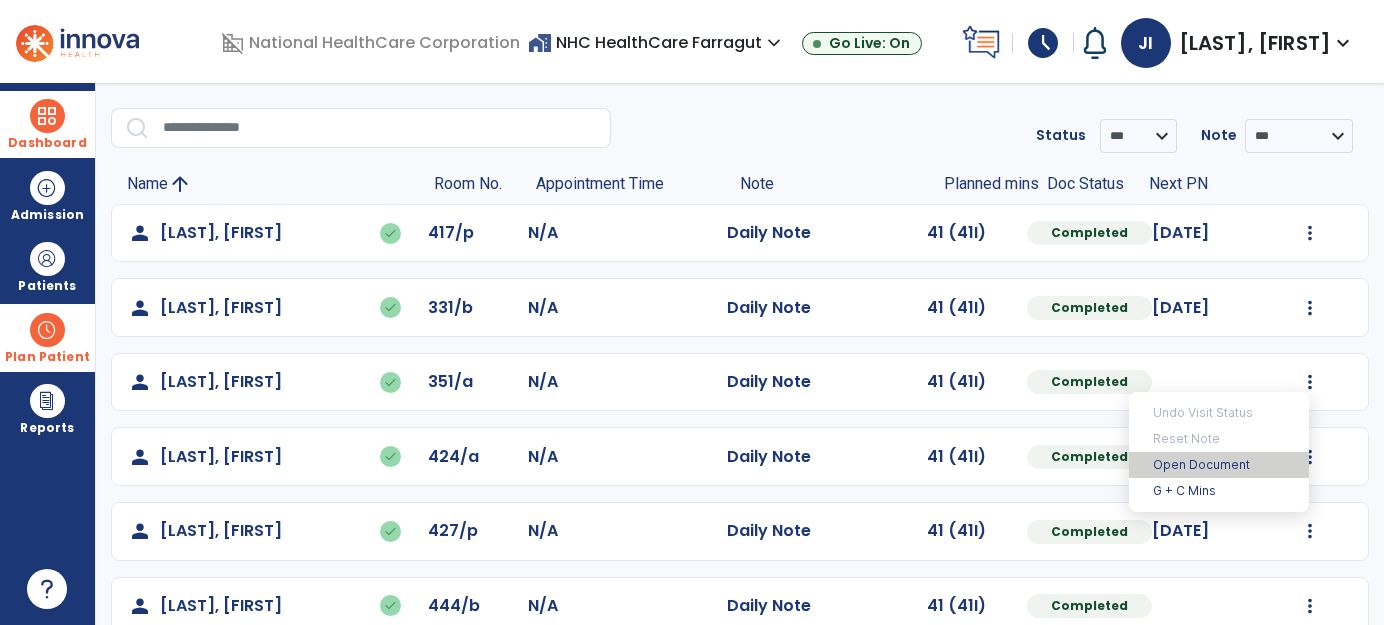 click on "Open Document" at bounding box center (1219, 465) 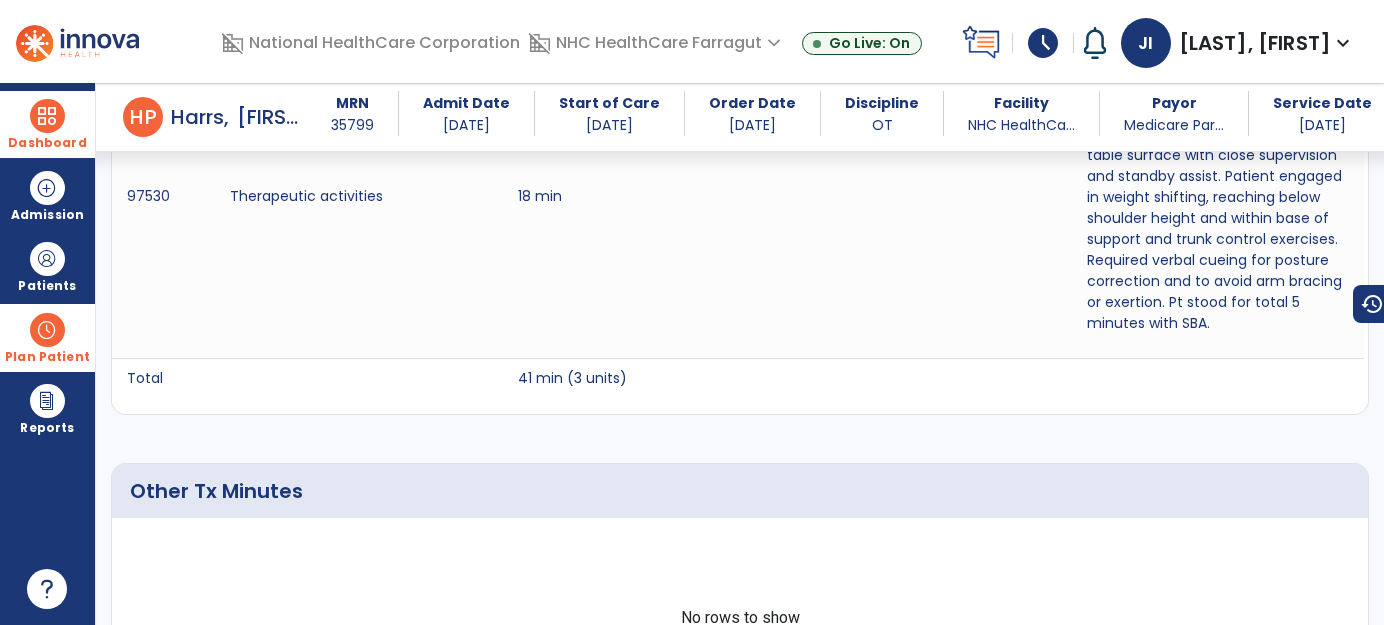 scroll, scrollTop: 1418, scrollLeft: 0, axis: vertical 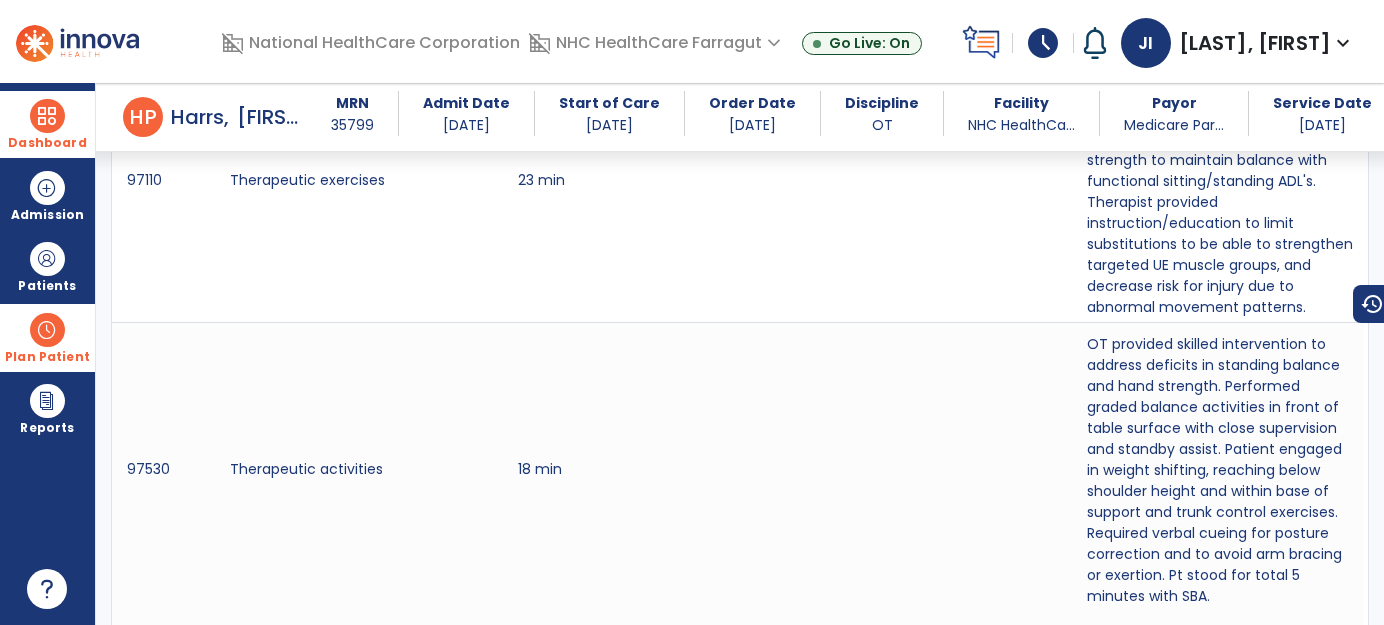 click at bounding box center [47, 116] 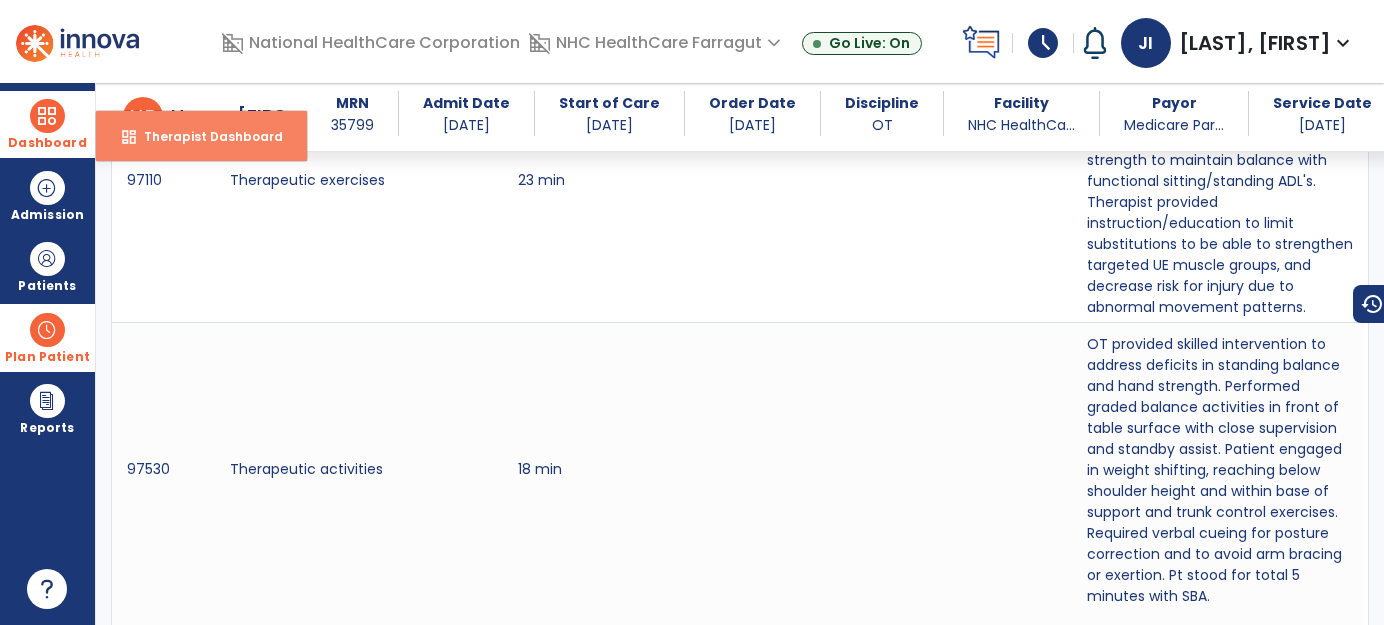 click on "Therapist Dashboard" at bounding box center (205, 136) 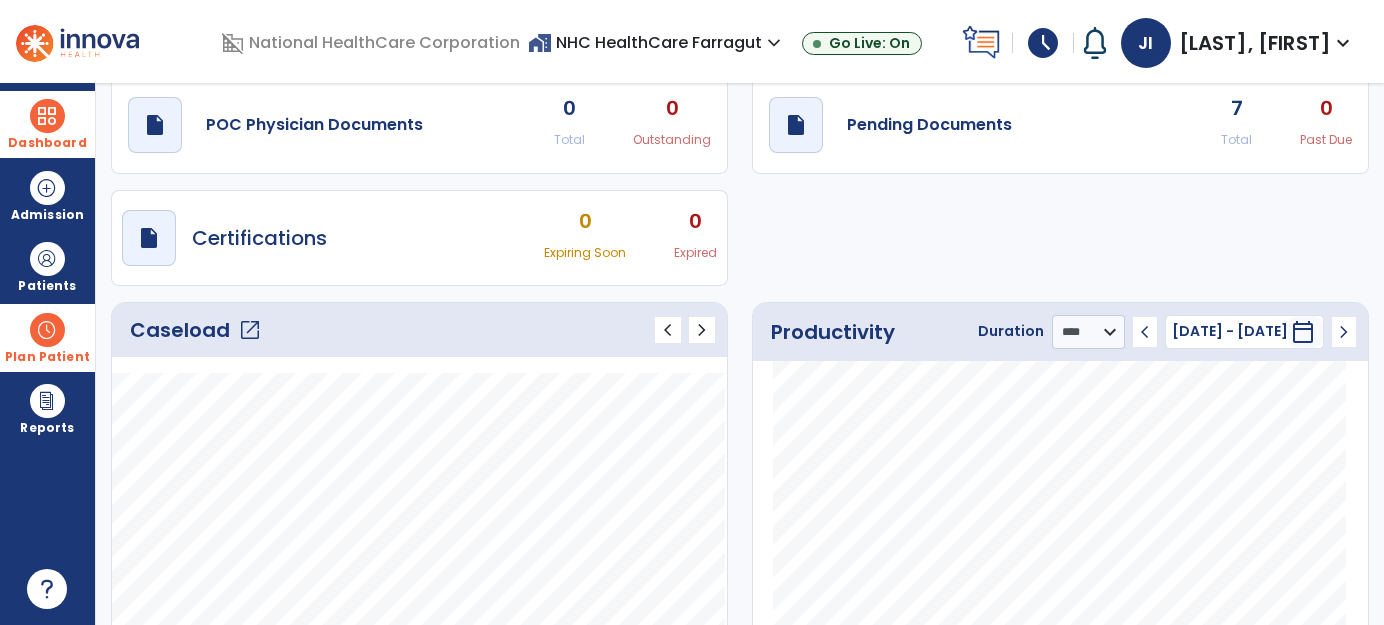 scroll, scrollTop: 0, scrollLeft: 0, axis: both 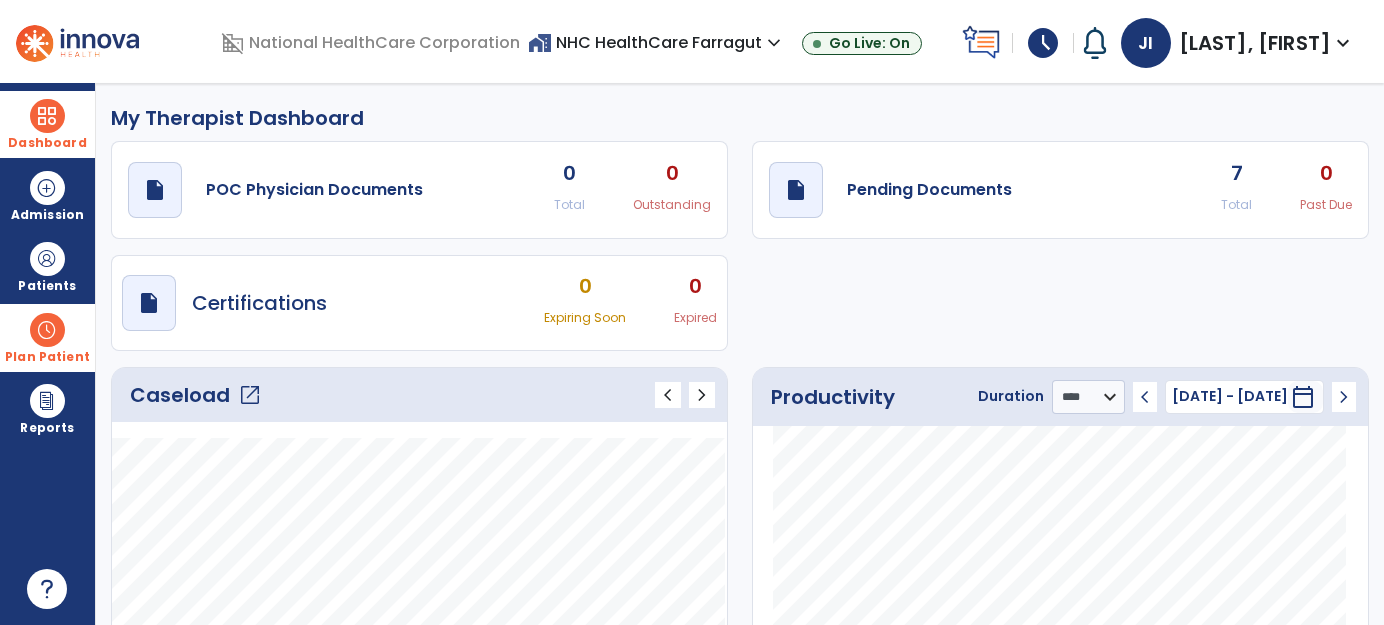 click on "Caseload   open_in_new" 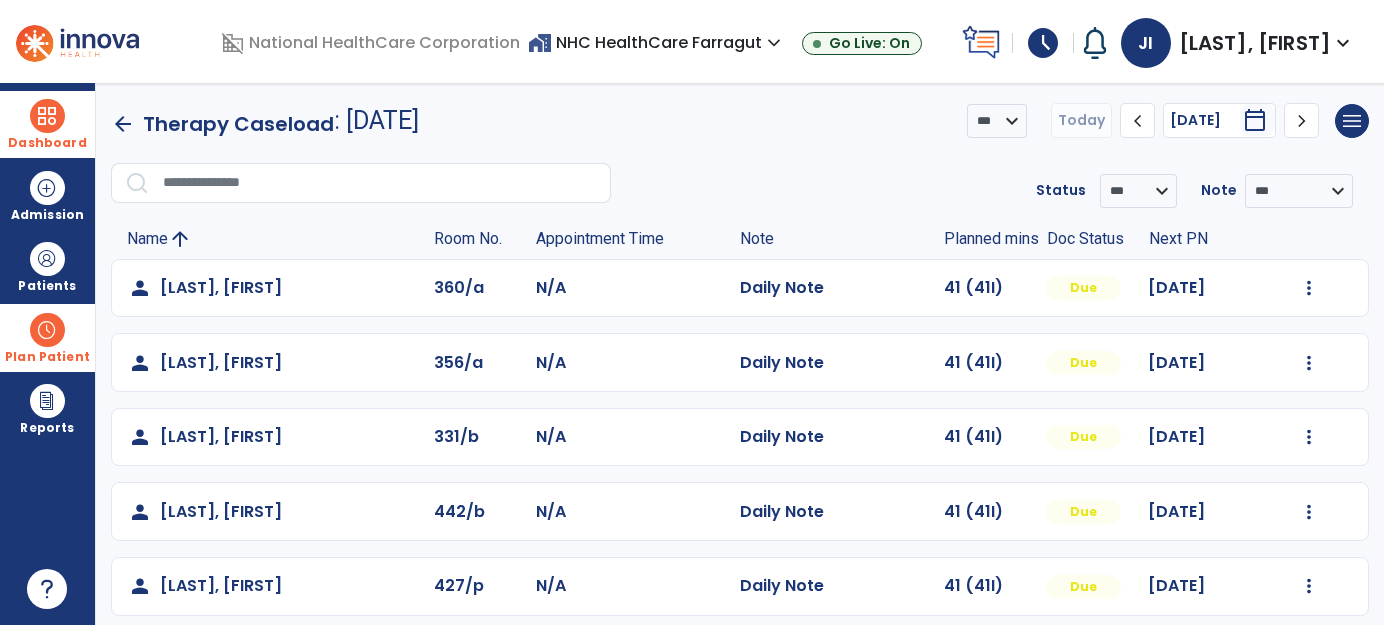 click on "chevron_right" 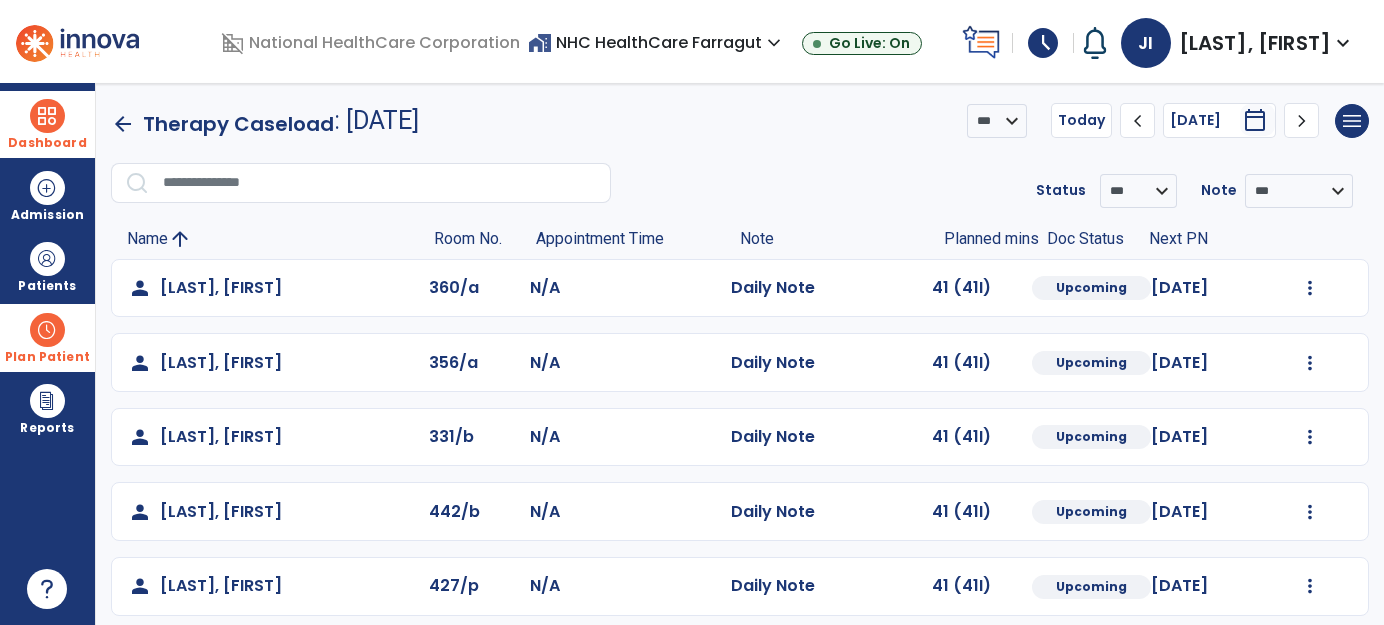 click on "calendar_today" at bounding box center [1255, 120] 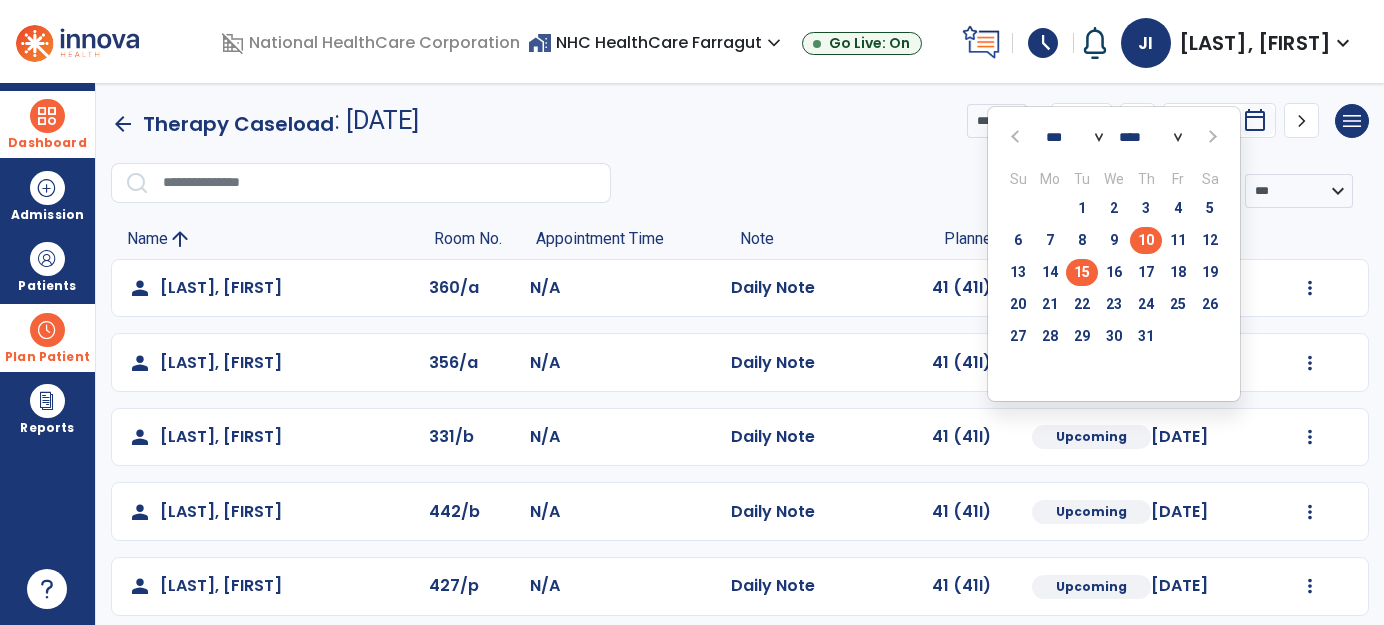 click on "10" at bounding box center (1146, 240) 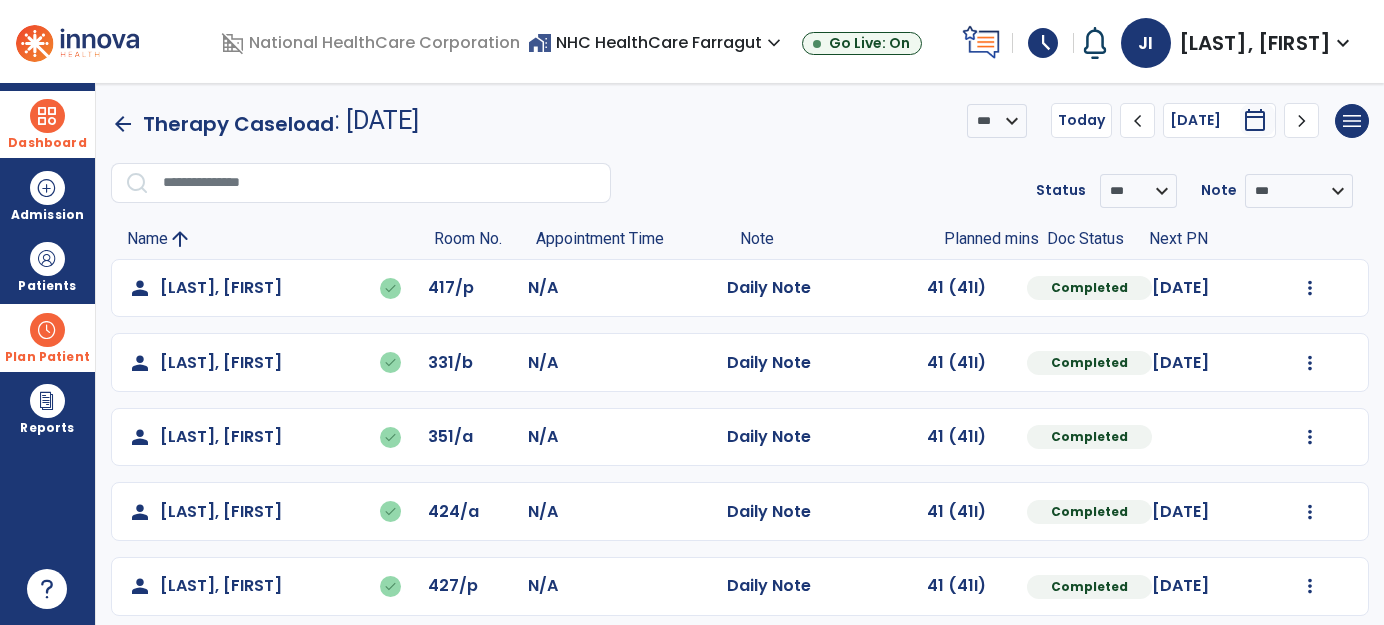 scroll, scrollTop: 90, scrollLeft: 0, axis: vertical 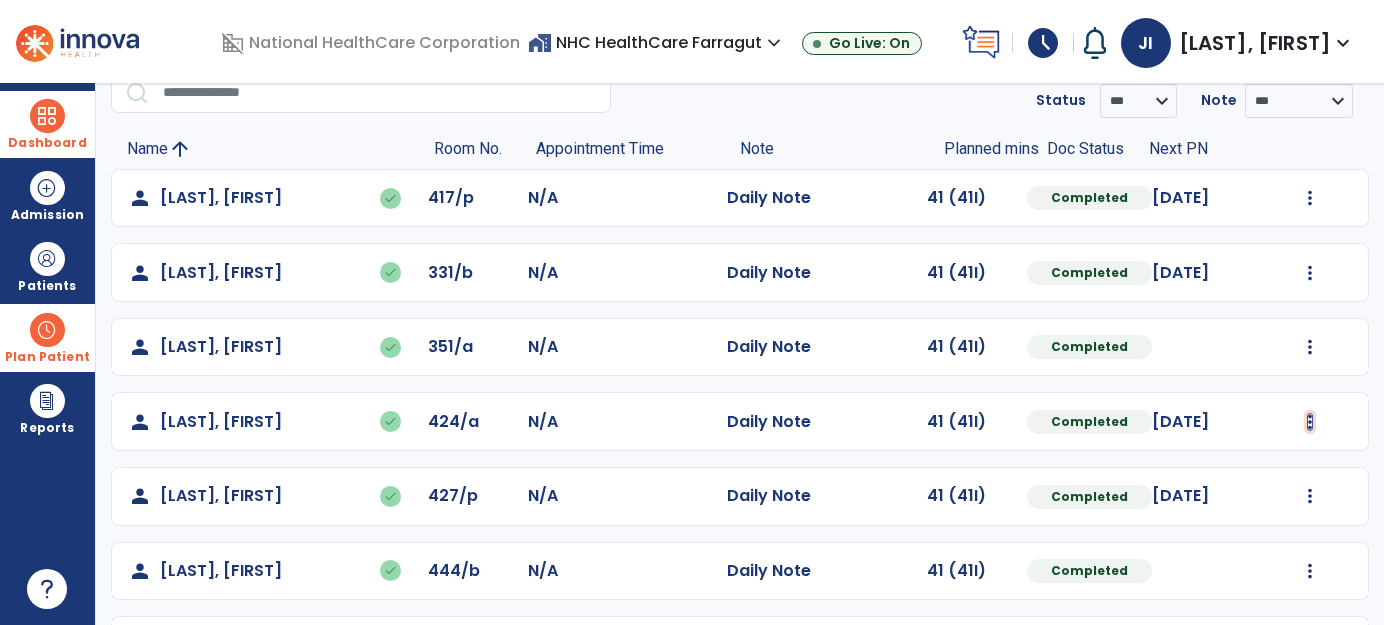 click at bounding box center (1310, 198) 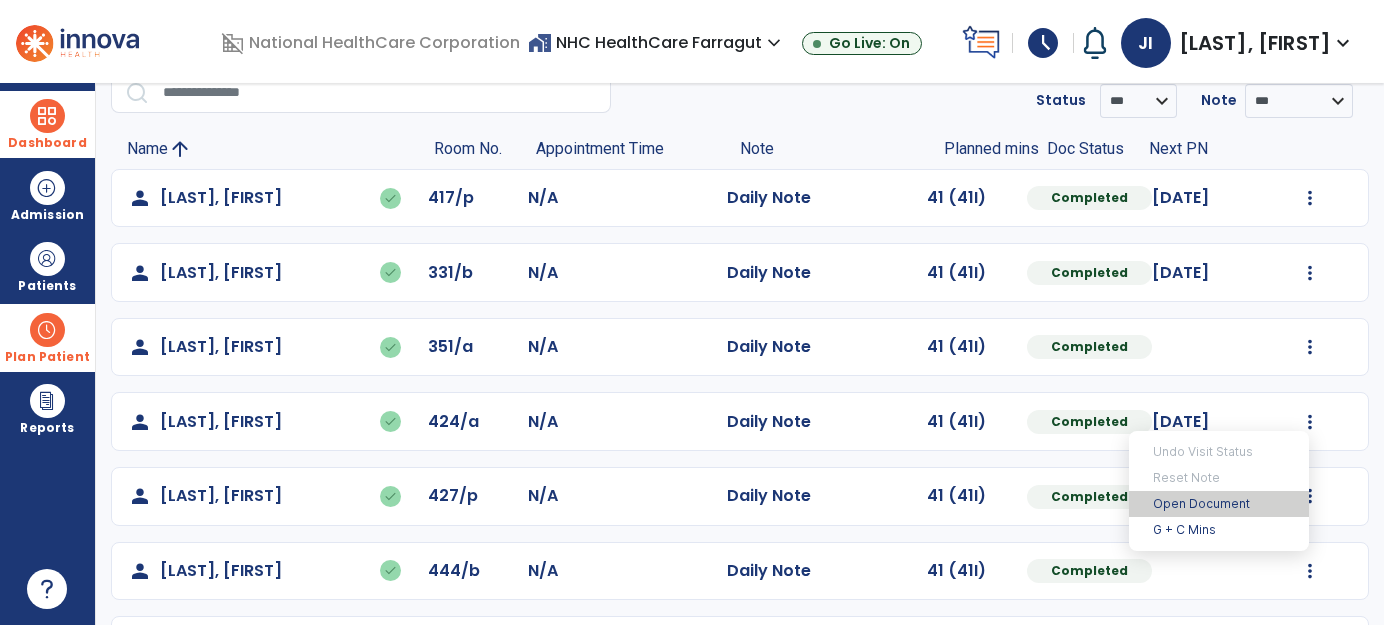 click on "Open Document" at bounding box center (1219, 504) 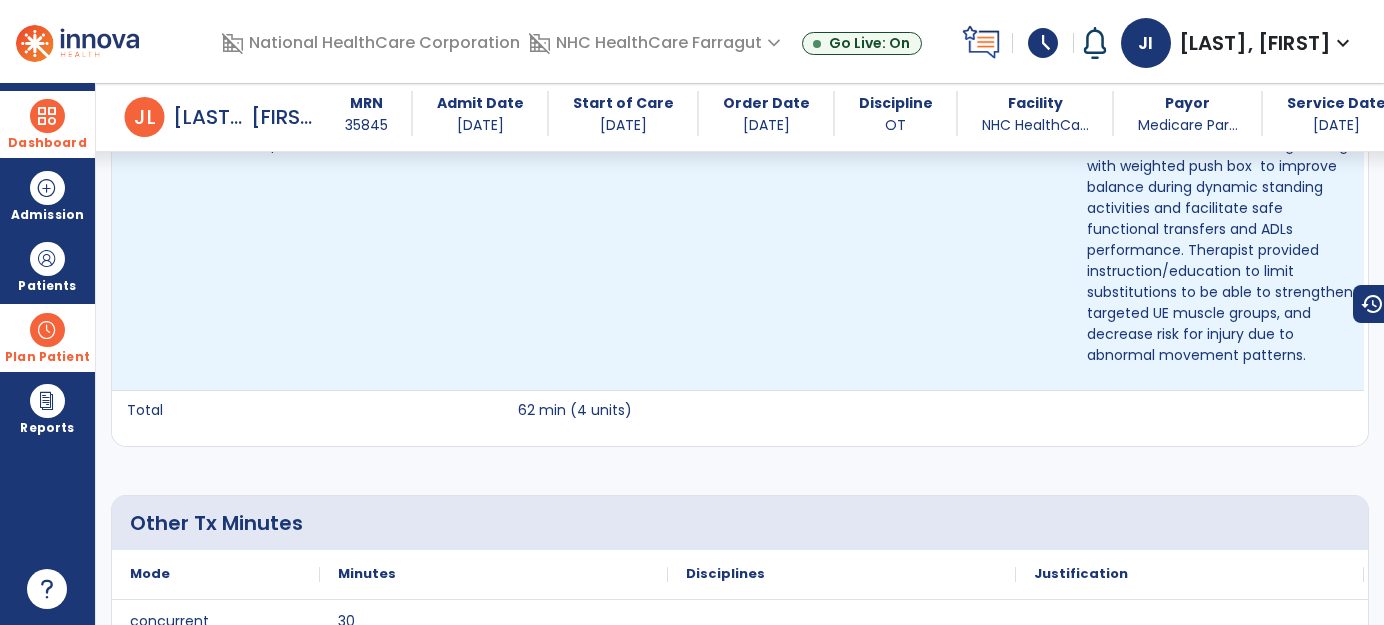 scroll, scrollTop: 2181, scrollLeft: 0, axis: vertical 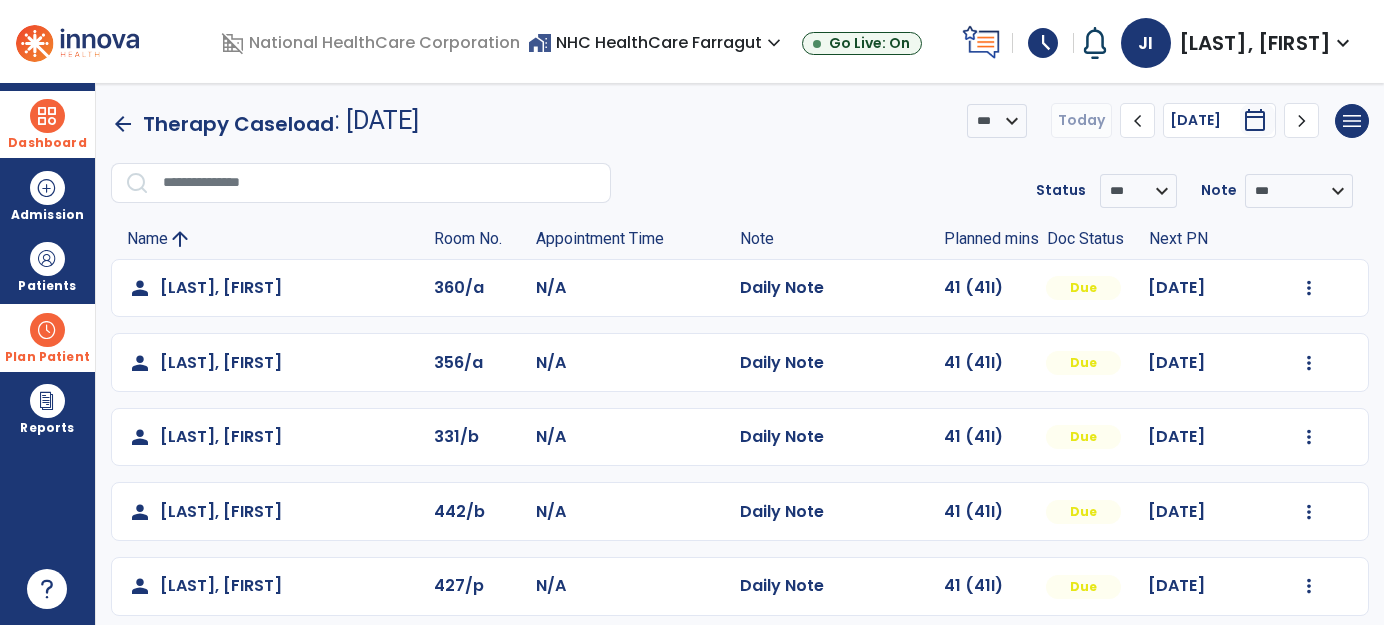 click on "calendar_today" at bounding box center [1255, 120] 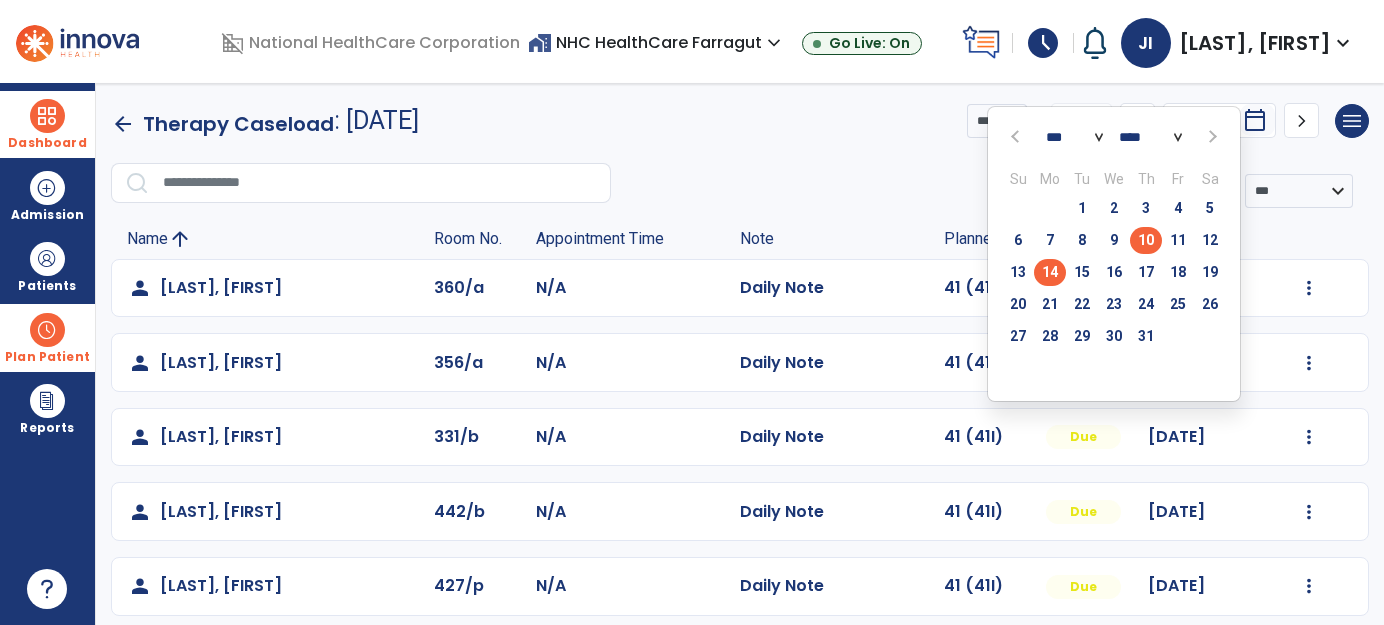 click on "10" at bounding box center (1146, 240) 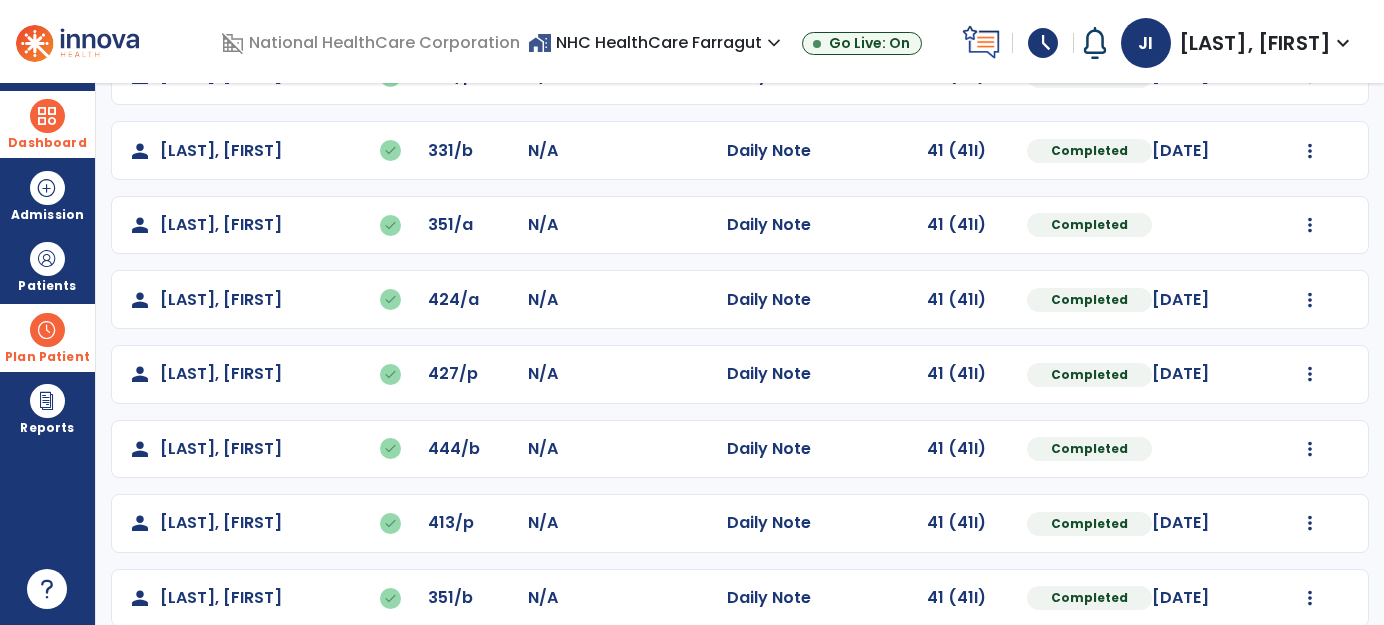 scroll, scrollTop: 237, scrollLeft: 0, axis: vertical 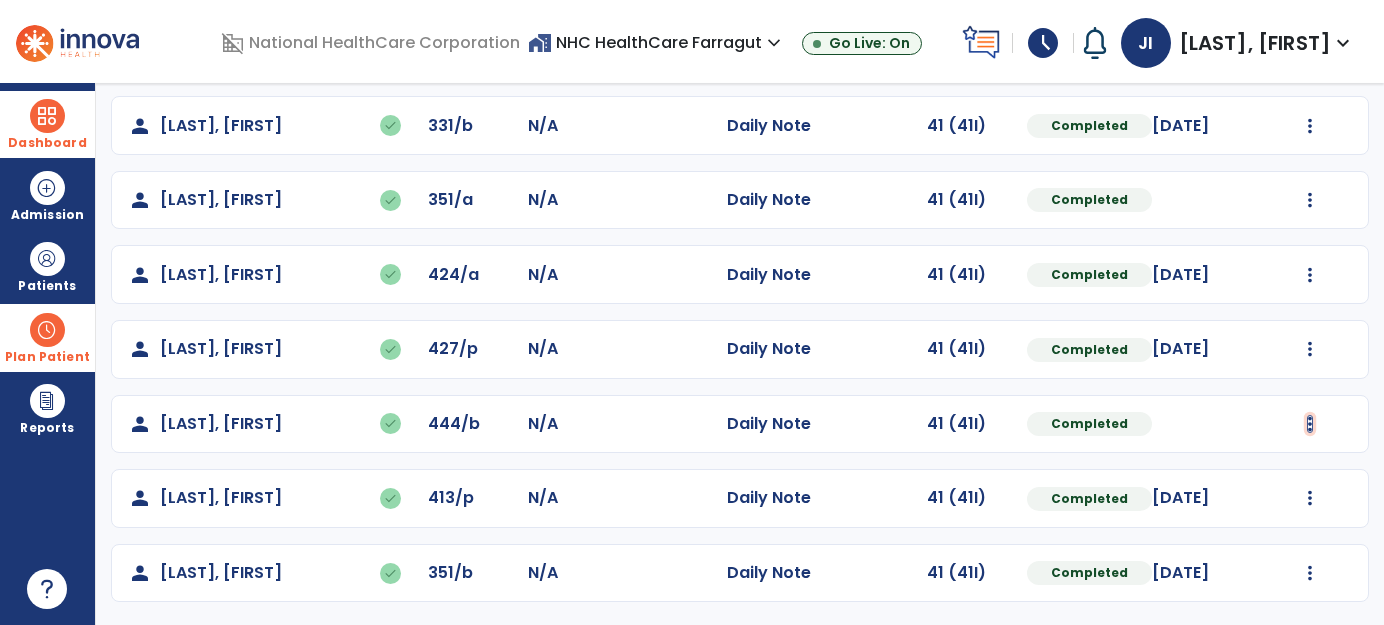 click at bounding box center (1310, 51) 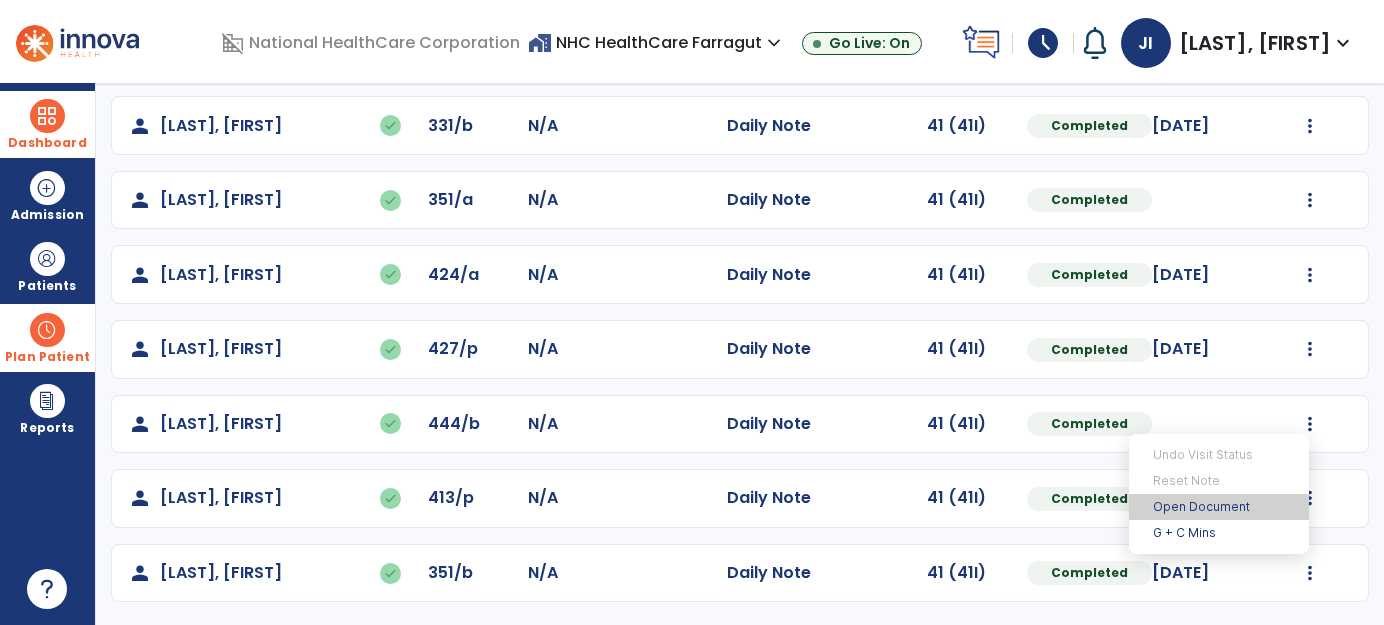 click on "Open Document" at bounding box center (1219, 507) 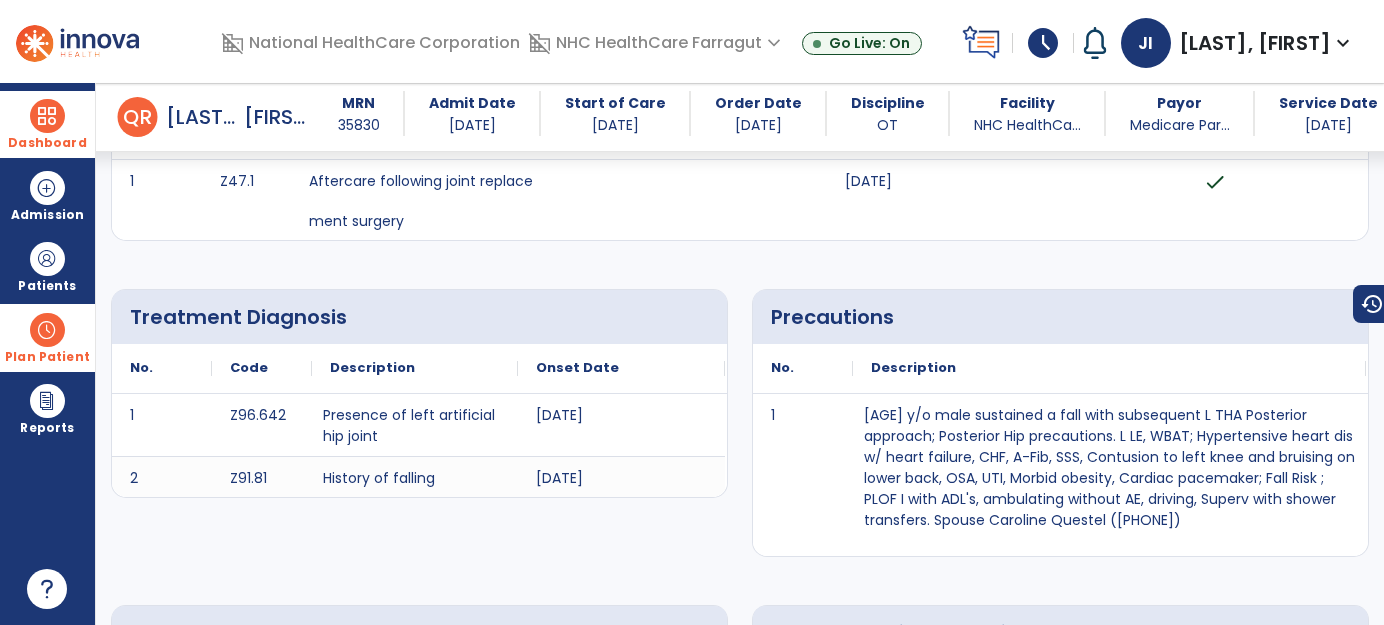 scroll, scrollTop: 0, scrollLeft: 0, axis: both 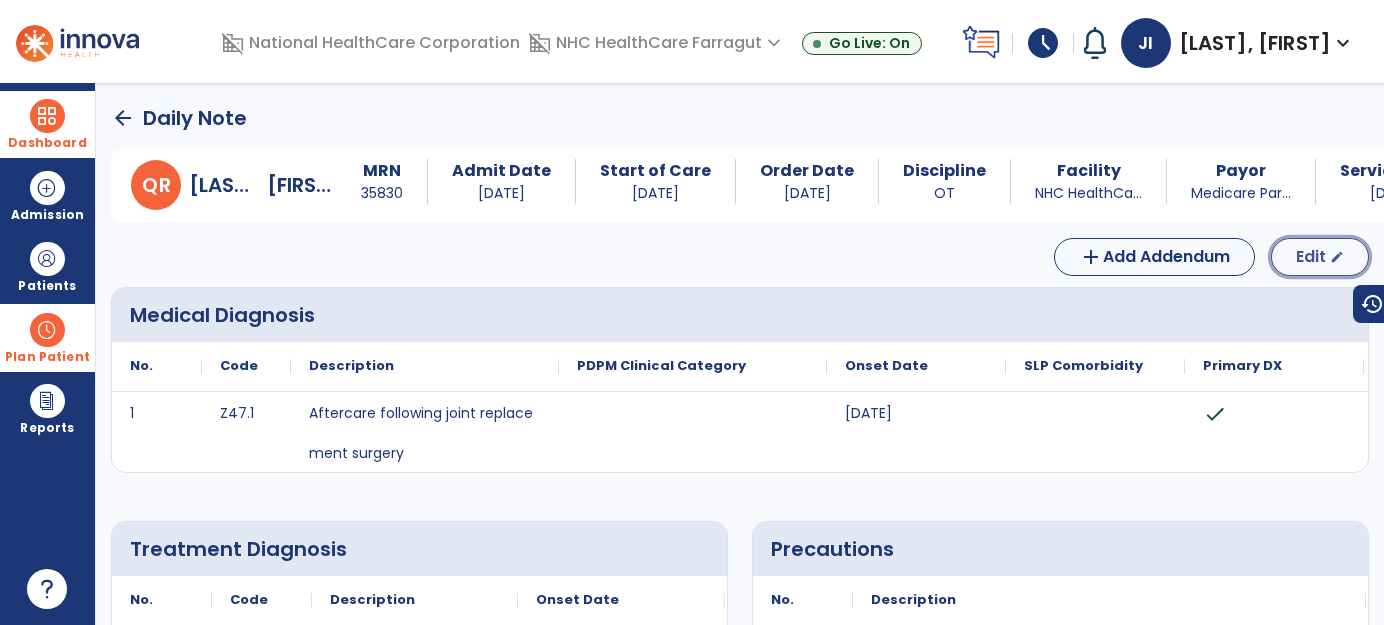 click on "Edit" 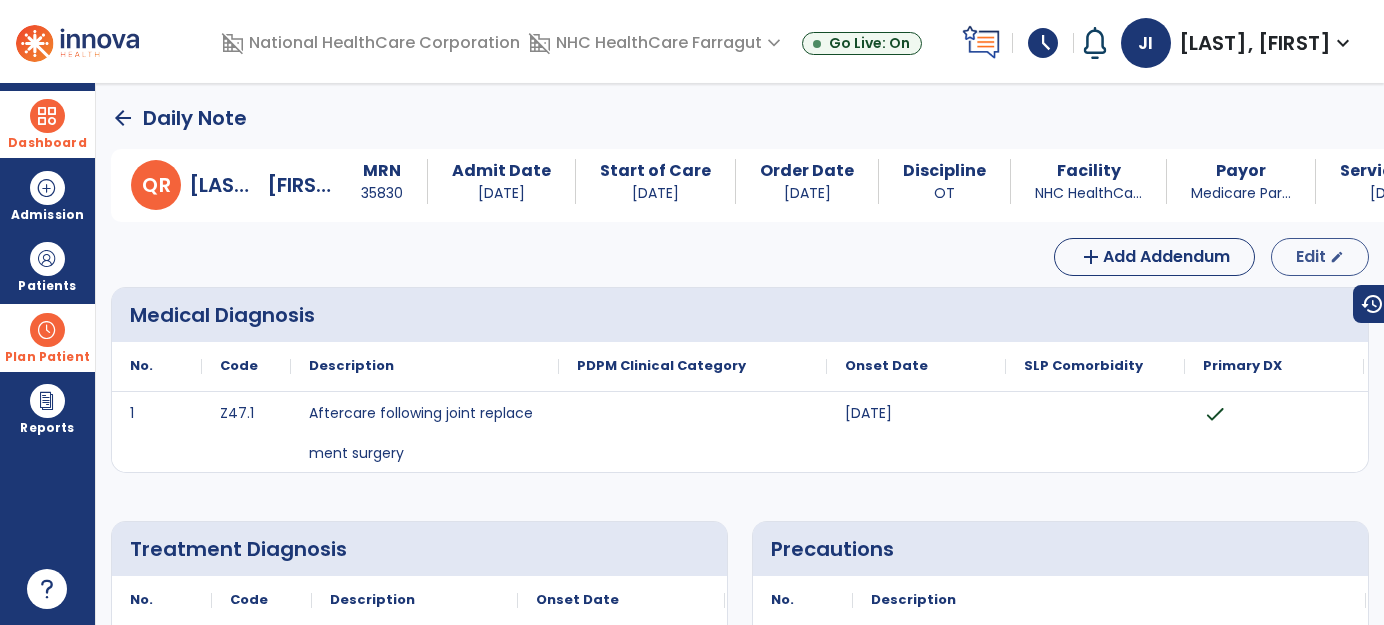 select on "*" 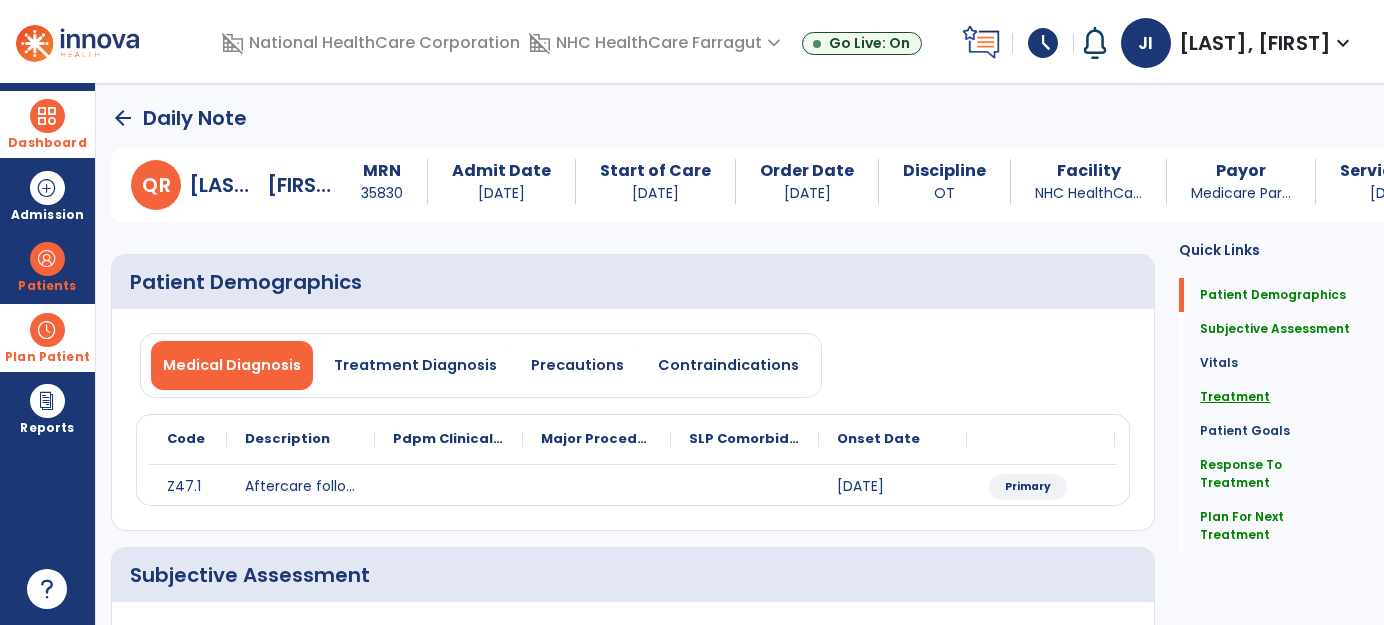 click on "Treatment" 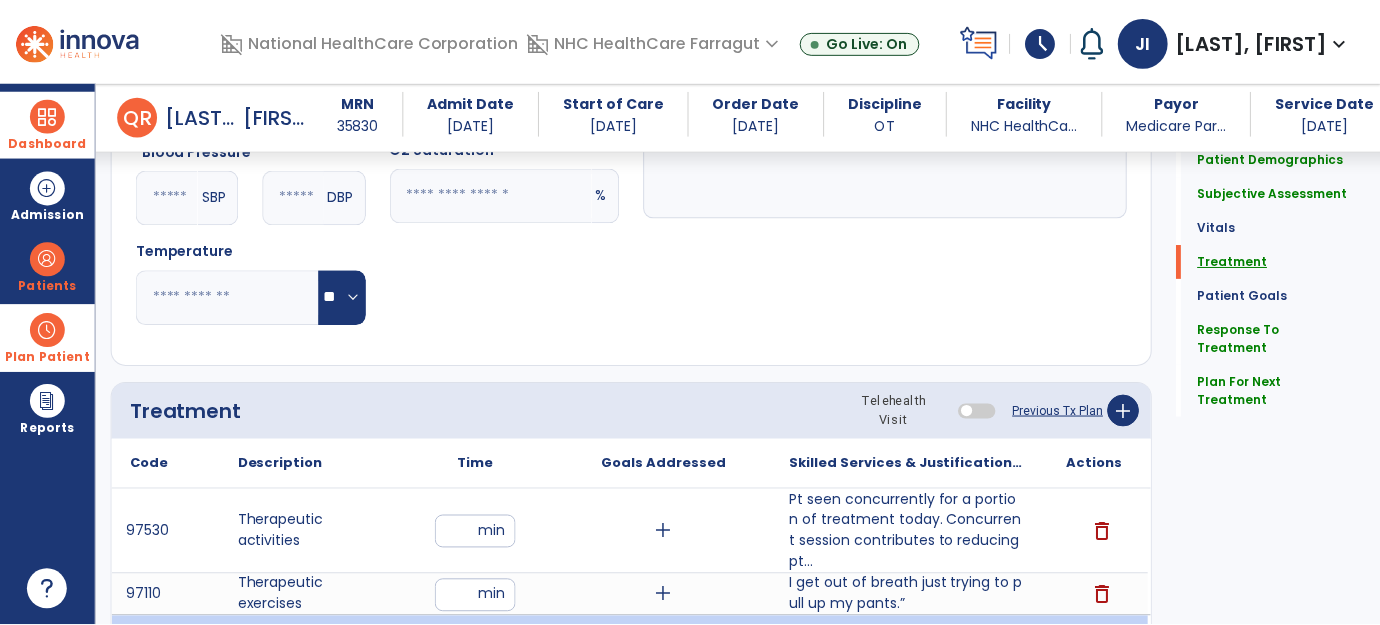 scroll, scrollTop: 1169, scrollLeft: 0, axis: vertical 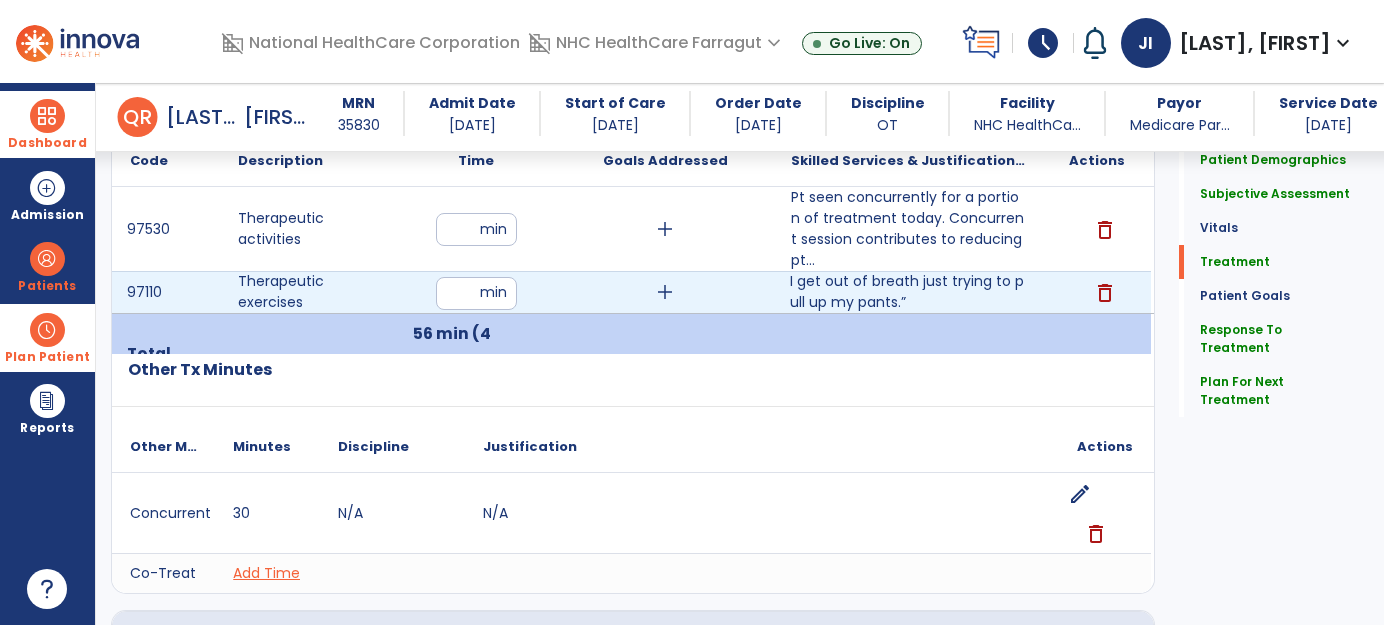click on "I get out of breath just trying to pull up my pants.”" at bounding box center [908, 292] 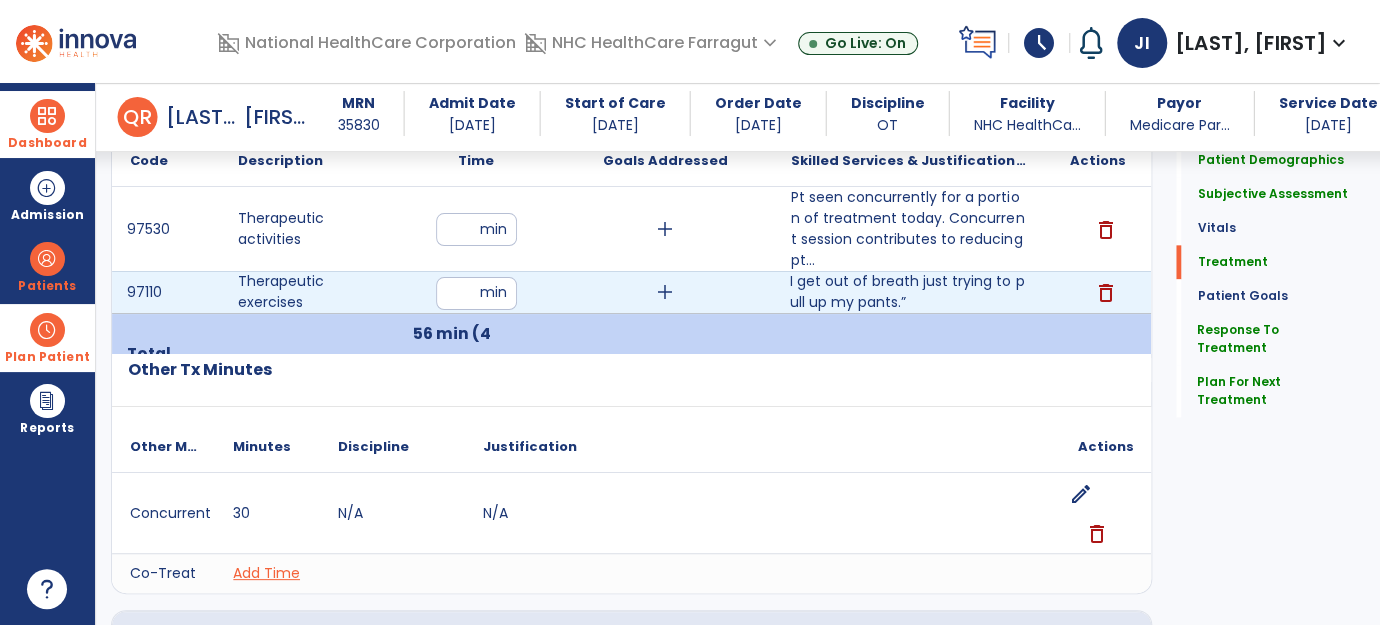 scroll, scrollTop: 1169, scrollLeft: 0, axis: vertical 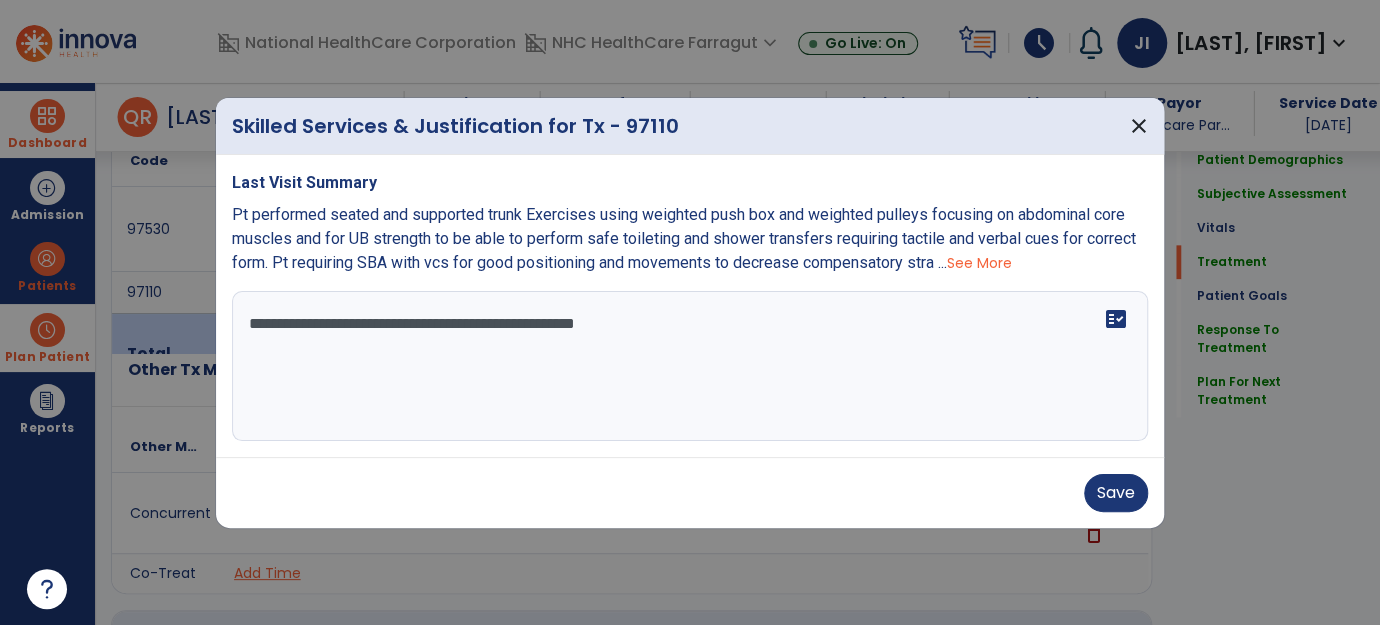drag, startPoint x: 247, startPoint y: 320, endPoint x: 891, endPoint y: 355, distance: 644.9504 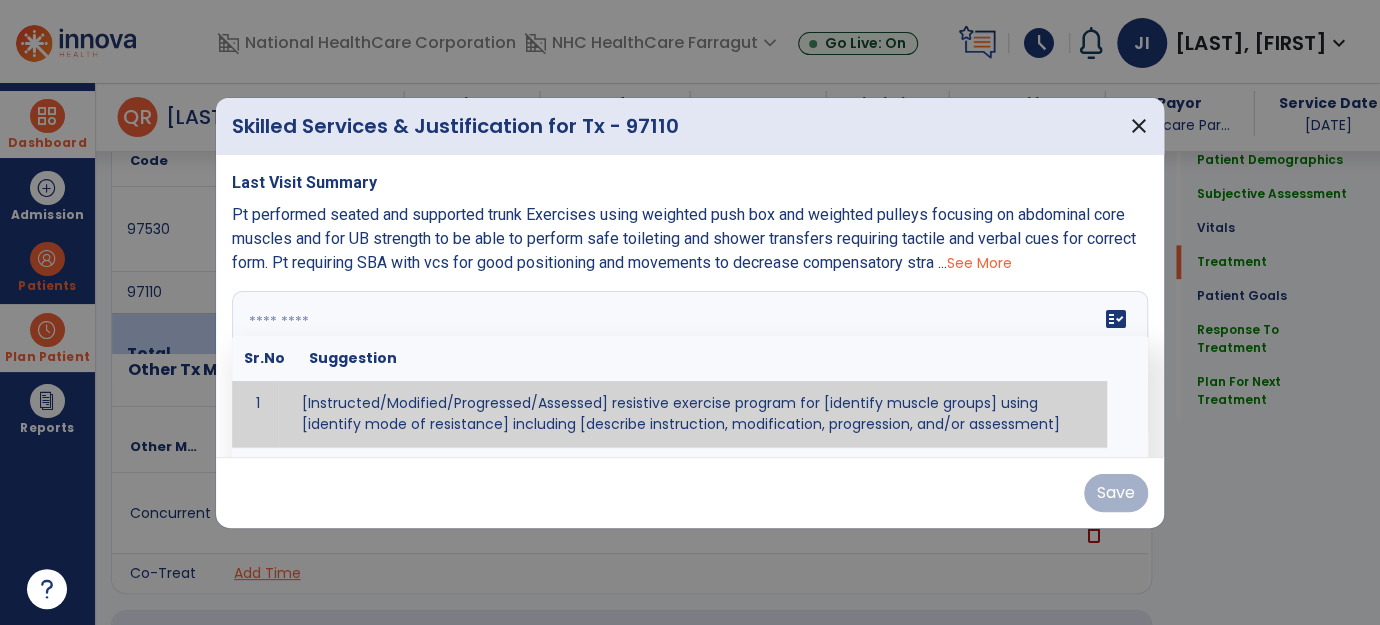 click at bounding box center (688, 366) 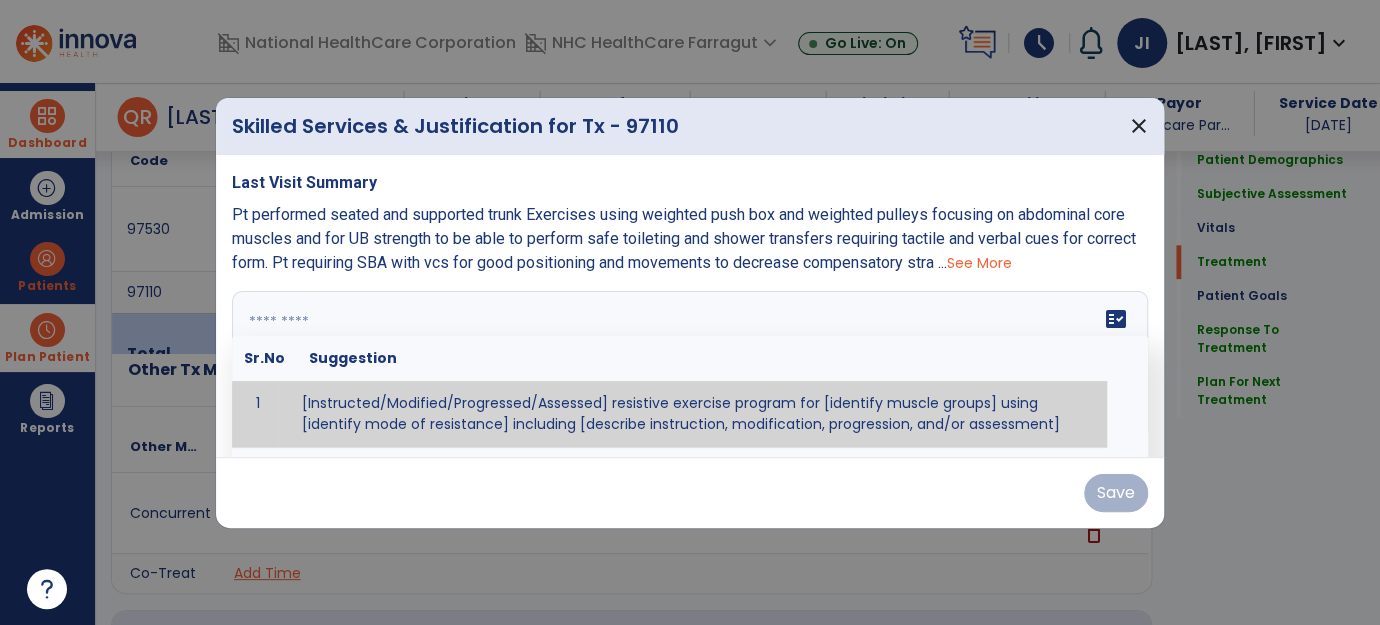paste on "**********" 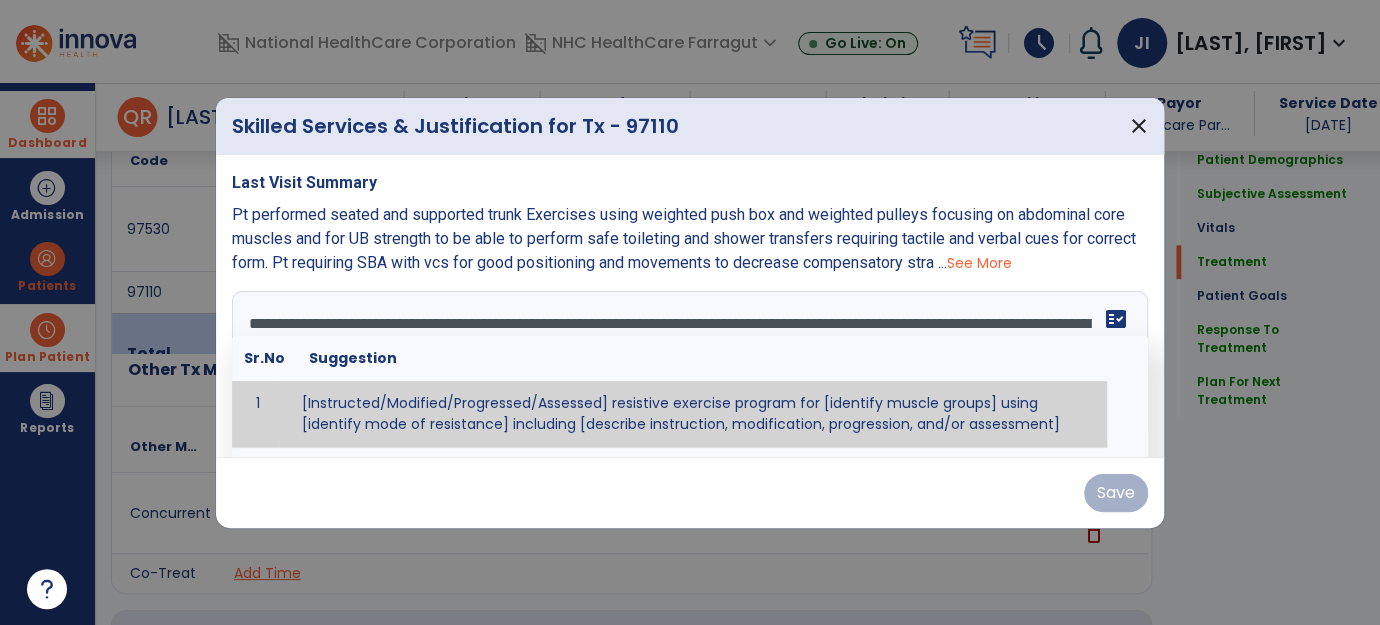 scroll, scrollTop: 15, scrollLeft: 0, axis: vertical 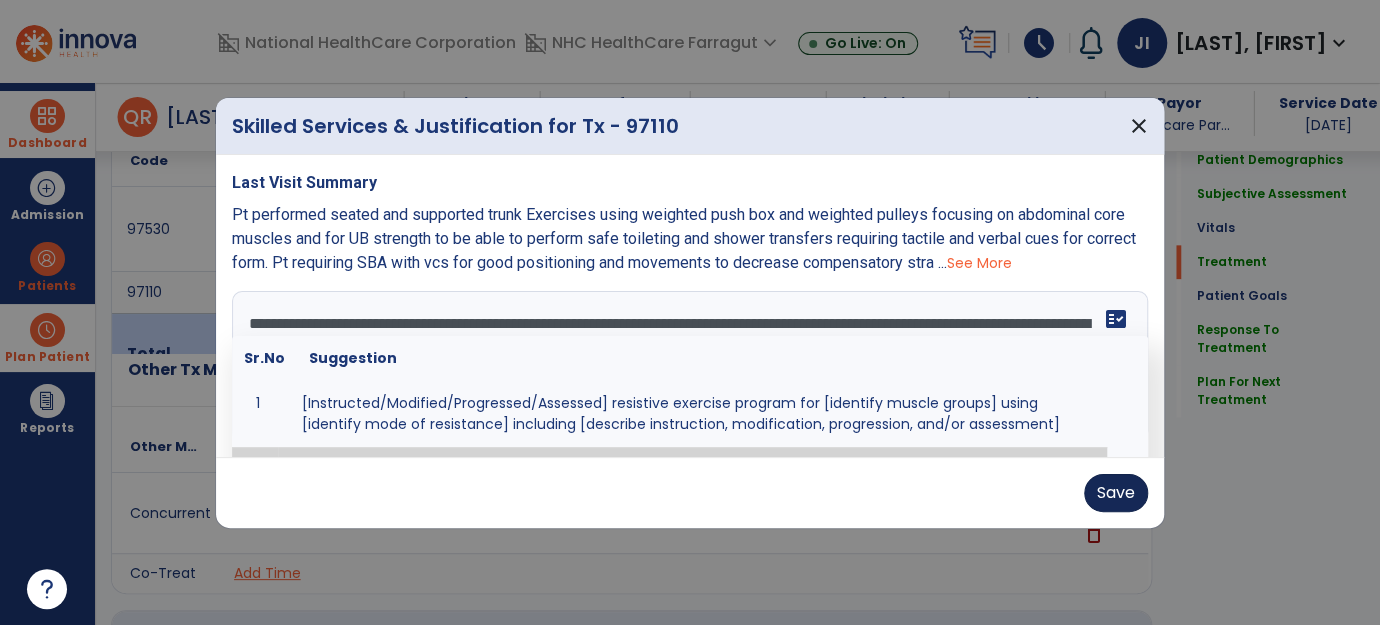 type on "**********" 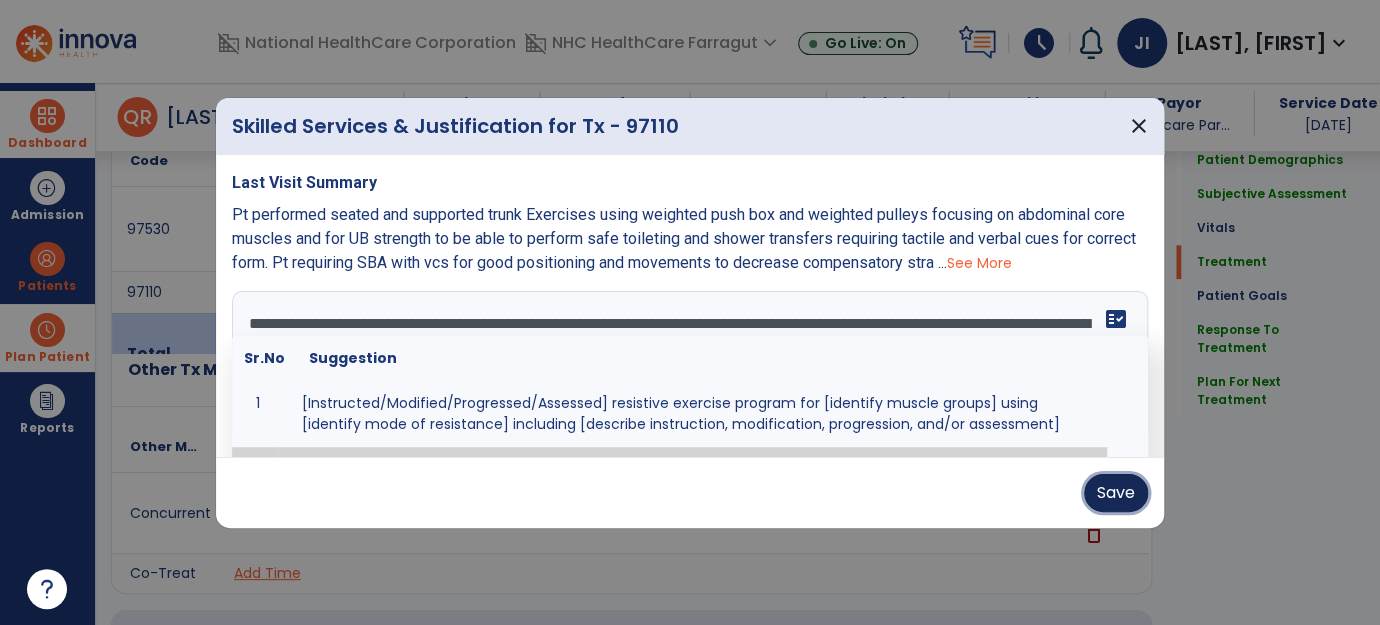 click on "Save" at bounding box center (1116, 493) 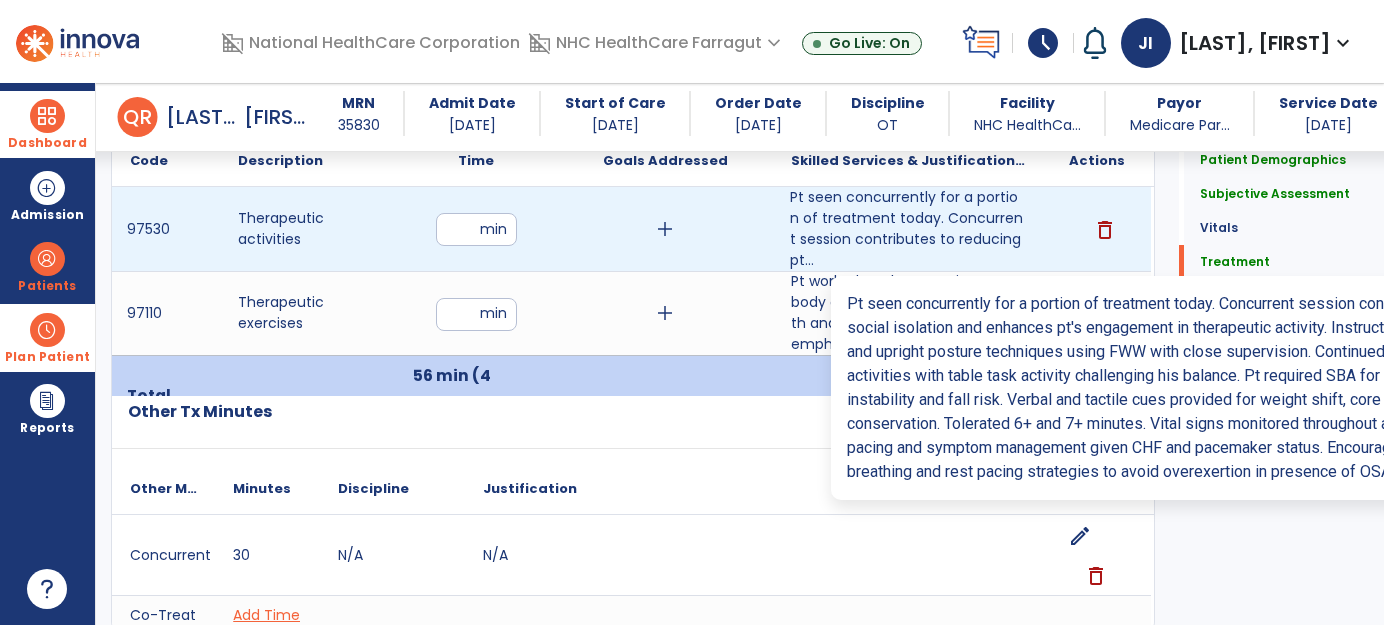 click on "Pt seen concurrently for a portion of treatment today. Concurrent session contributes to reducing pt..." at bounding box center [908, 229] 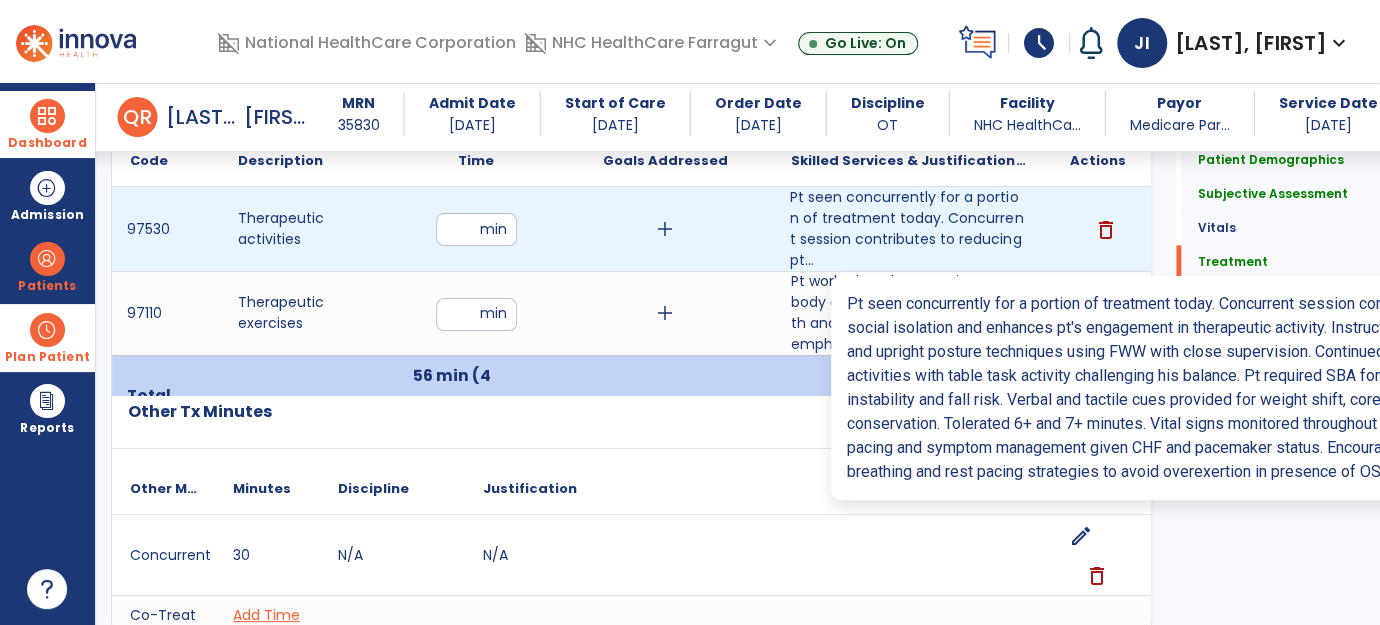 scroll, scrollTop: 1169, scrollLeft: 0, axis: vertical 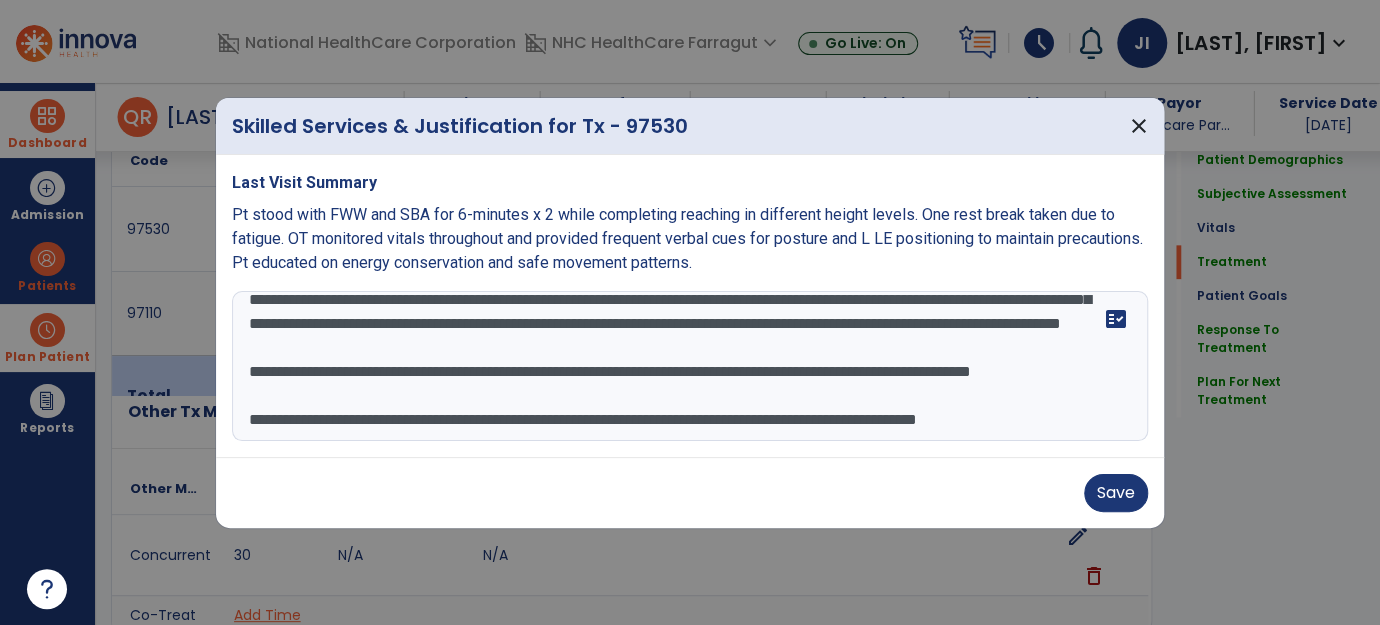 click on "**********" at bounding box center [690, 366] 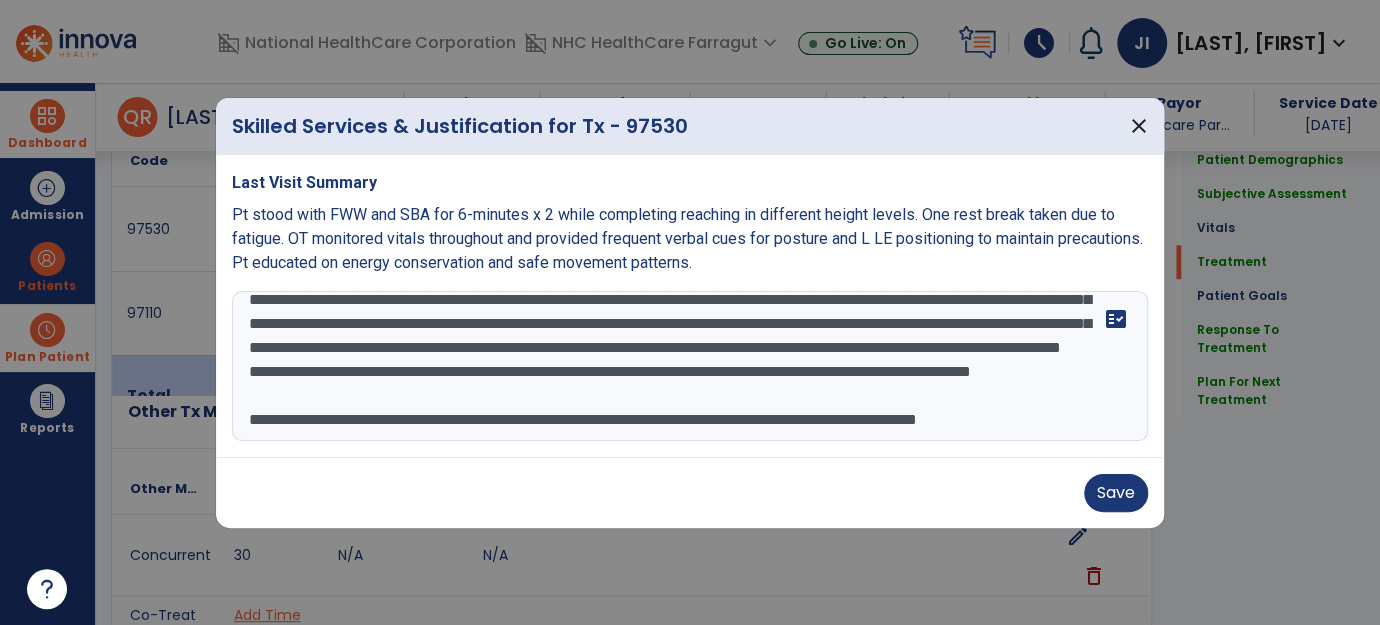 scroll, scrollTop: 144, scrollLeft: 0, axis: vertical 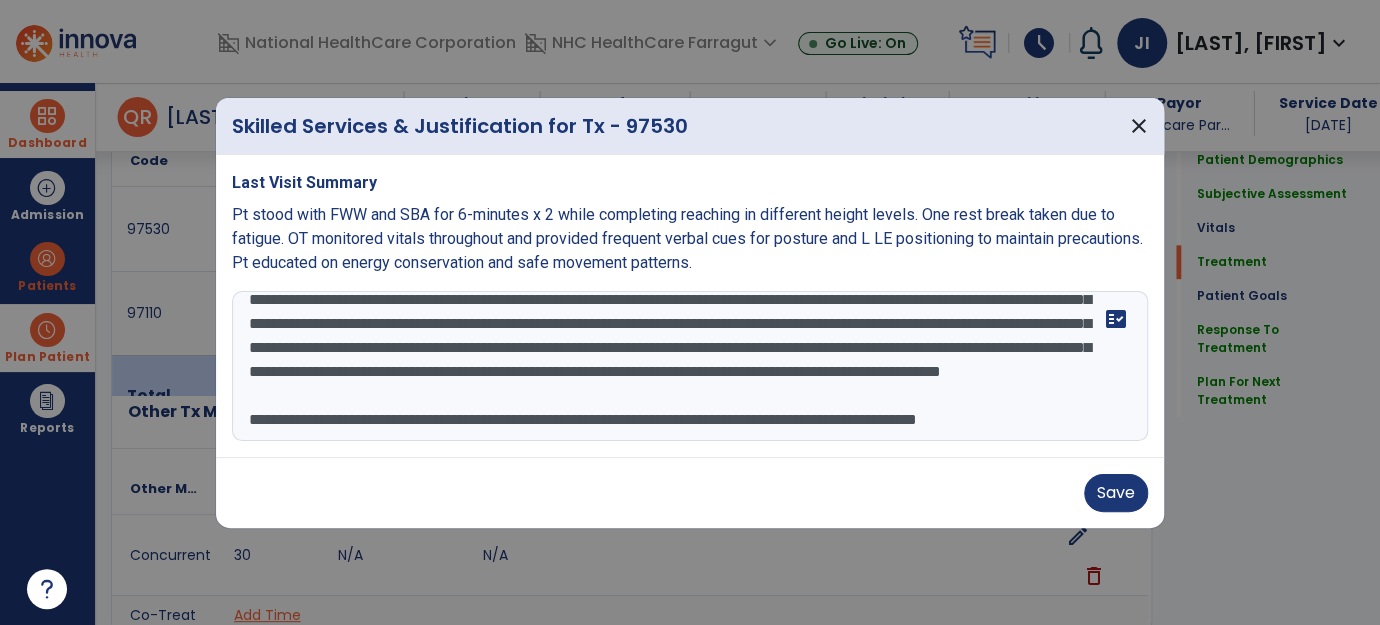drag, startPoint x: 600, startPoint y: 320, endPoint x: 890, endPoint y: 362, distance: 293.0256 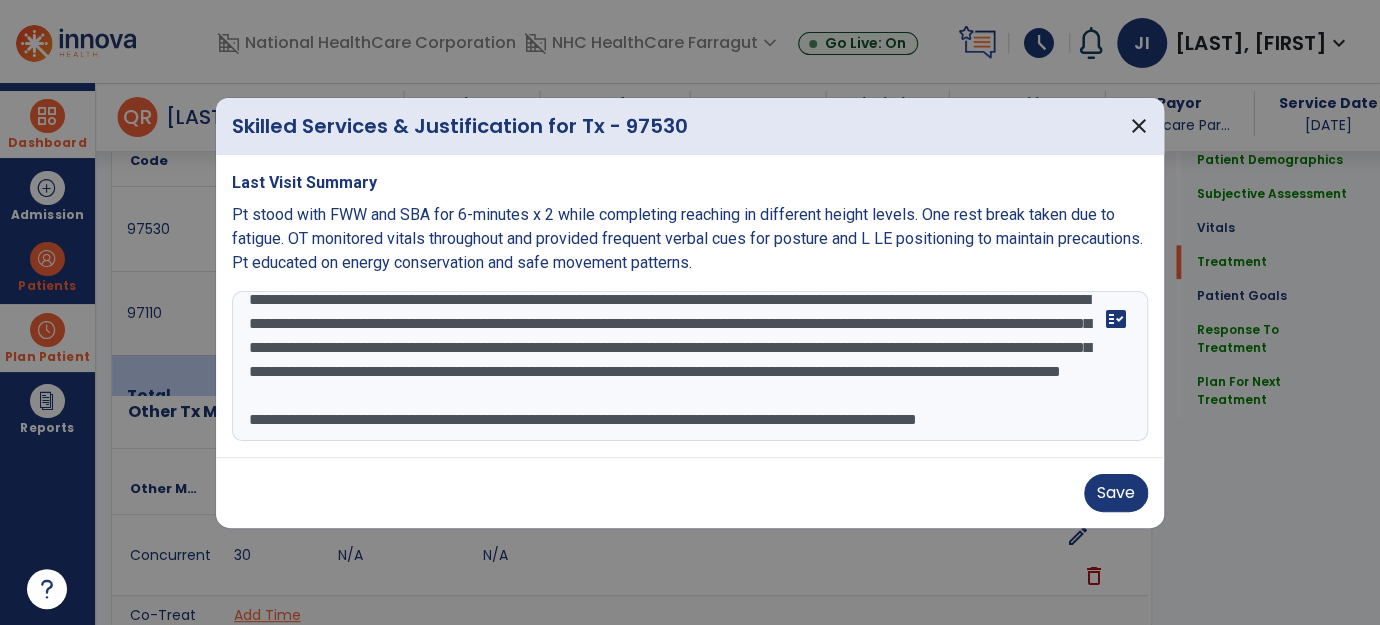 scroll, scrollTop: 96, scrollLeft: 0, axis: vertical 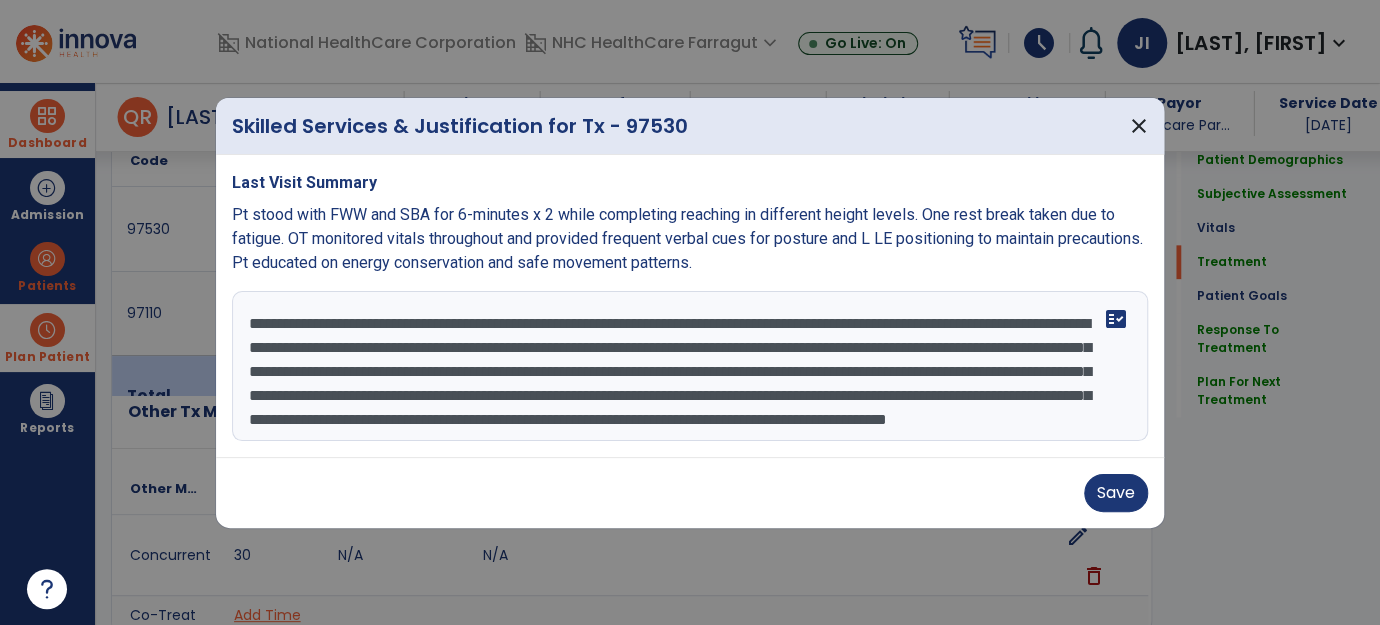 click on "**********" at bounding box center (690, 366) 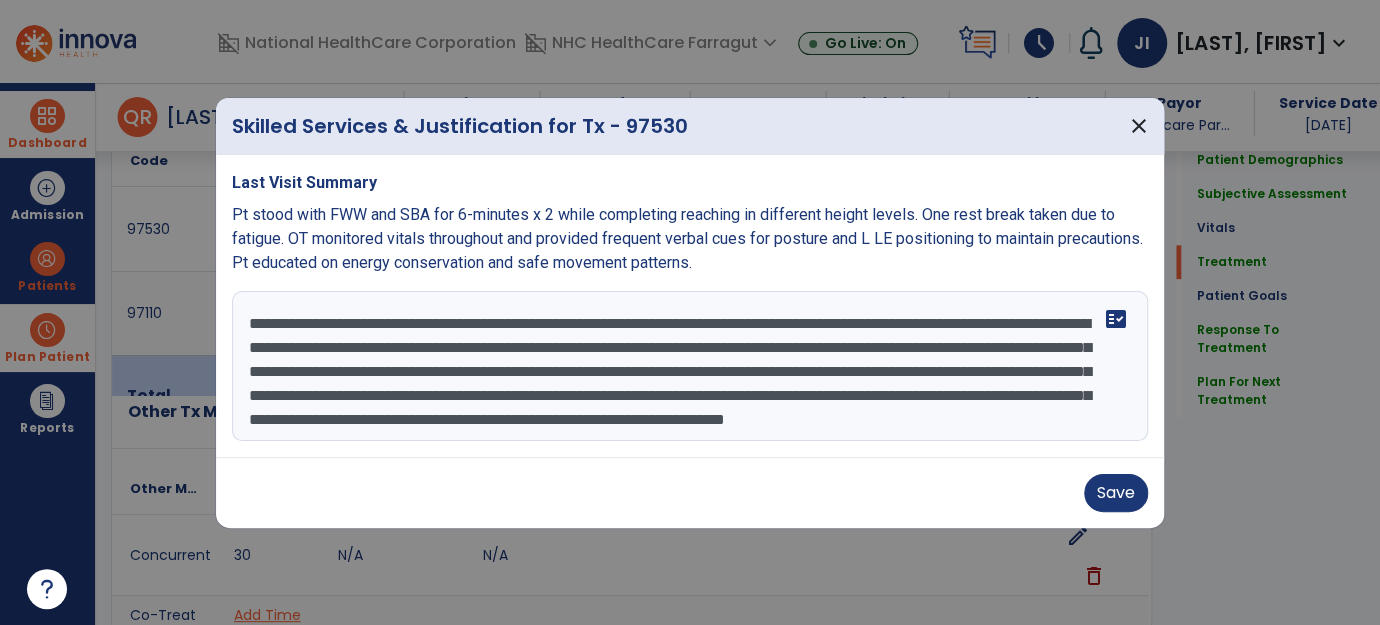 click on "**********" at bounding box center (690, 366) 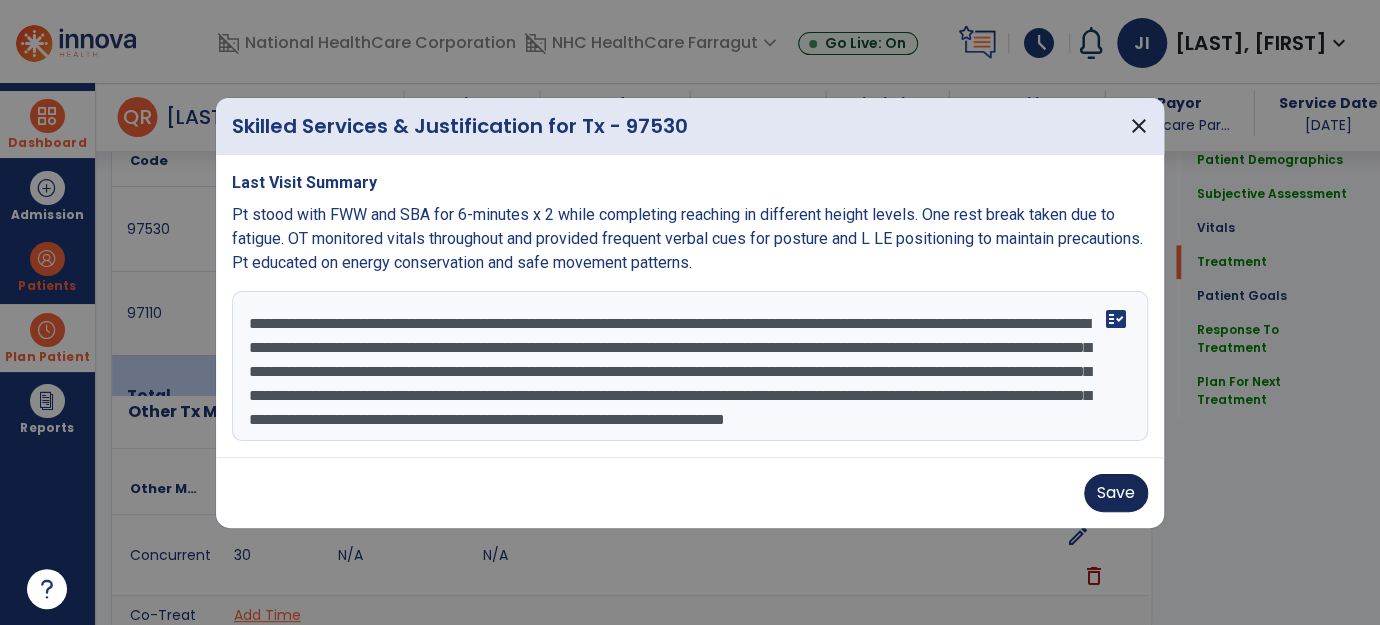 type on "**********" 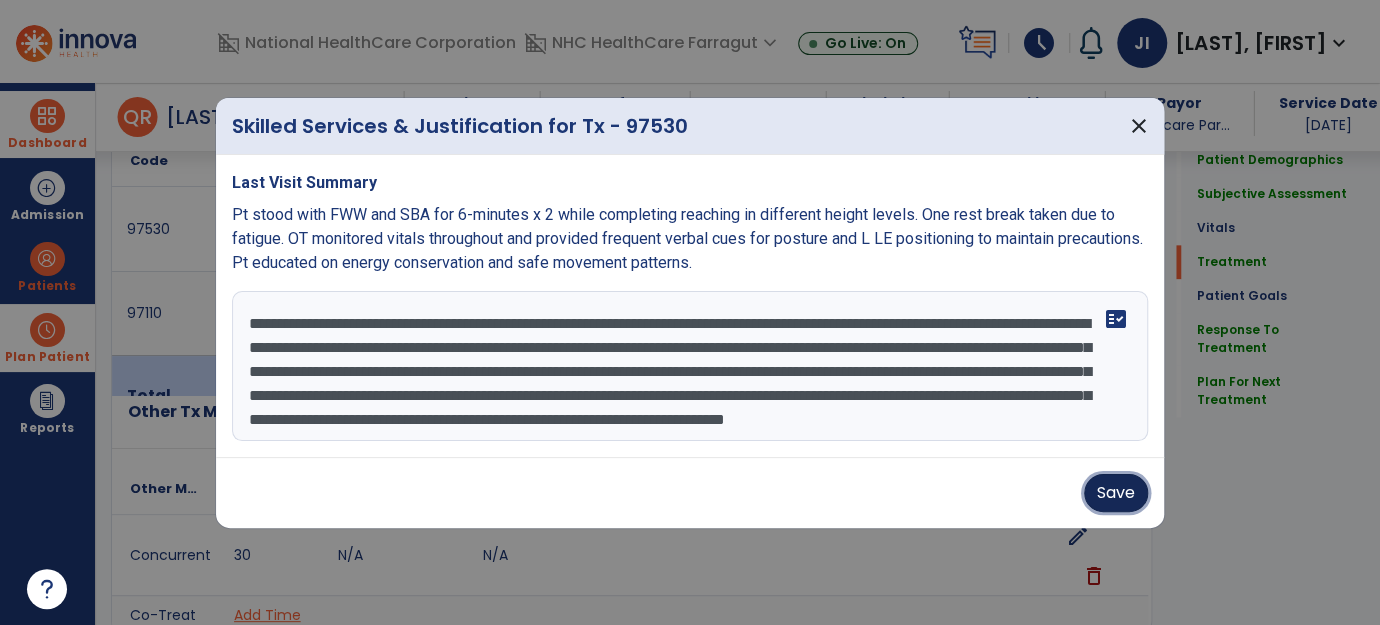 click on "Save" at bounding box center (1116, 493) 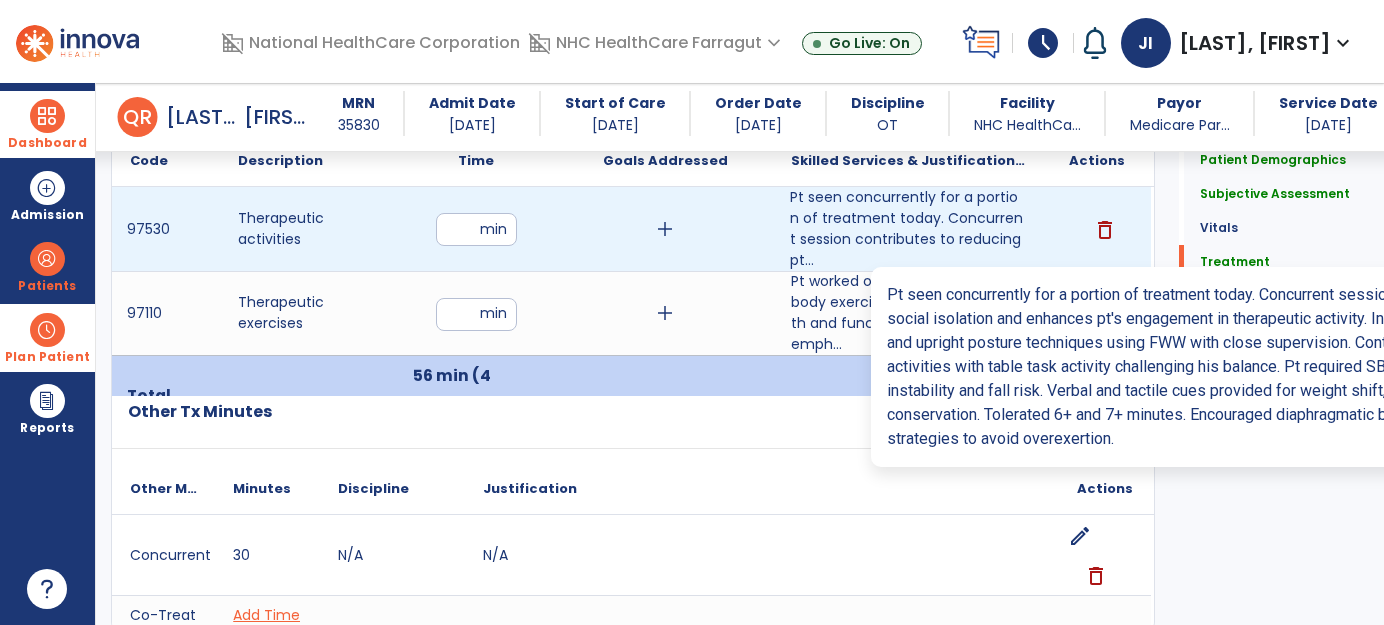 click on "Pt seen concurrently for a portion of treatment today. Concurrent session contributes to reducing pt..." at bounding box center [908, 229] 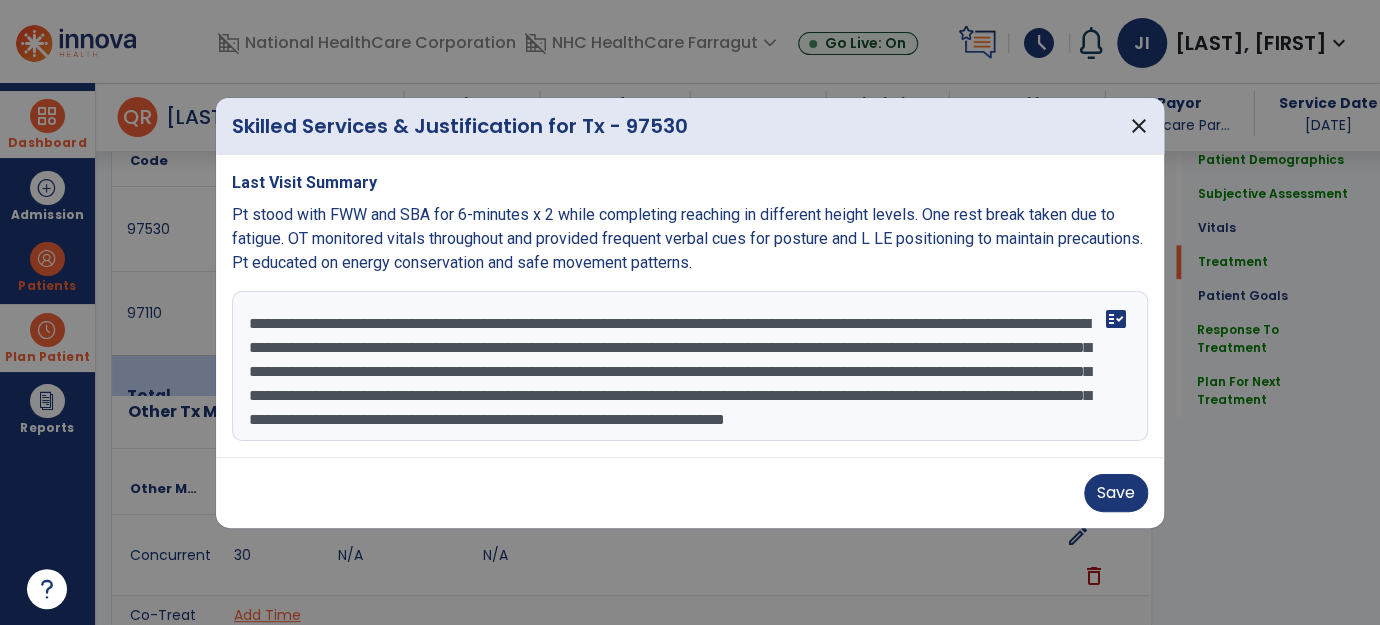 scroll, scrollTop: 1169, scrollLeft: 0, axis: vertical 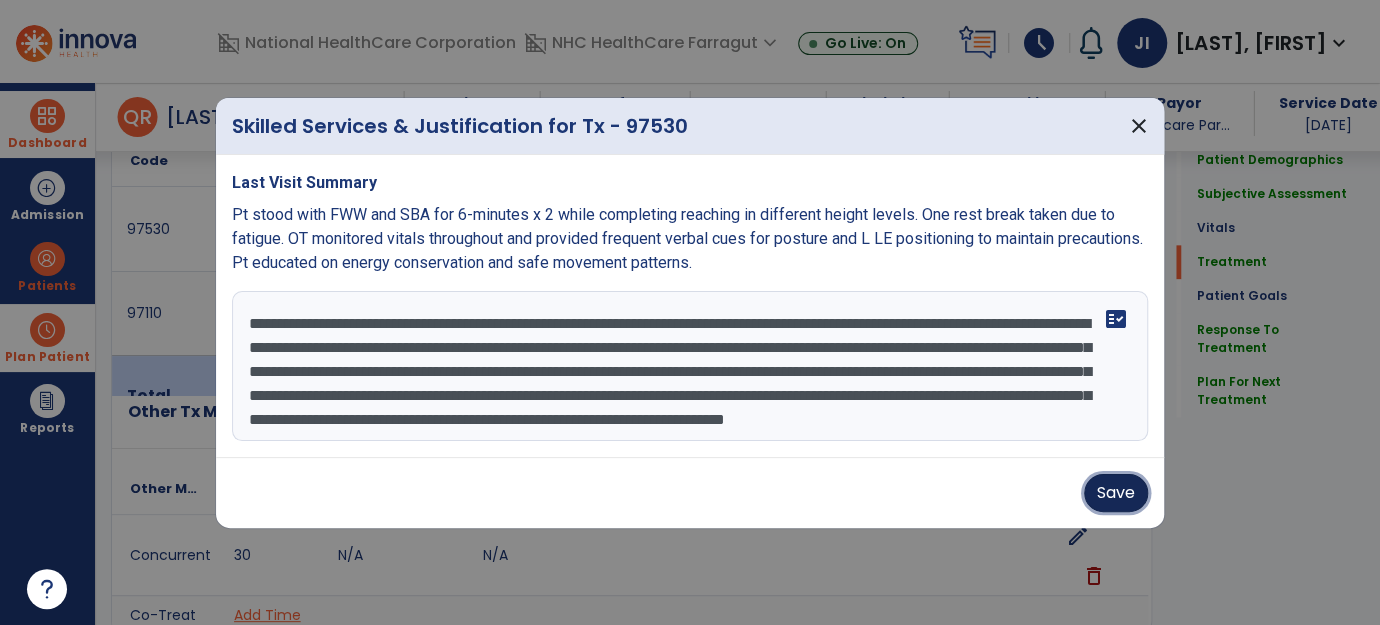 click on "Save" at bounding box center [1116, 493] 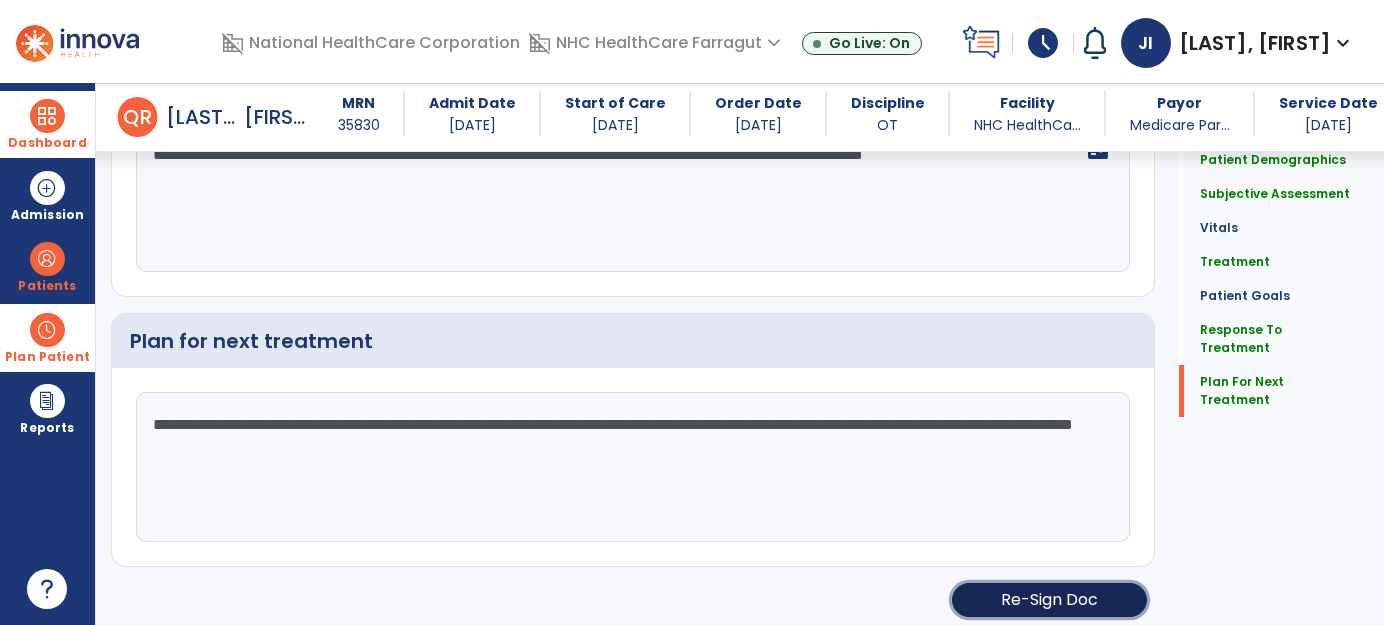 click on "Re-Sign Doc" 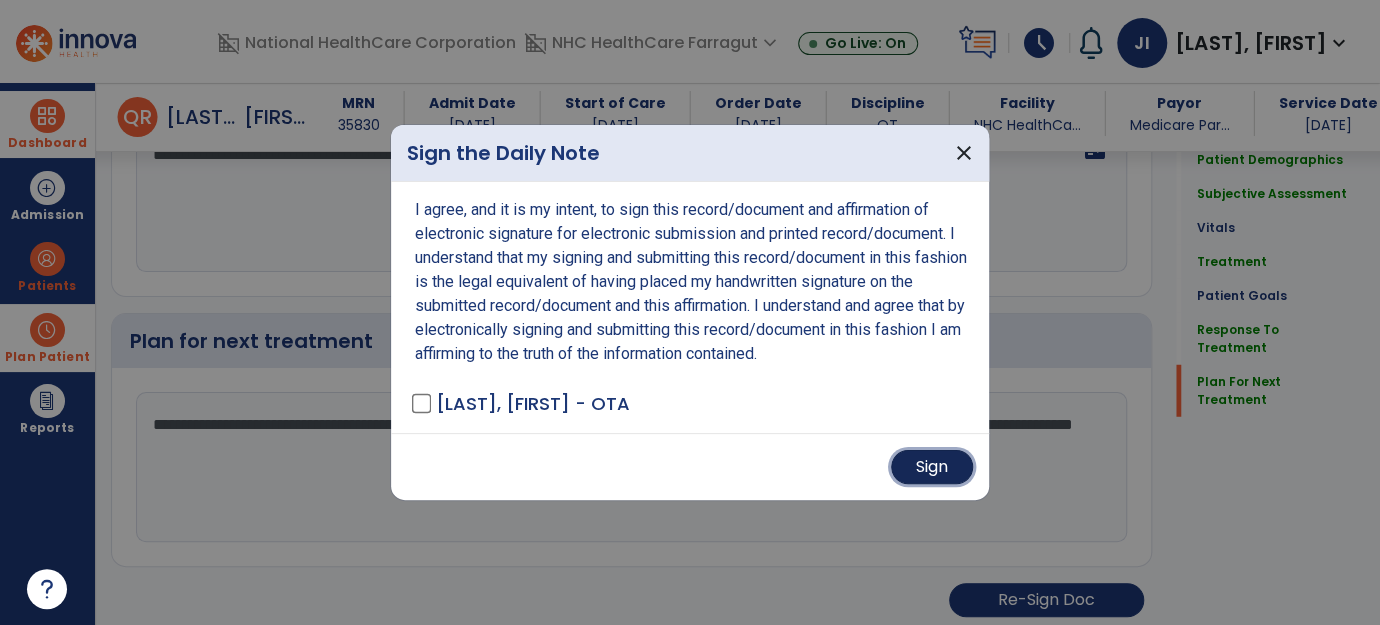 click on "Sign" at bounding box center [932, 467] 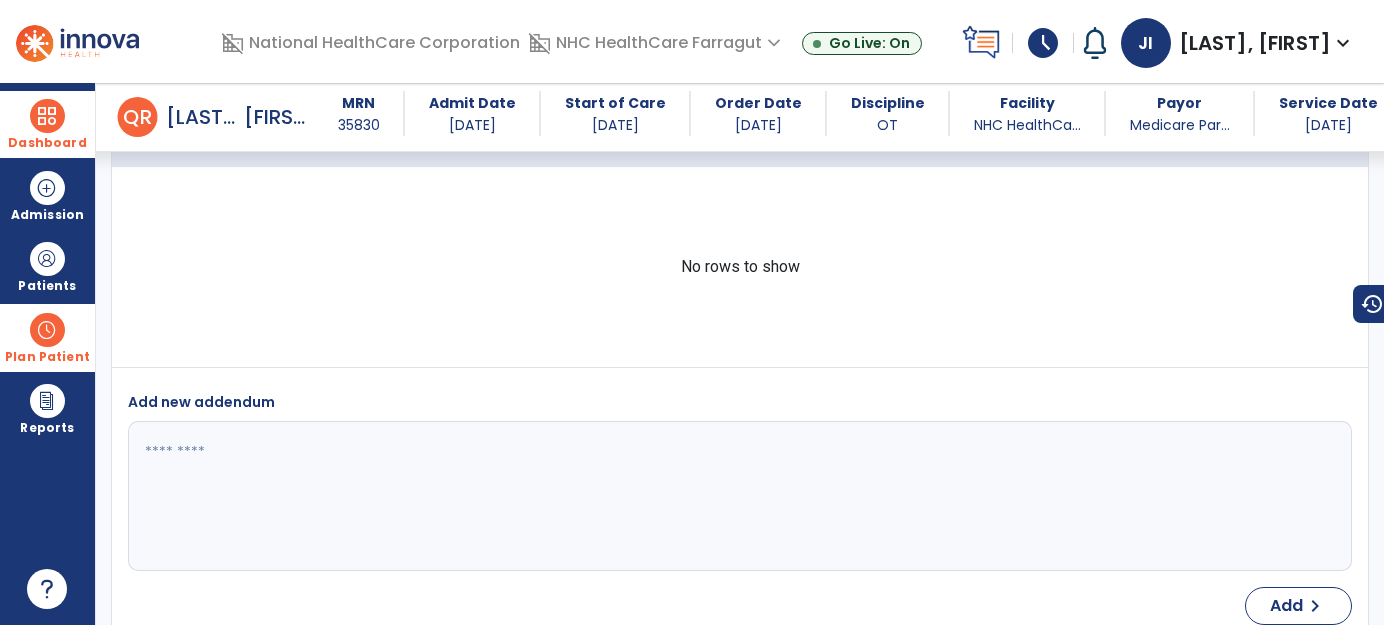 click at bounding box center [47, 116] 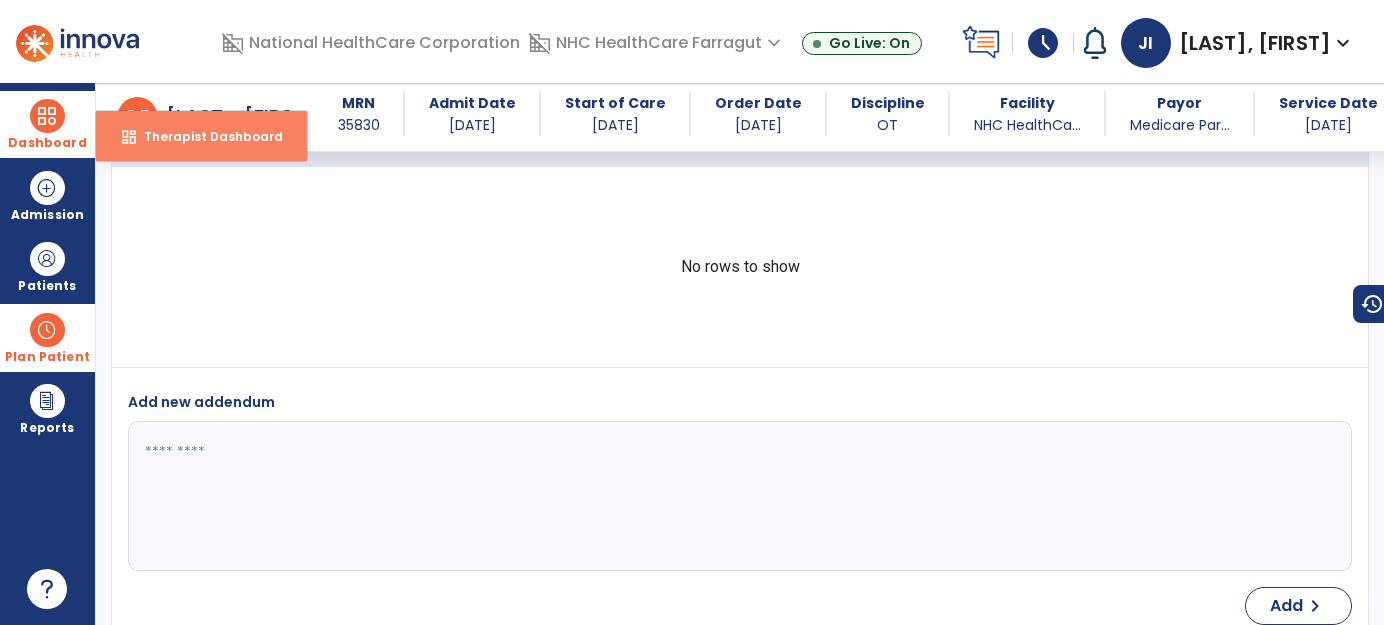 click on "Therapist Dashboard" at bounding box center [205, 136] 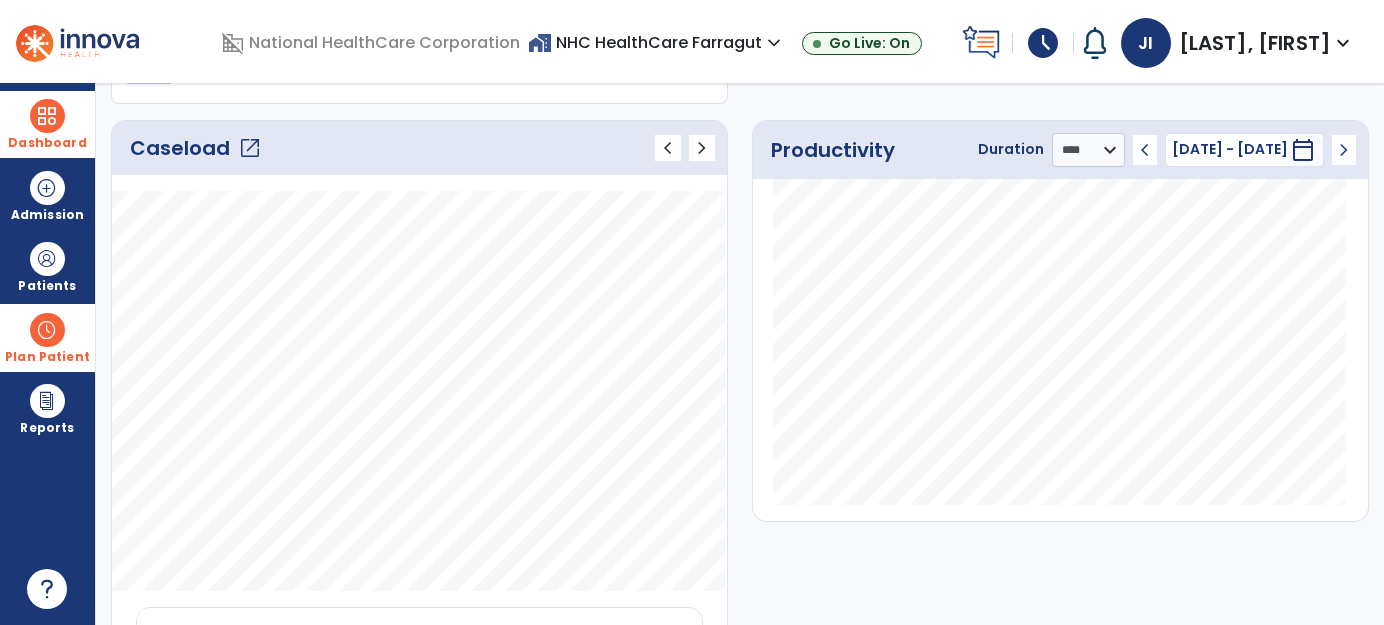 click on "calendar_today" at bounding box center (1303, 150) 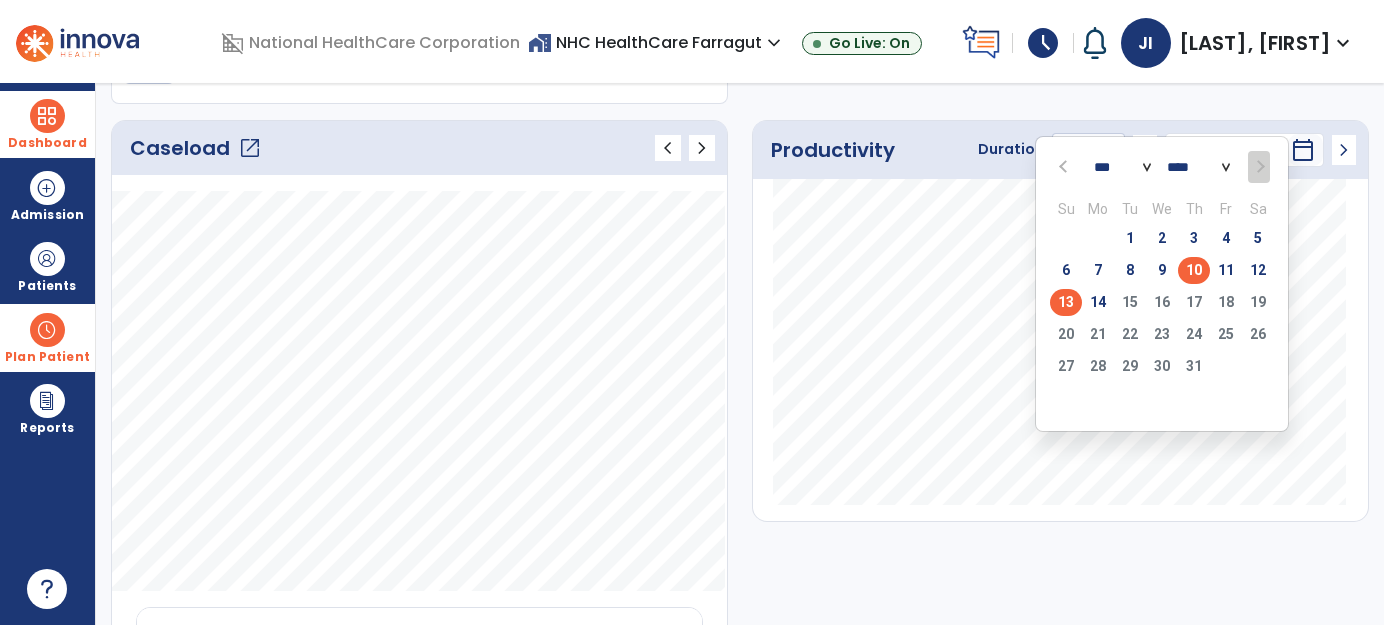 click on "10" at bounding box center (1194, 270) 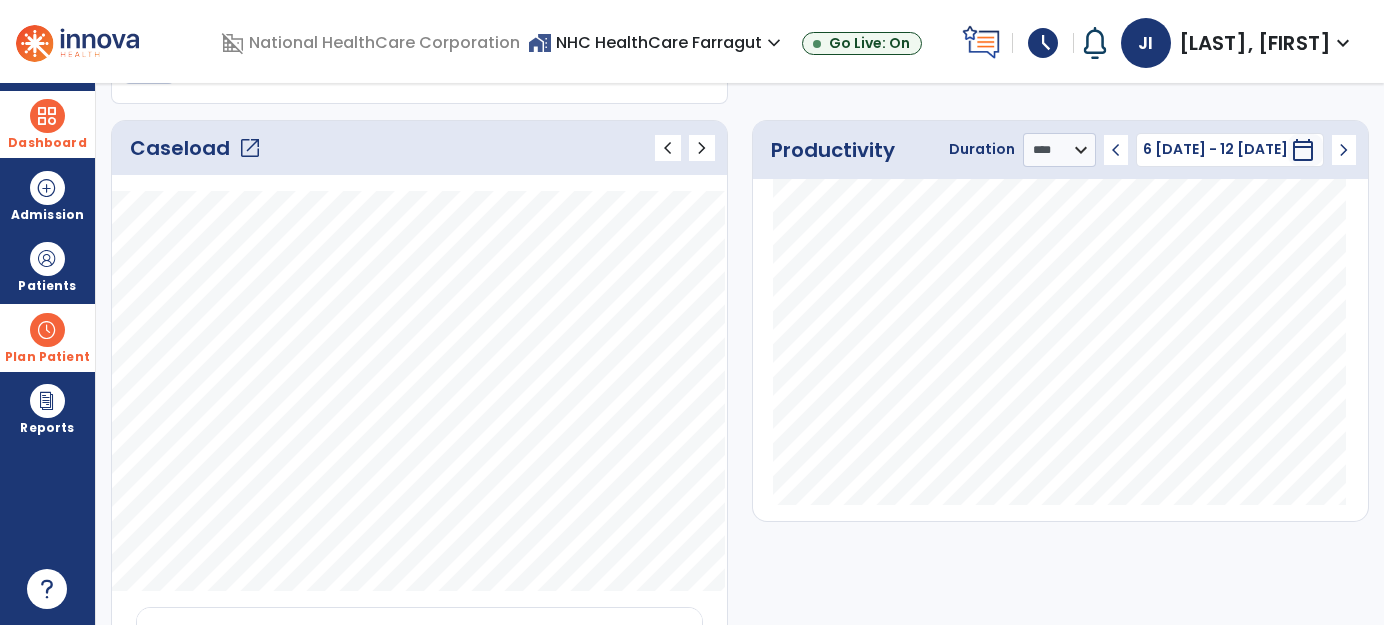 scroll, scrollTop: 0, scrollLeft: 0, axis: both 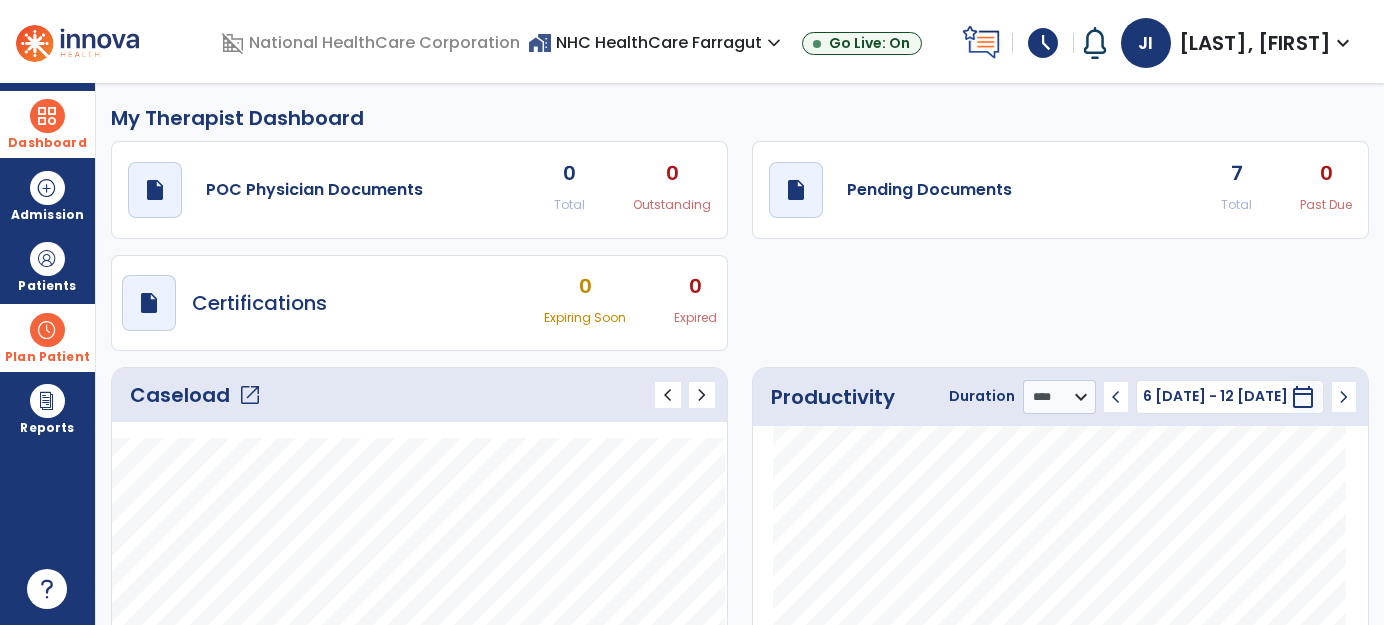 click on "Caseload   open_in_new" 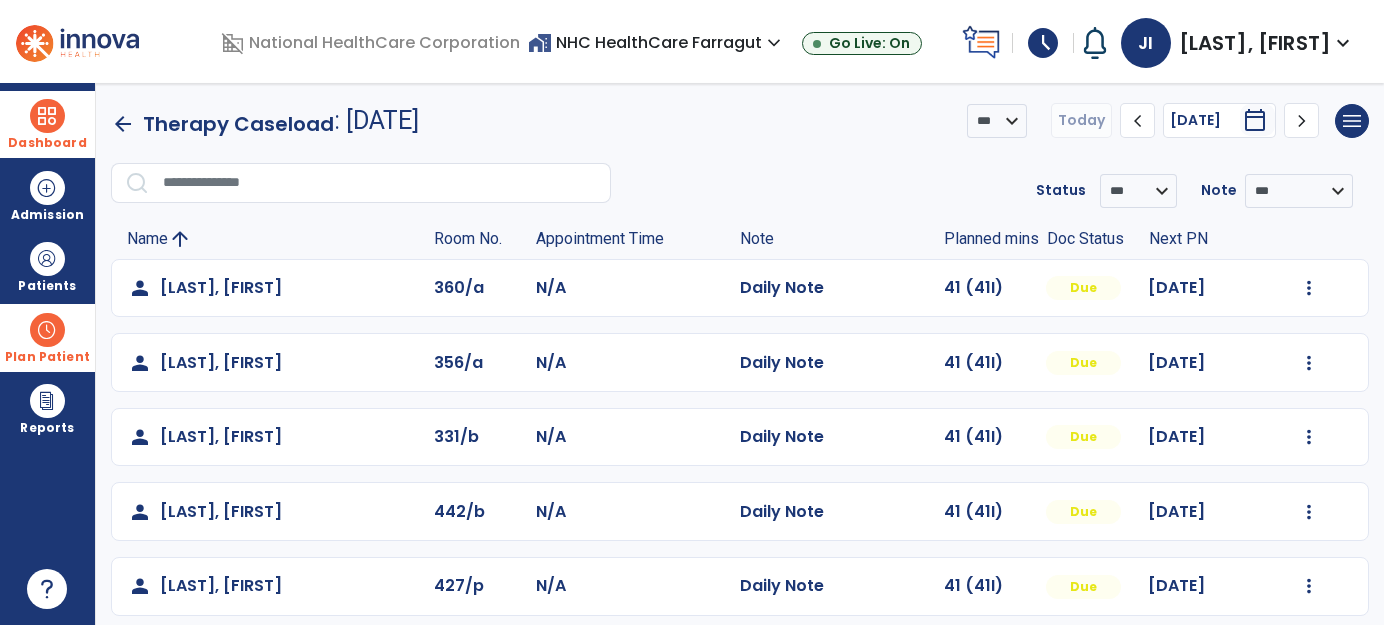 click on "calendar_today" at bounding box center [1255, 120] 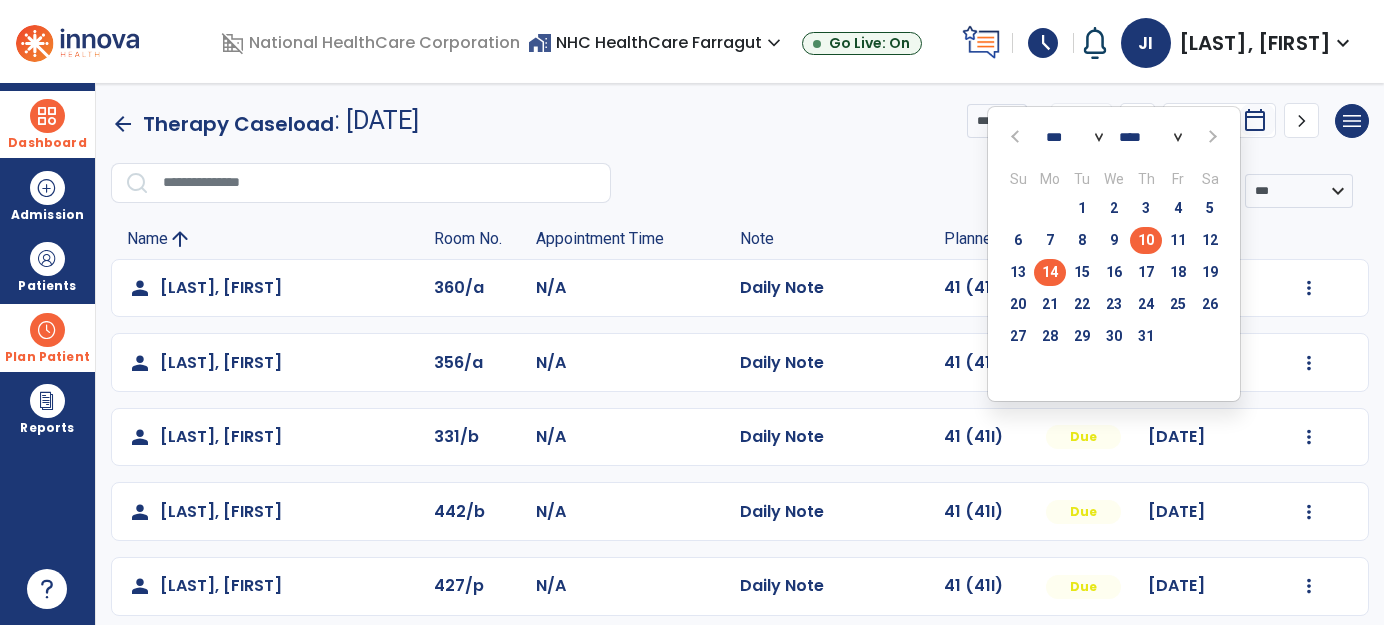 click on "10" at bounding box center [1146, 240] 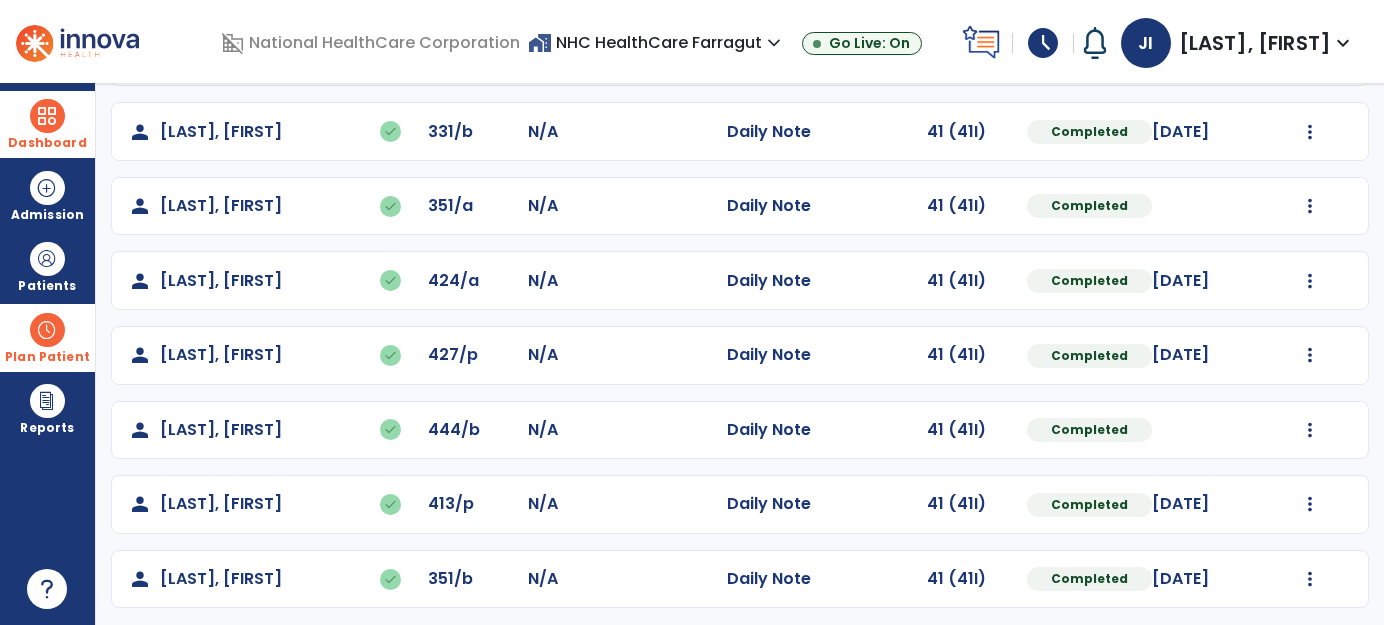 scroll, scrollTop: 237, scrollLeft: 0, axis: vertical 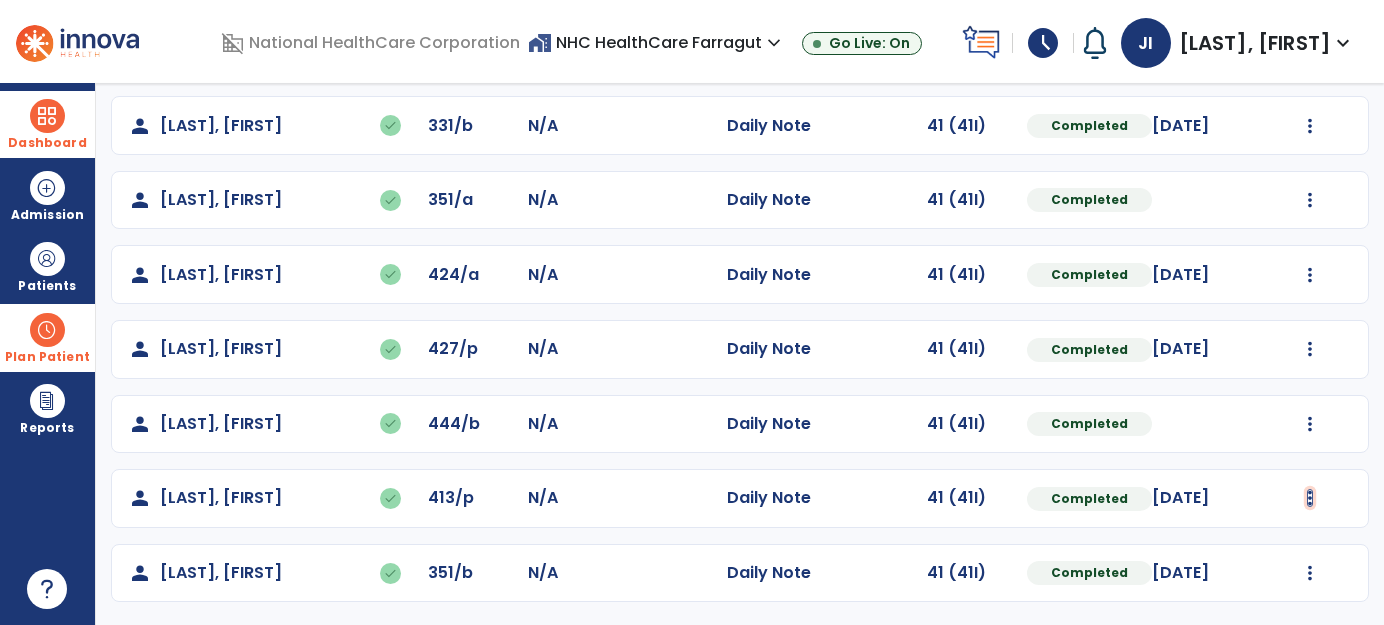 click at bounding box center [1310, 51] 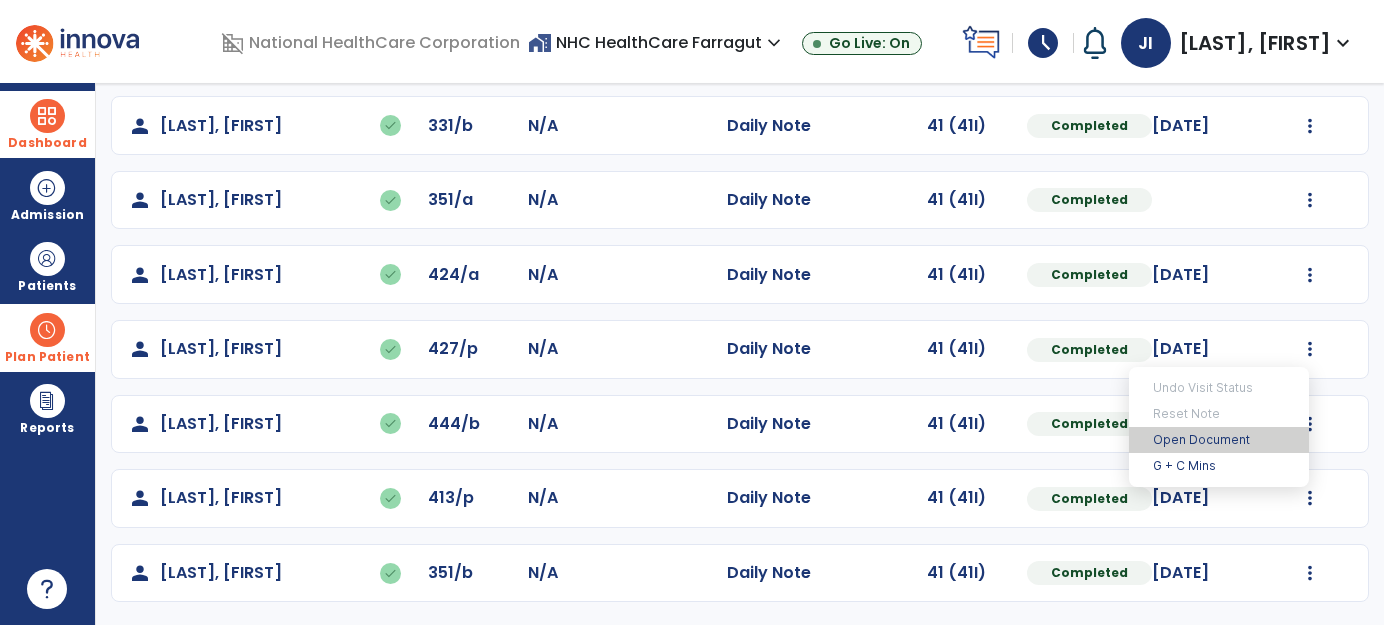 click on "Open Document" at bounding box center (1219, 440) 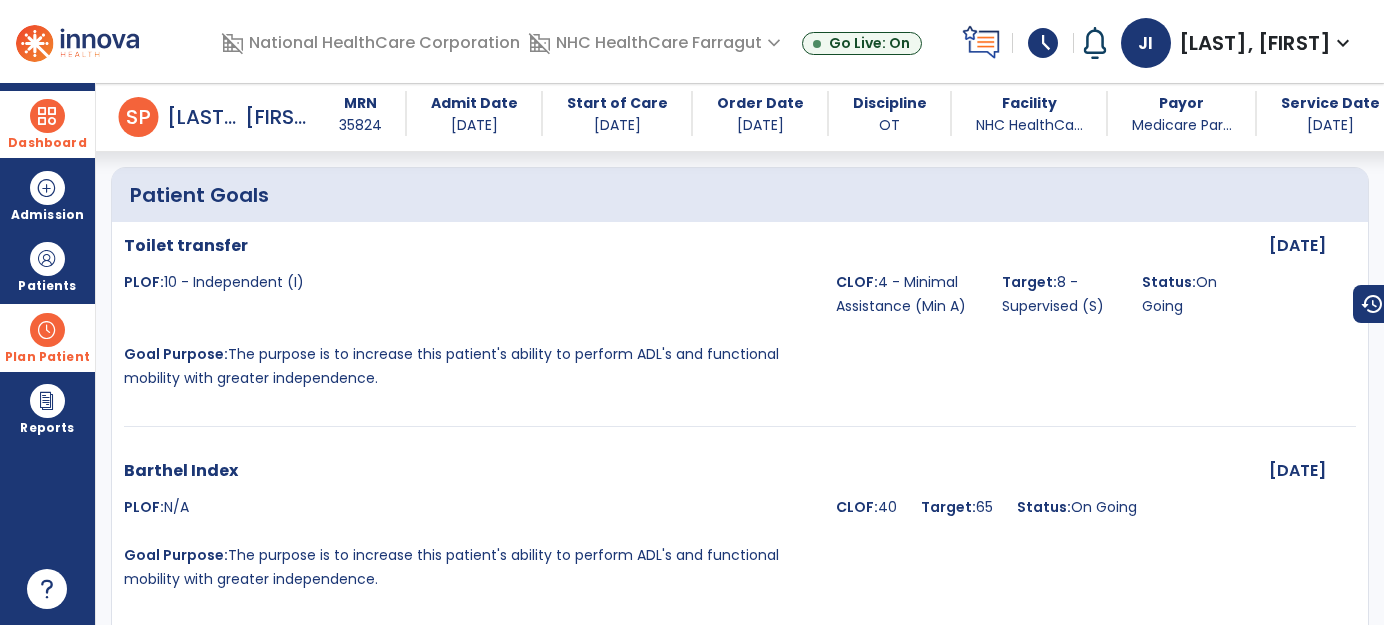 scroll, scrollTop: 2818, scrollLeft: 0, axis: vertical 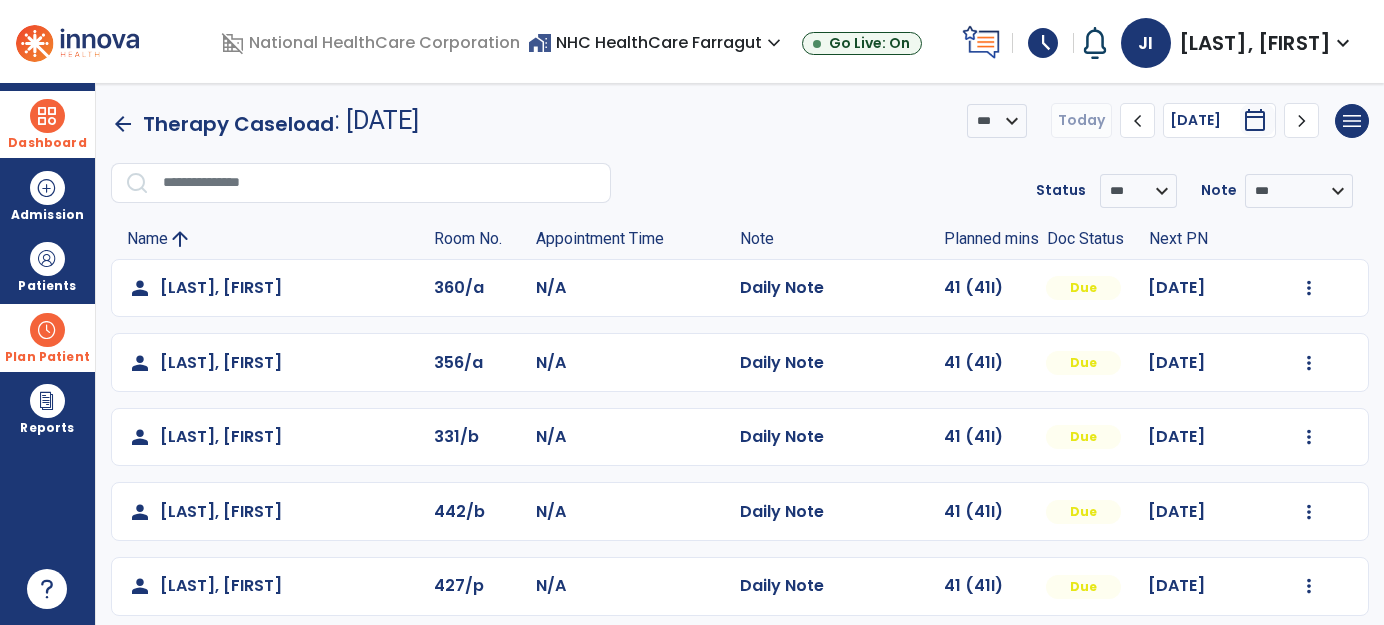 click on "calendar_today" at bounding box center [1255, 120] 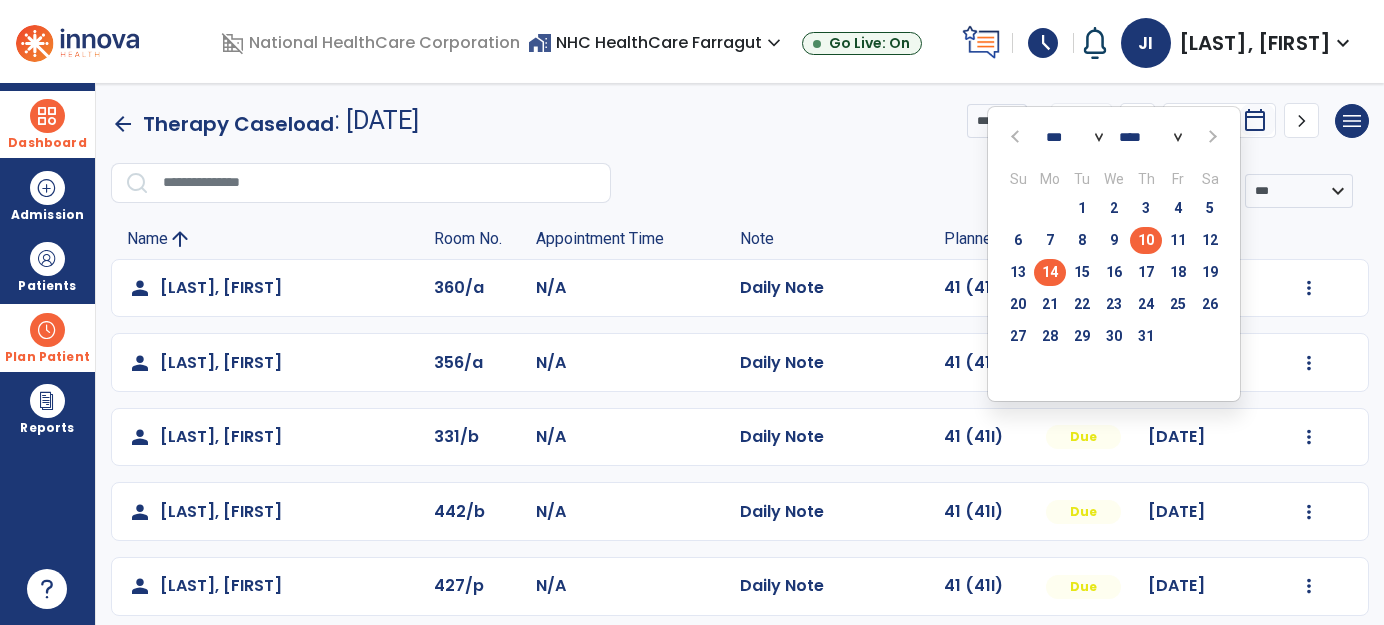 click on "10" at bounding box center (1146, 240) 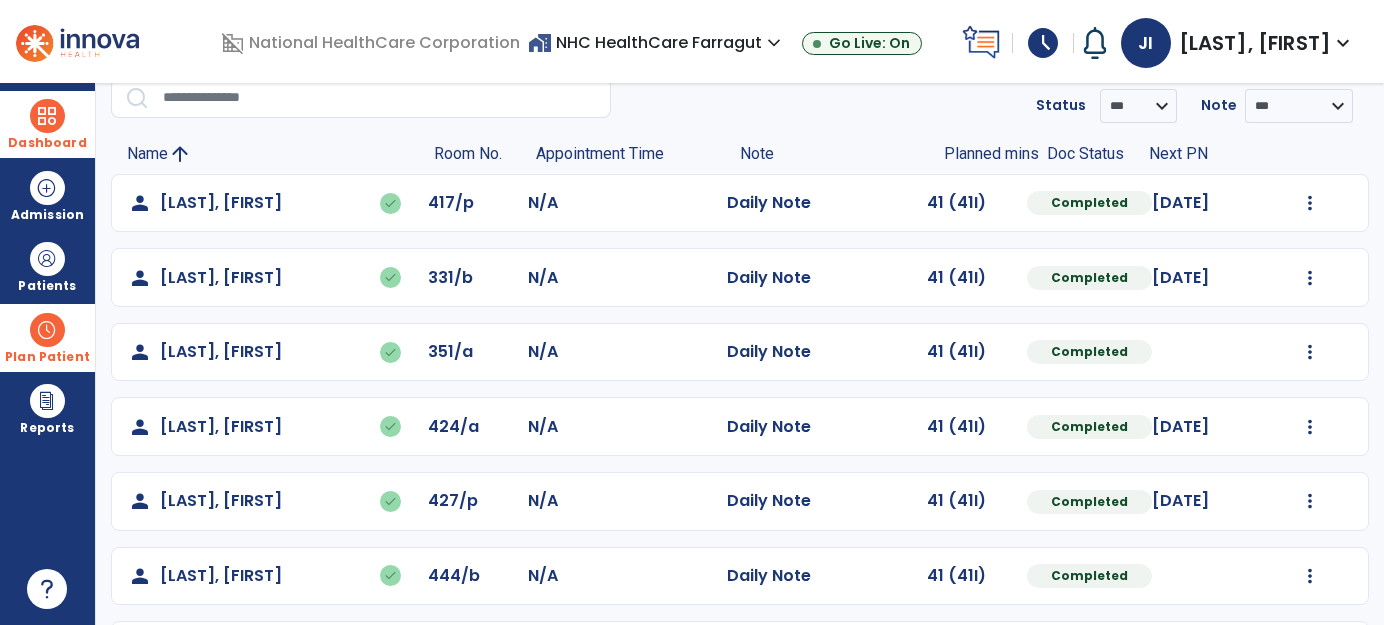 scroll, scrollTop: 0, scrollLeft: 0, axis: both 